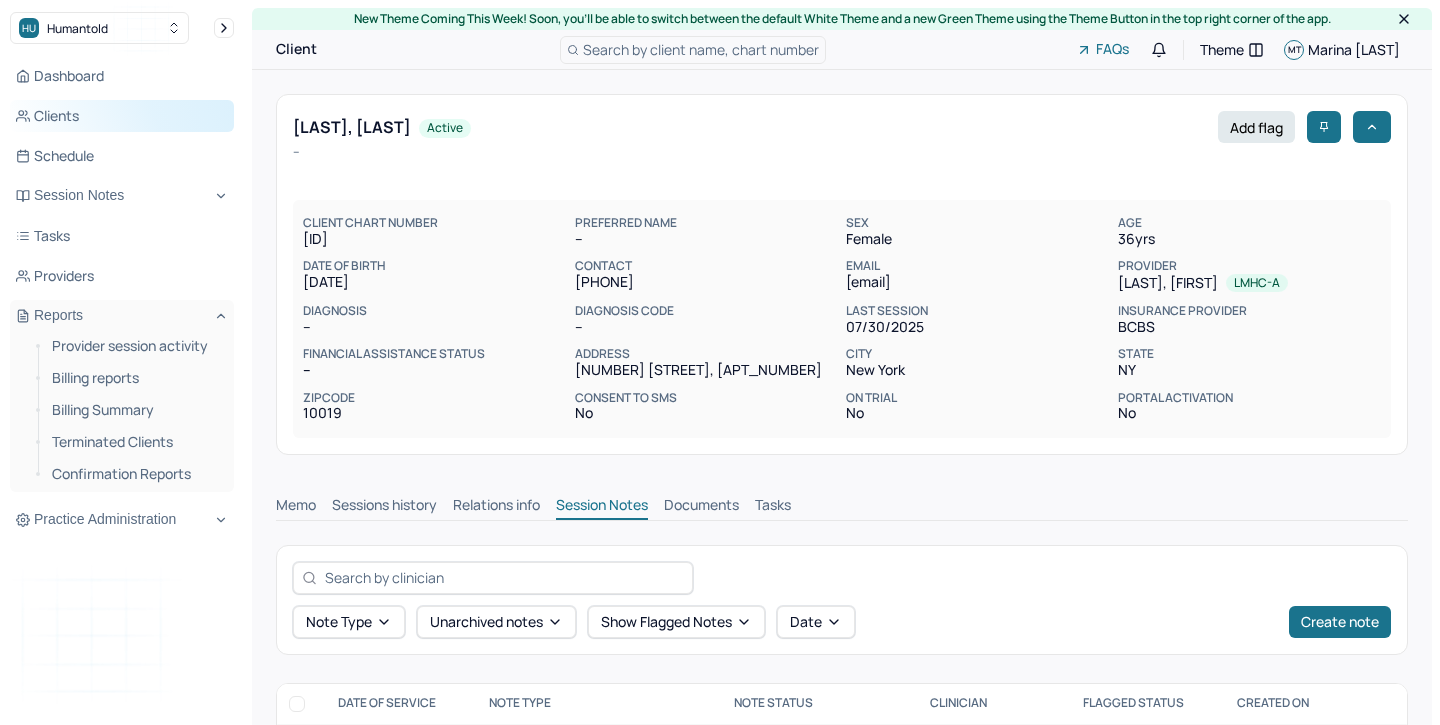 scroll, scrollTop: 0, scrollLeft: 0, axis: both 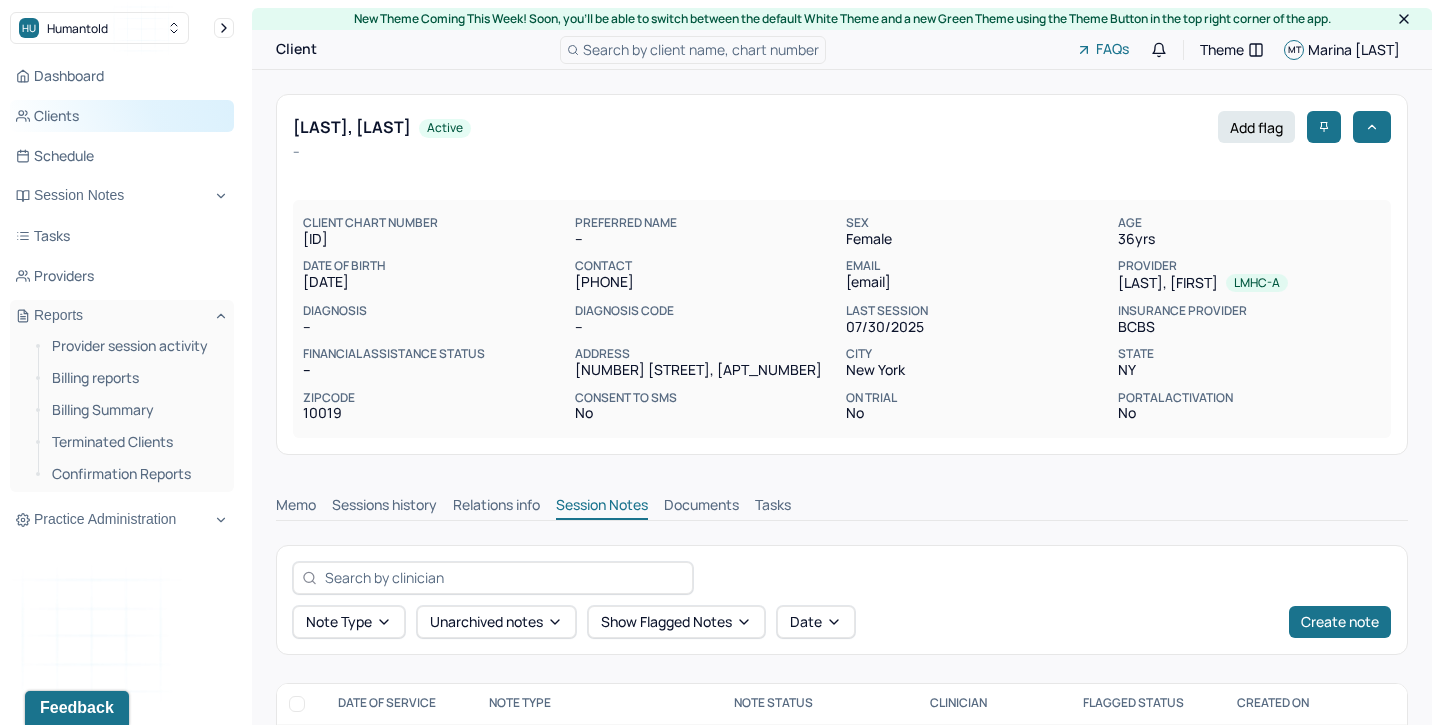 click on "Clients" at bounding box center [122, 116] 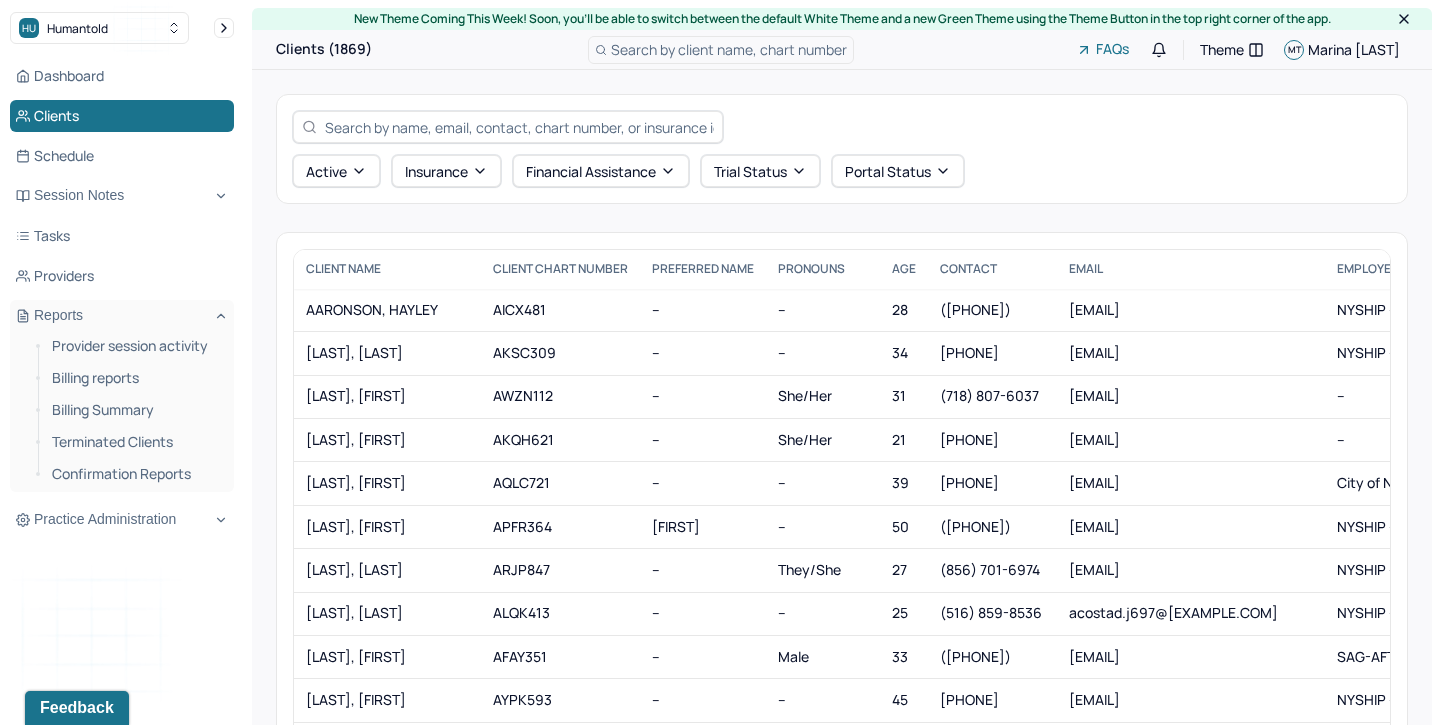 click at bounding box center (519, 127) 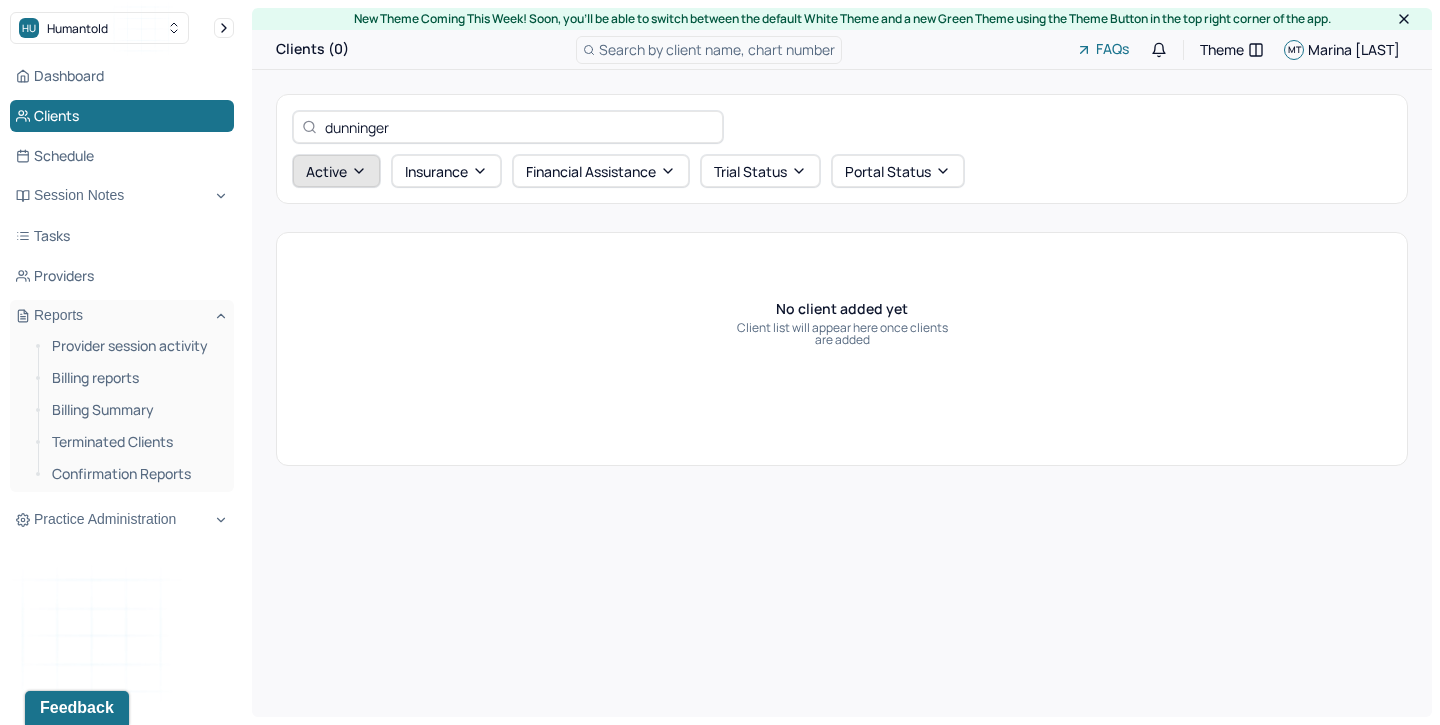 type on "dunninger" 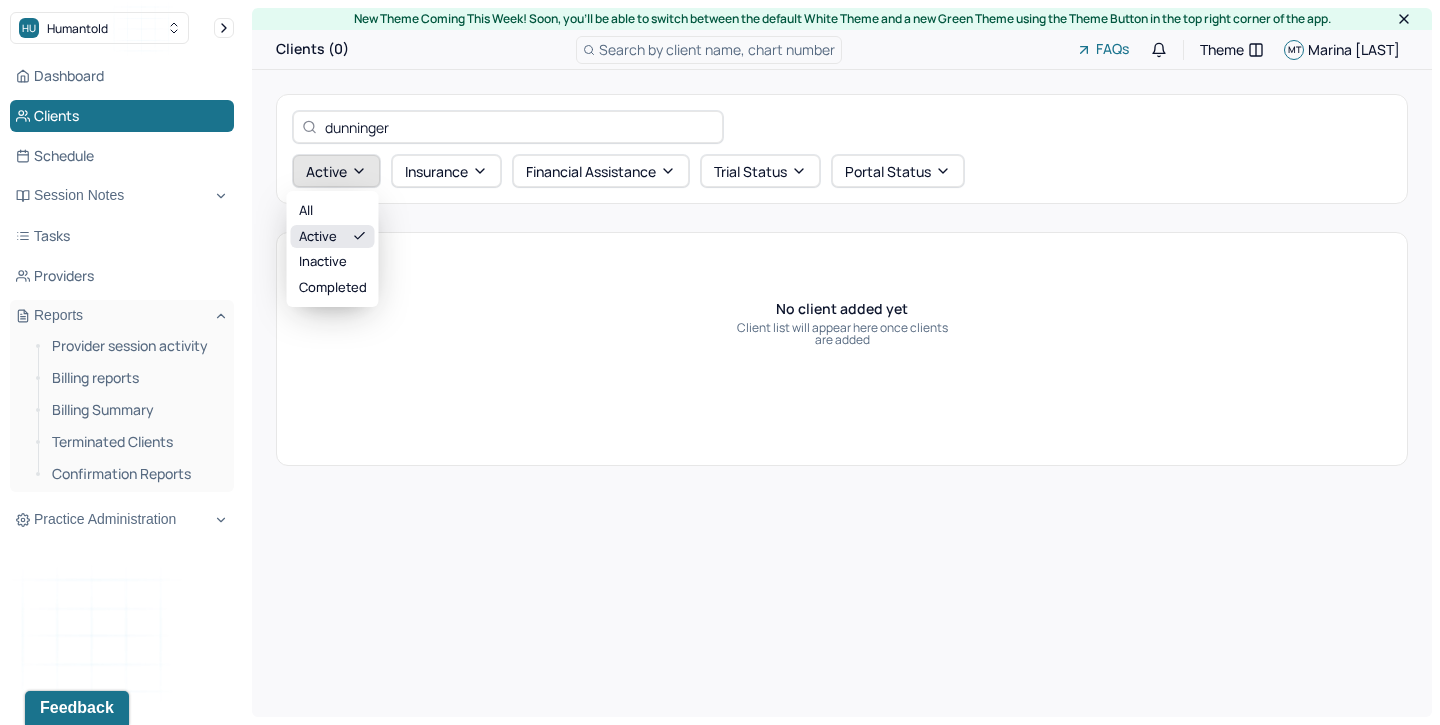 click on "Active" at bounding box center [336, 171] 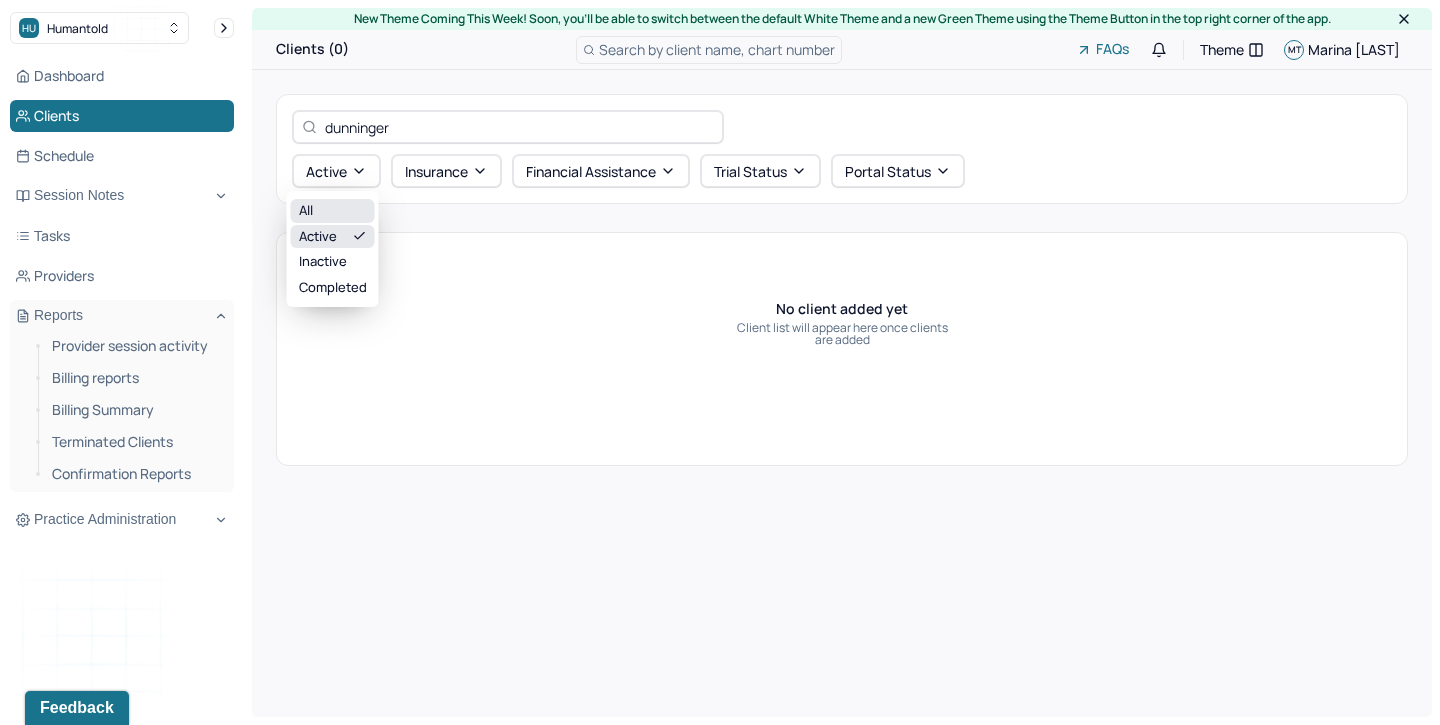 click on "All" at bounding box center [333, 211] 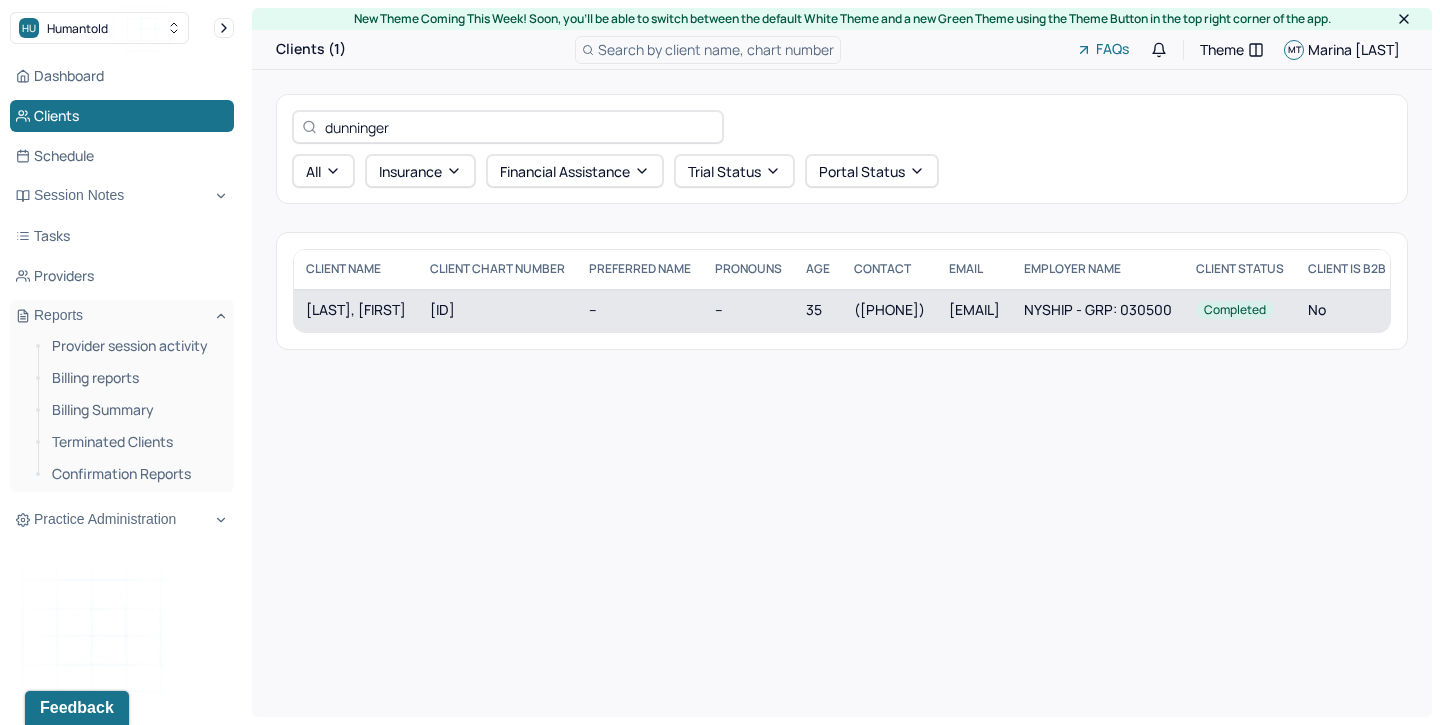 click on "[LAST], [FIRST]" at bounding box center [356, 310] 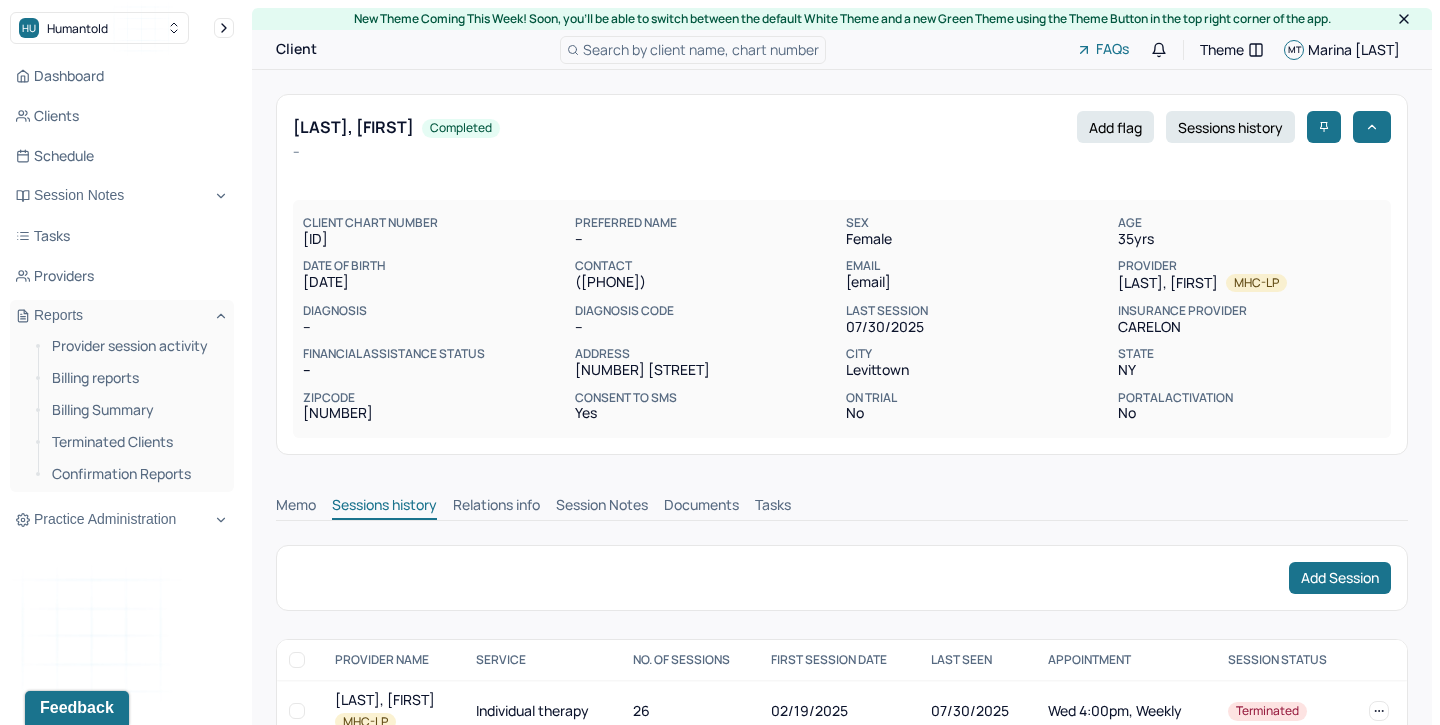 click on "Session Notes" at bounding box center (602, 507) 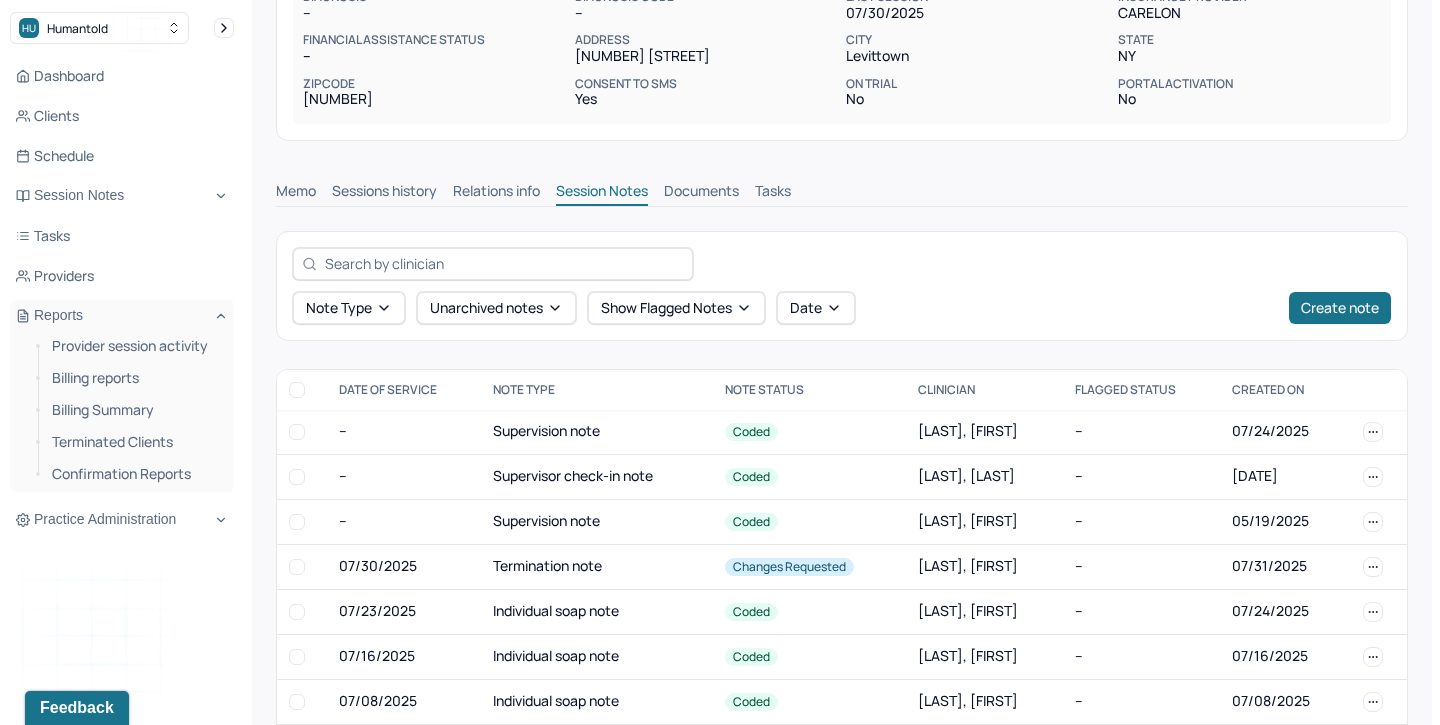scroll, scrollTop: 317, scrollLeft: 0, axis: vertical 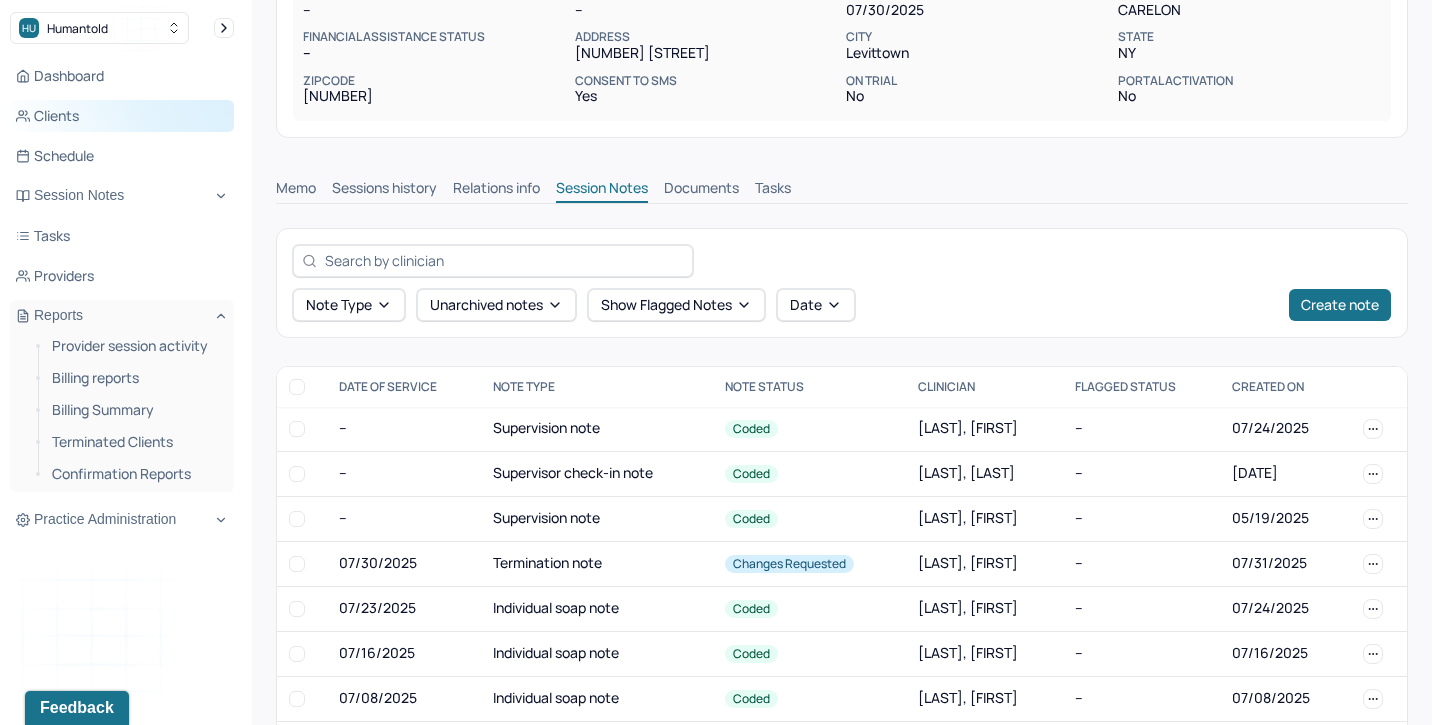 click on "Clients" at bounding box center [122, 116] 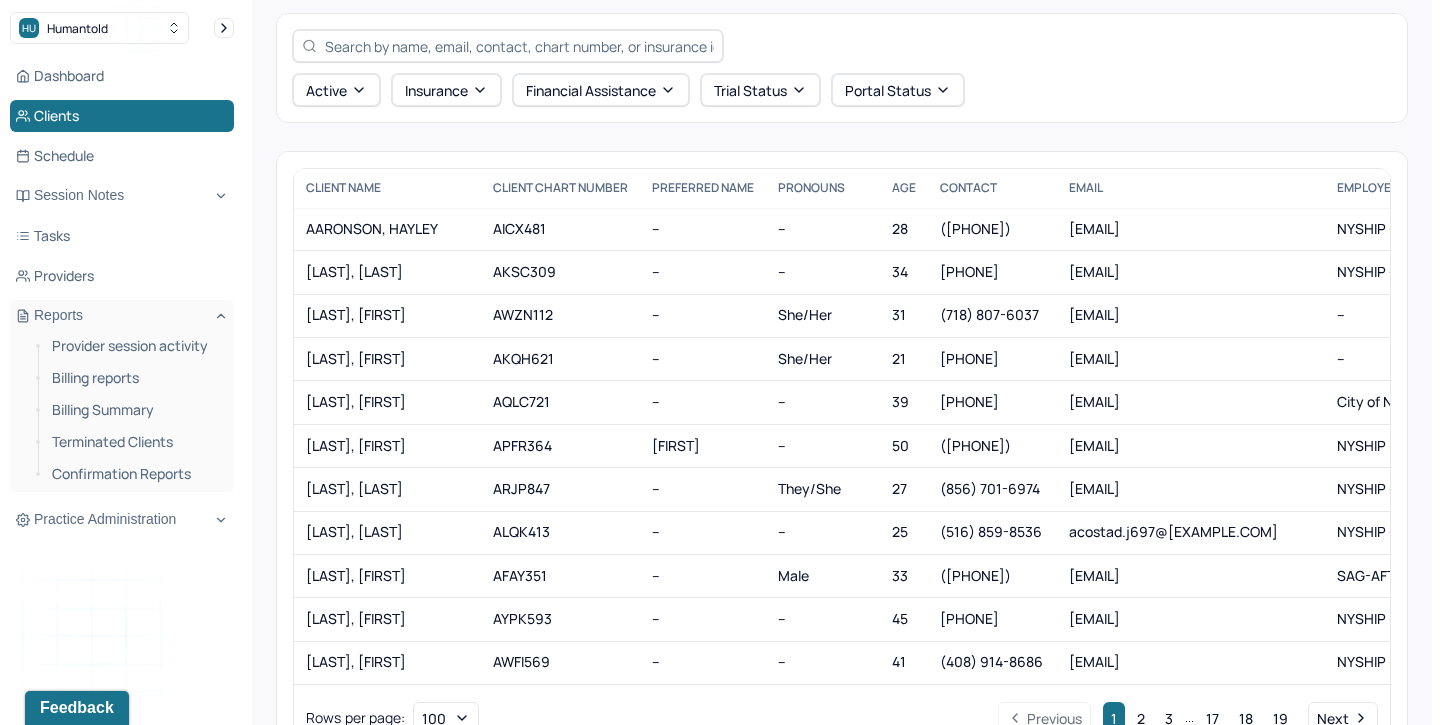 scroll, scrollTop: 73, scrollLeft: 0, axis: vertical 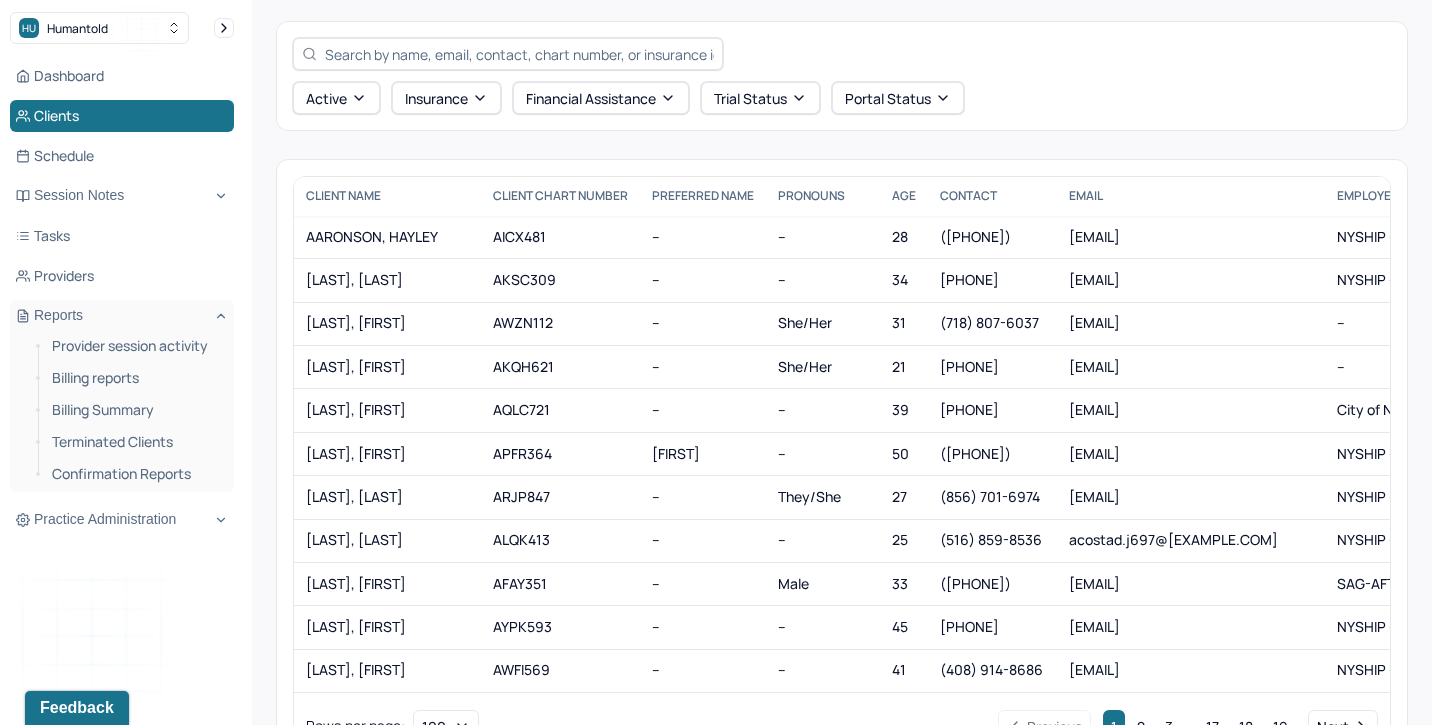 click at bounding box center (519, 54) 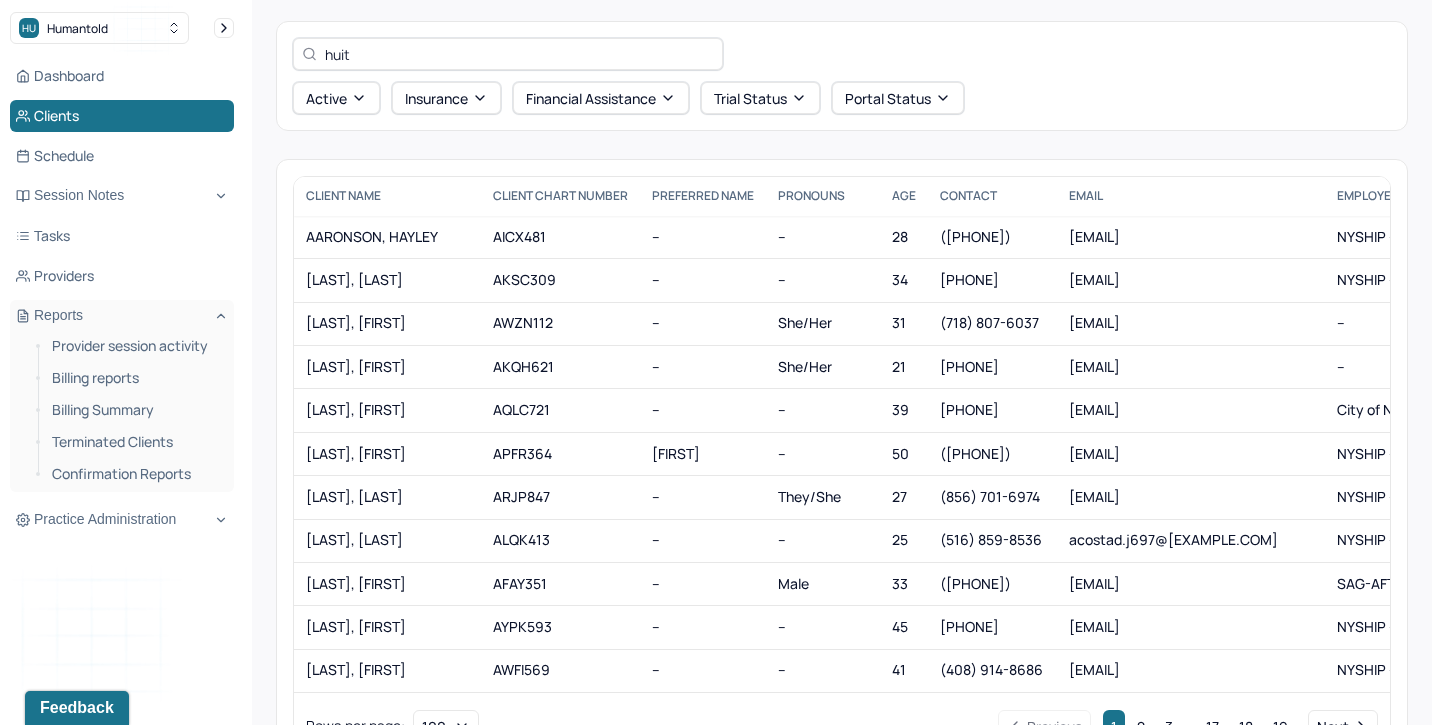 scroll, scrollTop: 0, scrollLeft: 0, axis: both 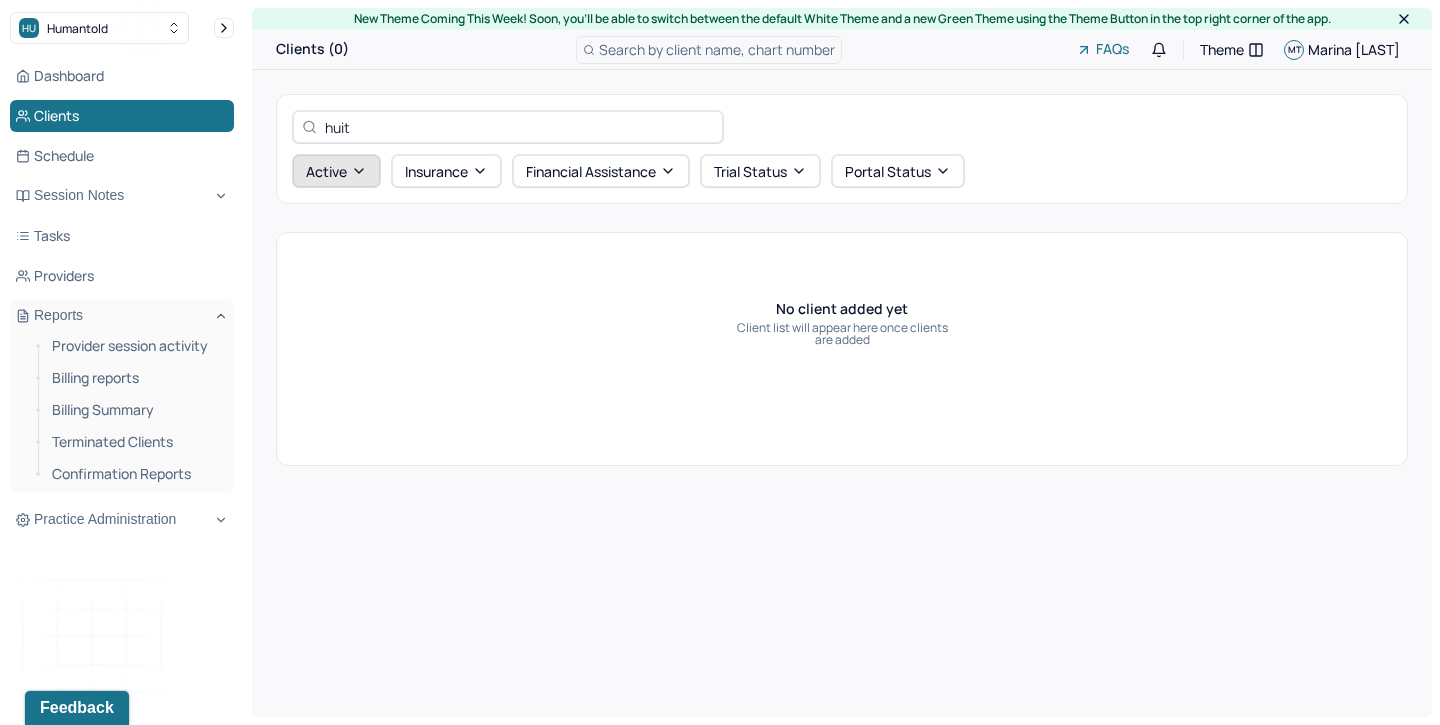 type on "huit" 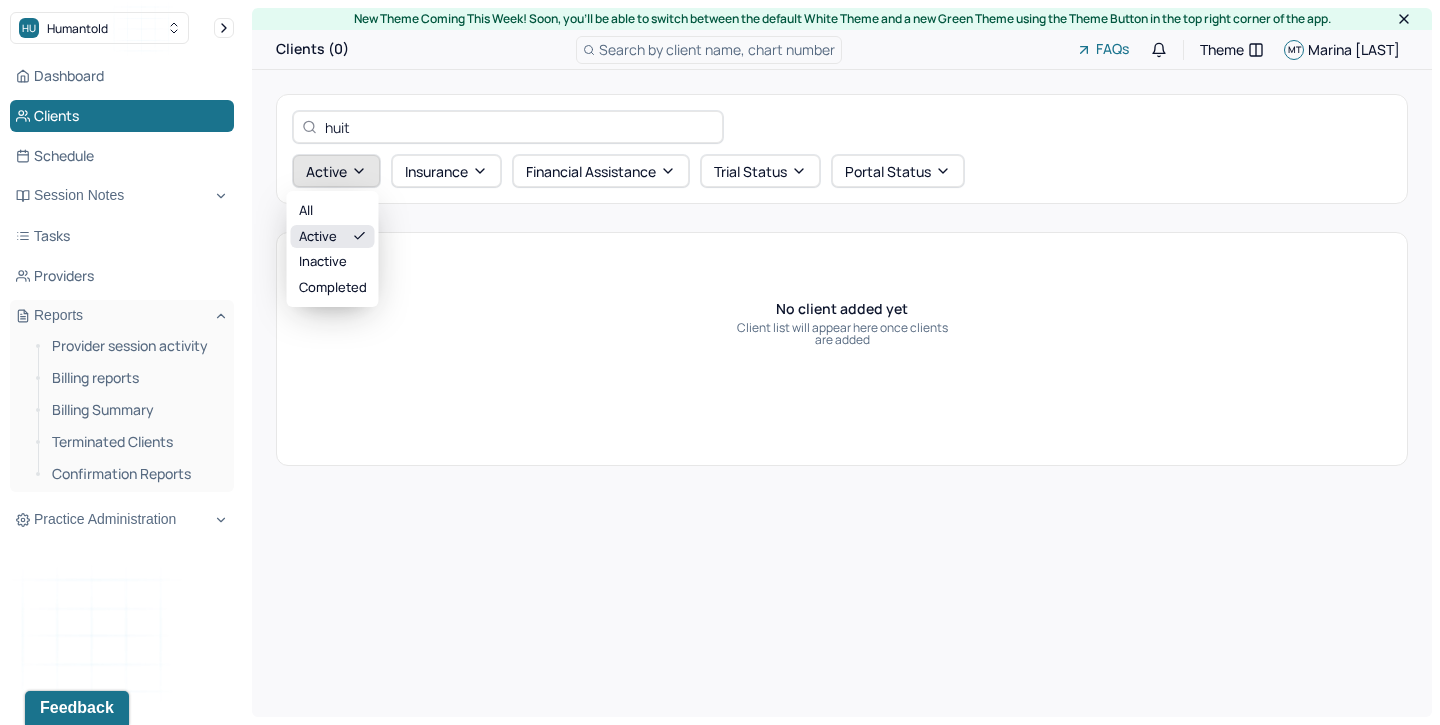 click on "Active" at bounding box center (336, 171) 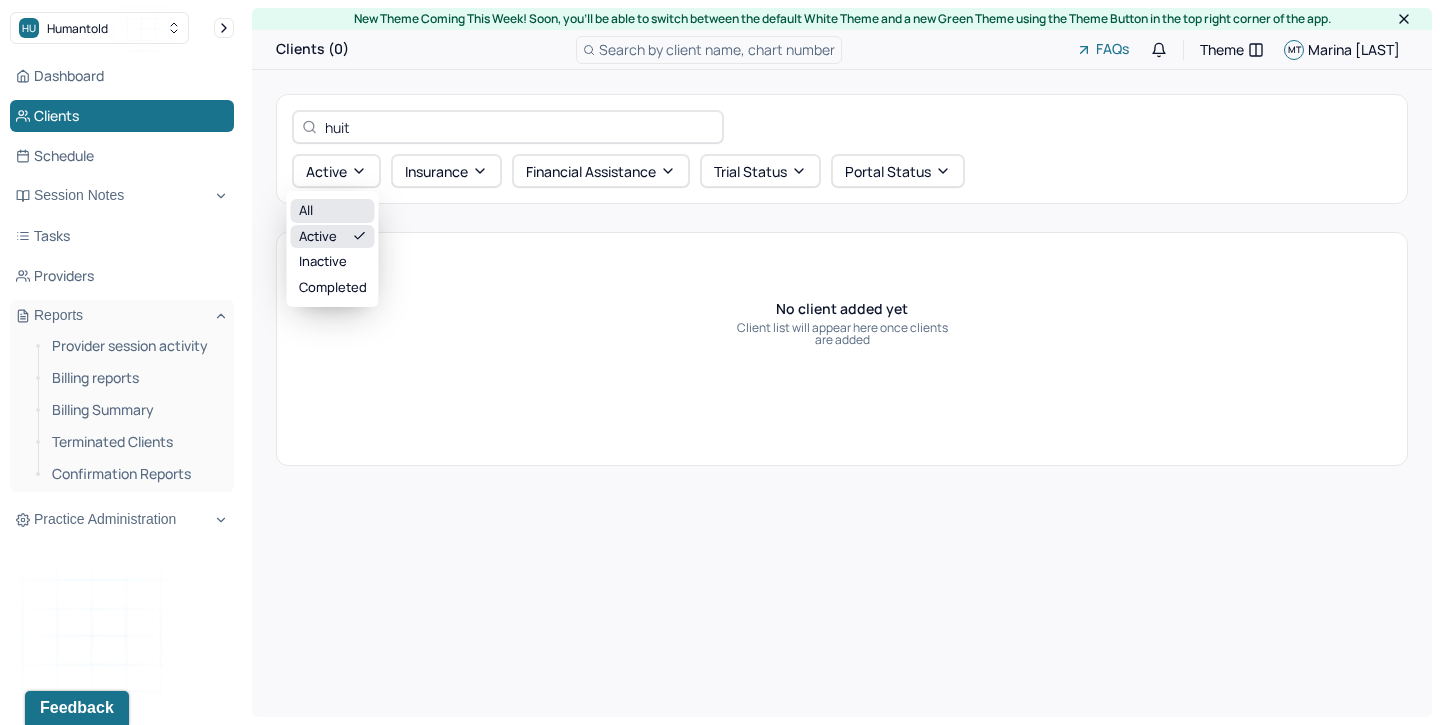 click on "All" at bounding box center (333, 211) 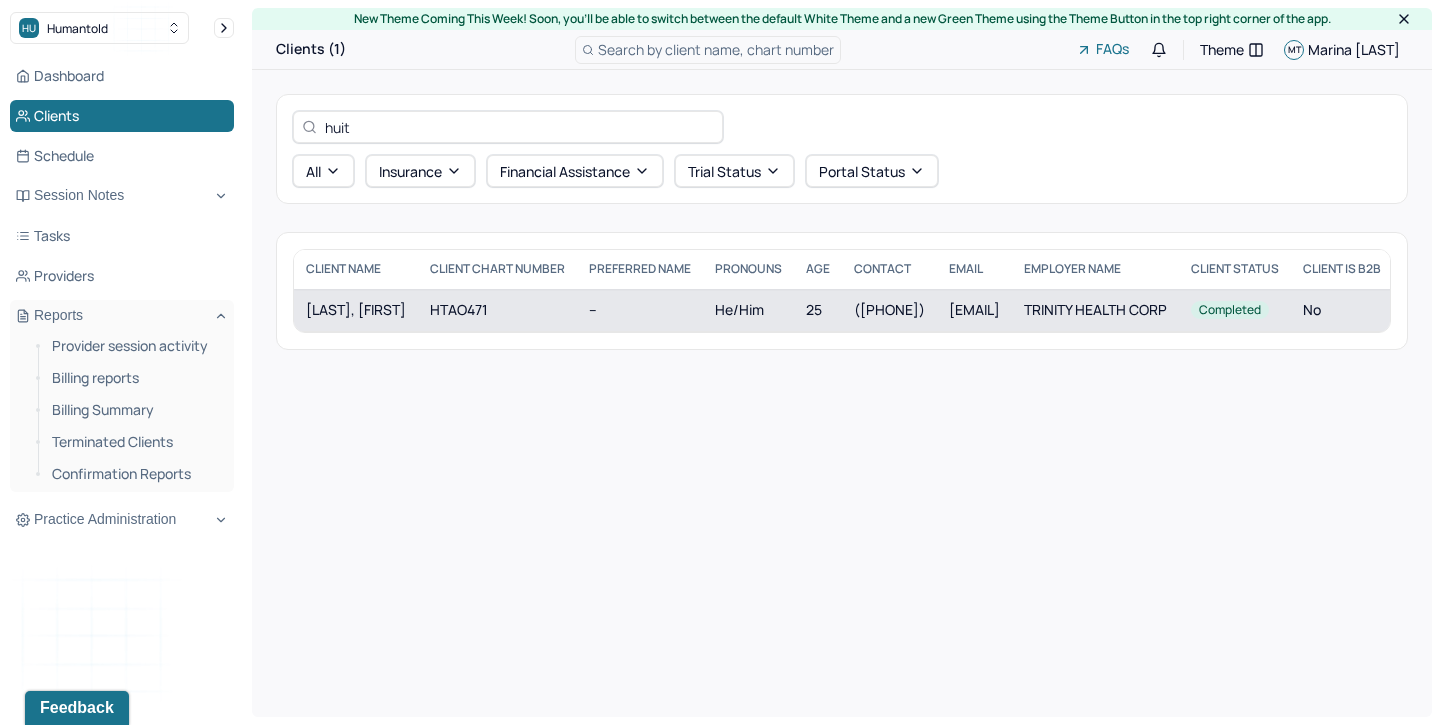 click on "HUITRON, GENARO" at bounding box center [356, 310] 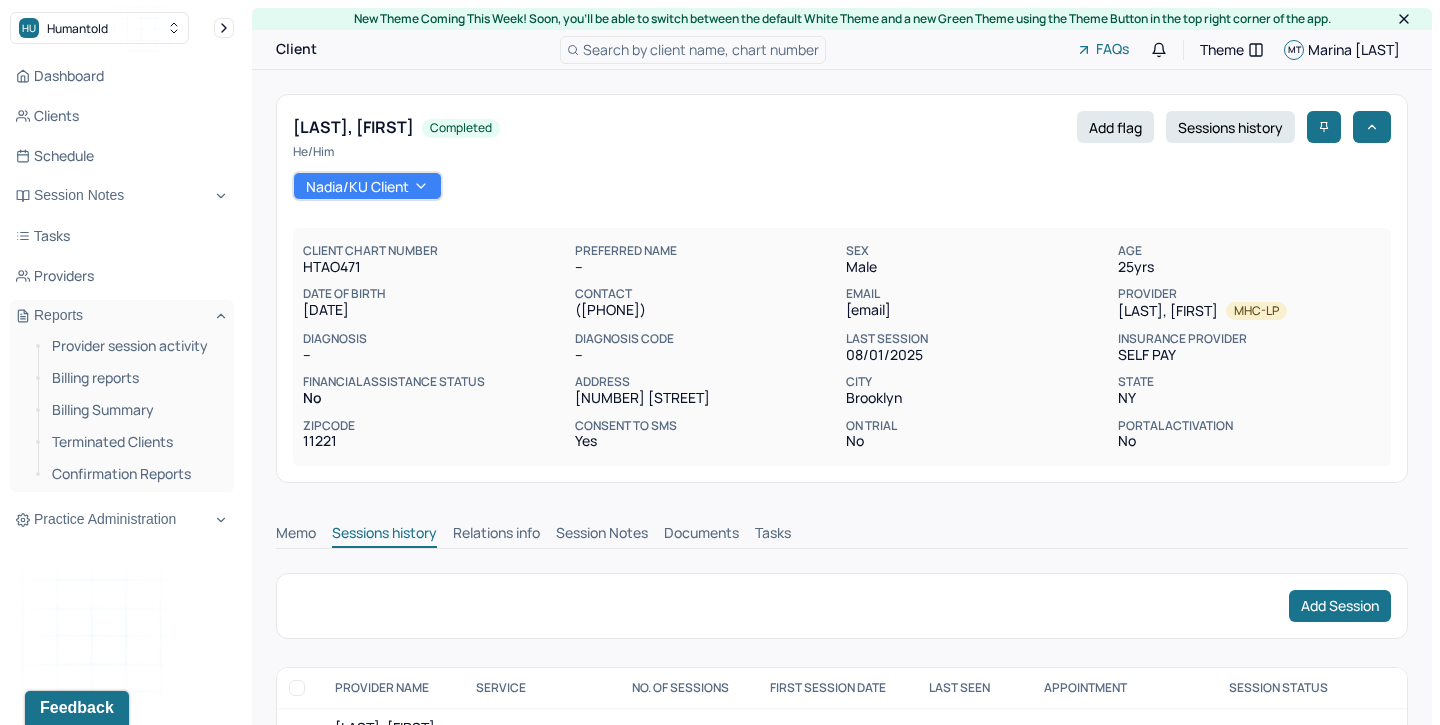 click on "Session Notes" at bounding box center [602, 535] 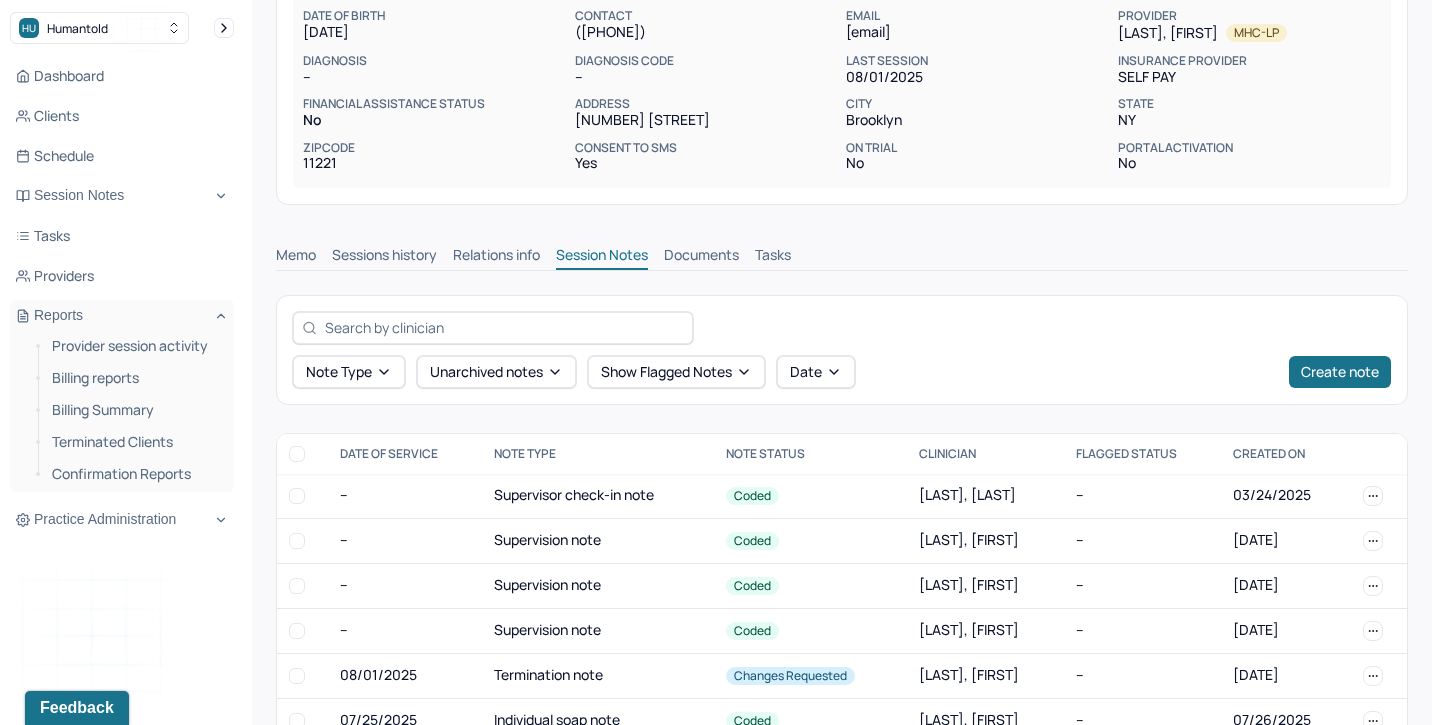 scroll, scrollTop: 280, scrollLeft: 0, axis: vertical 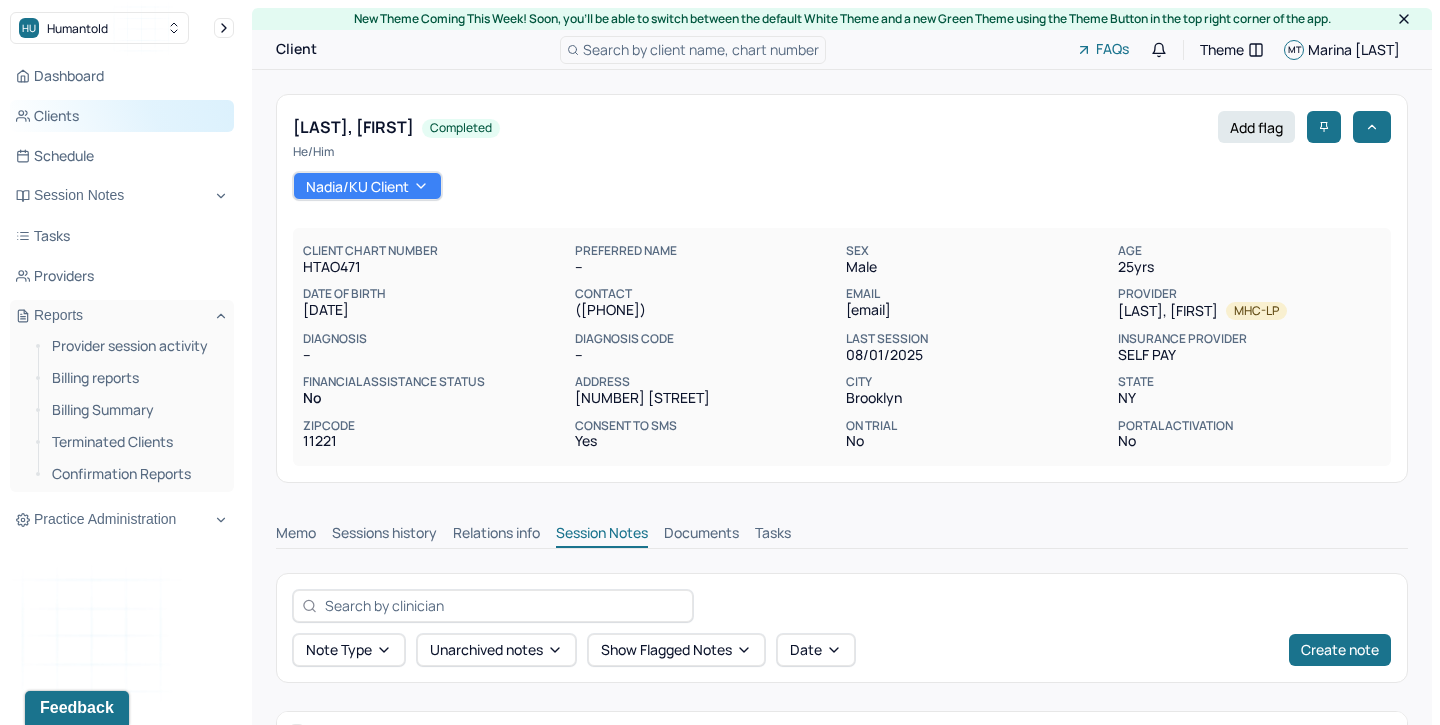 click on "Clients" at bounding box center [122, 116] 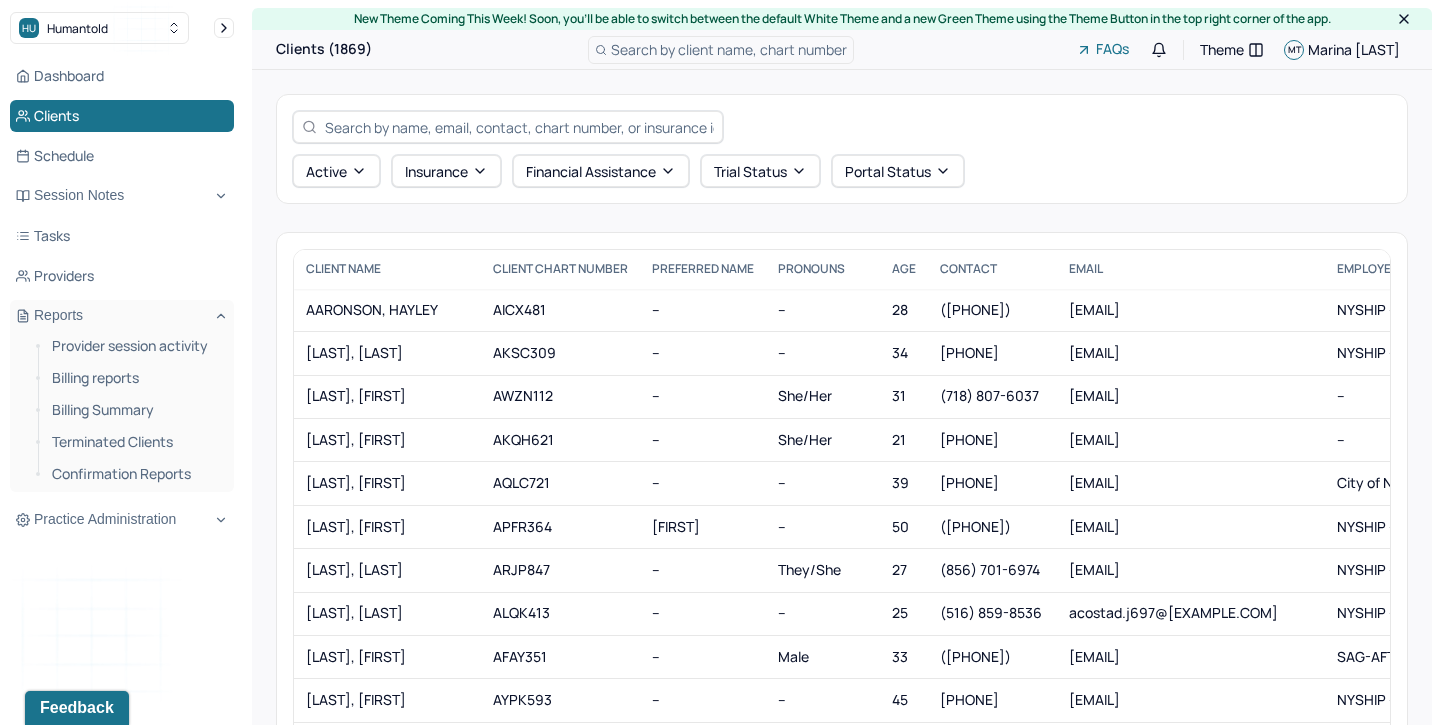 click at bounding box center [519, 127] 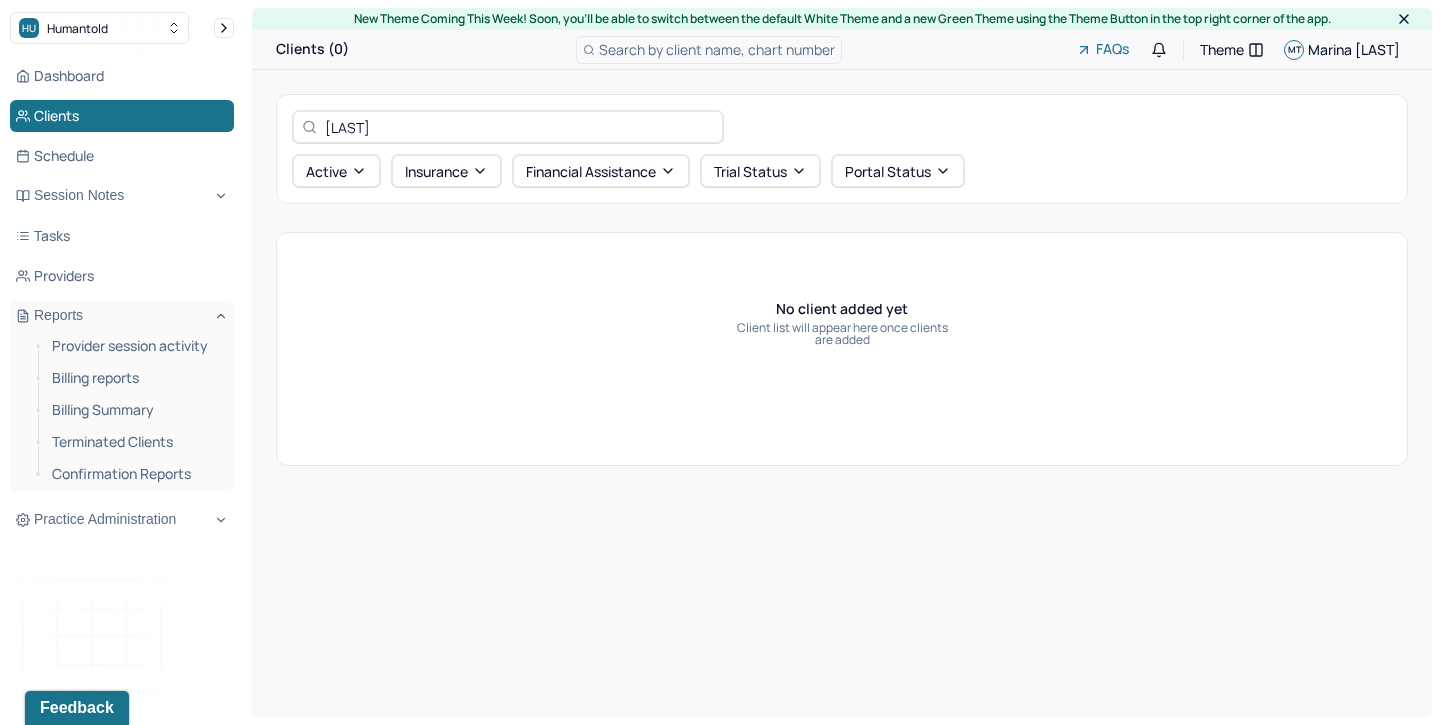 type on "tommy" 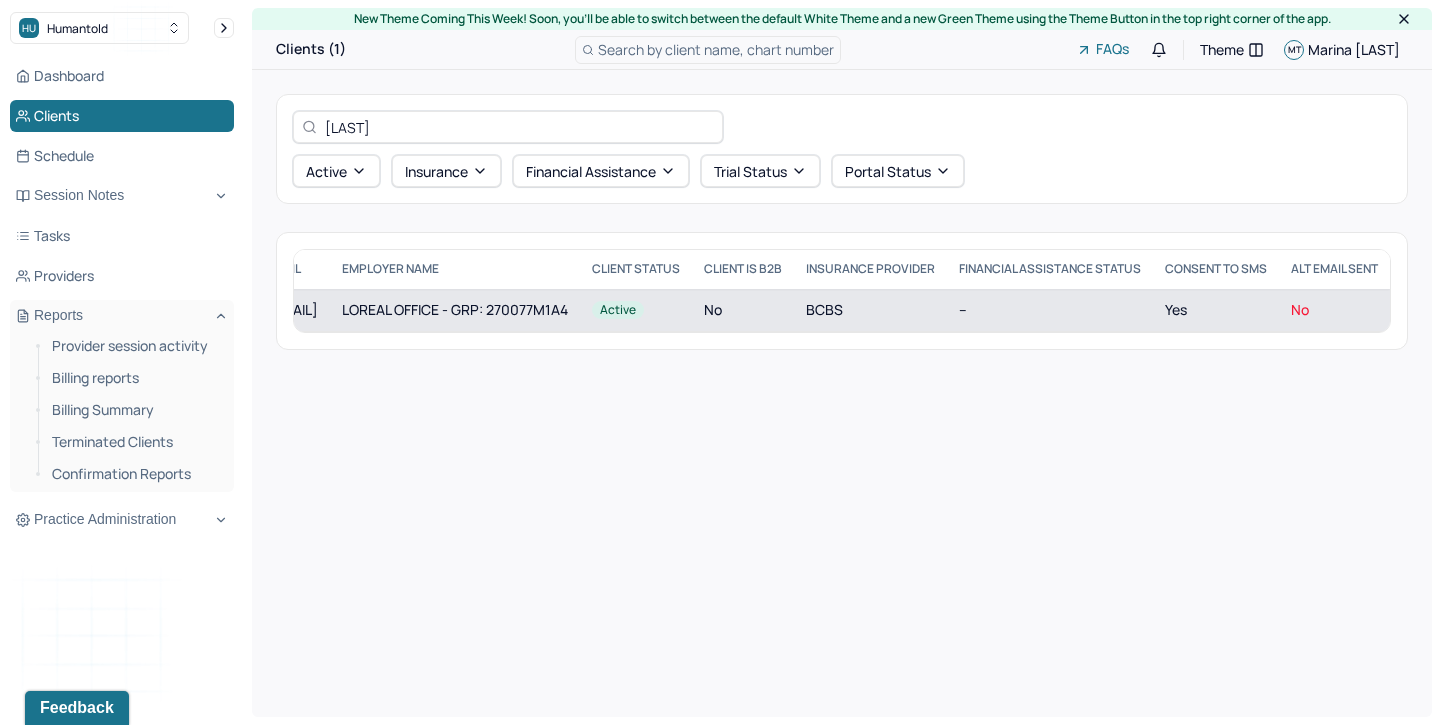 scroll, scrollTop: 0, scrollLeft: 0, axis: both 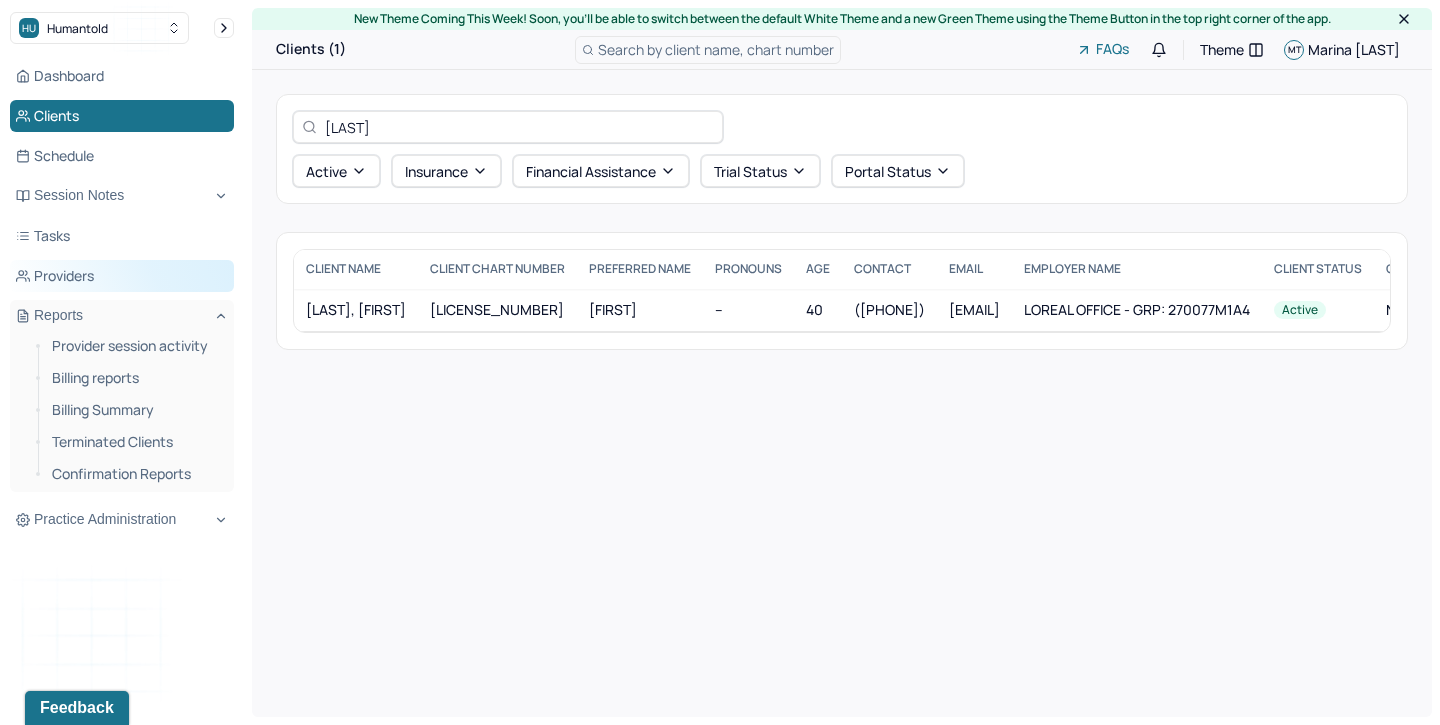 click on "Providers" at bounding box center [122, 276] 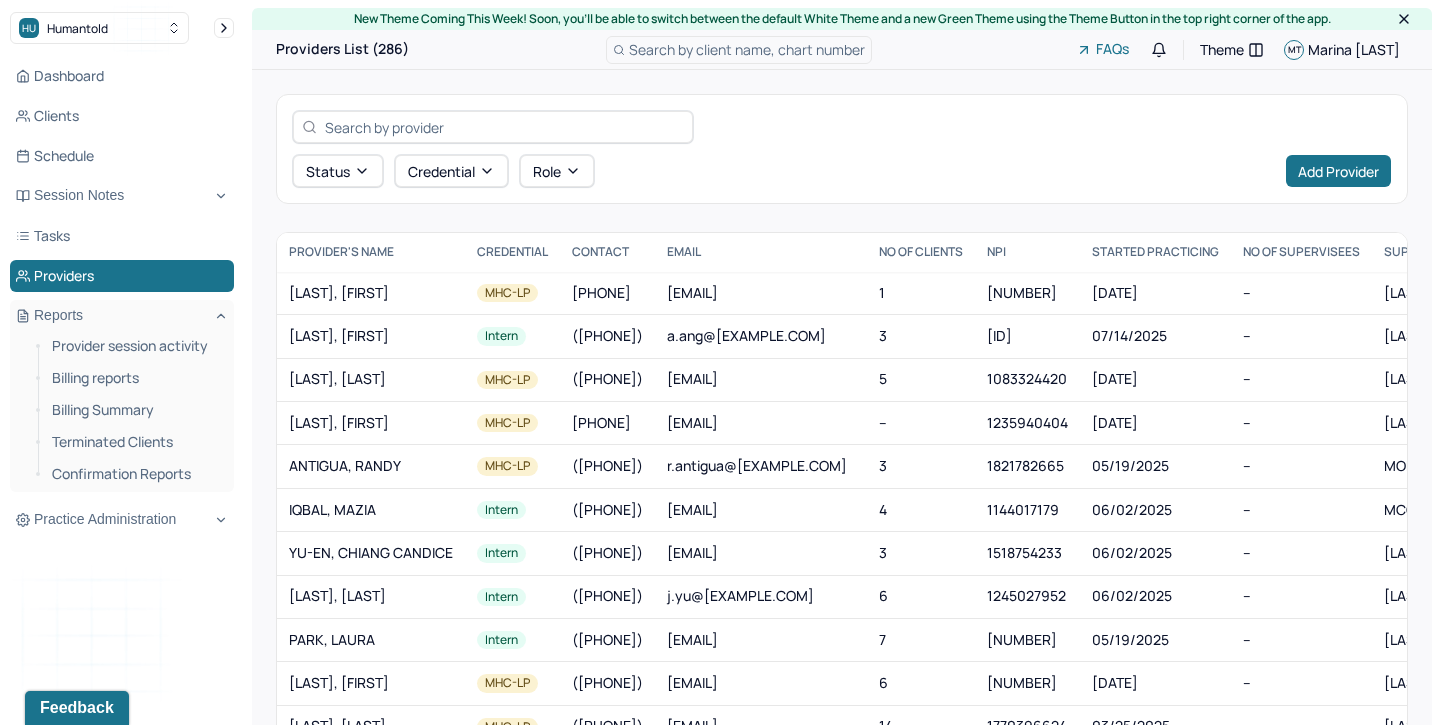 click at bounding box center [504, 127] 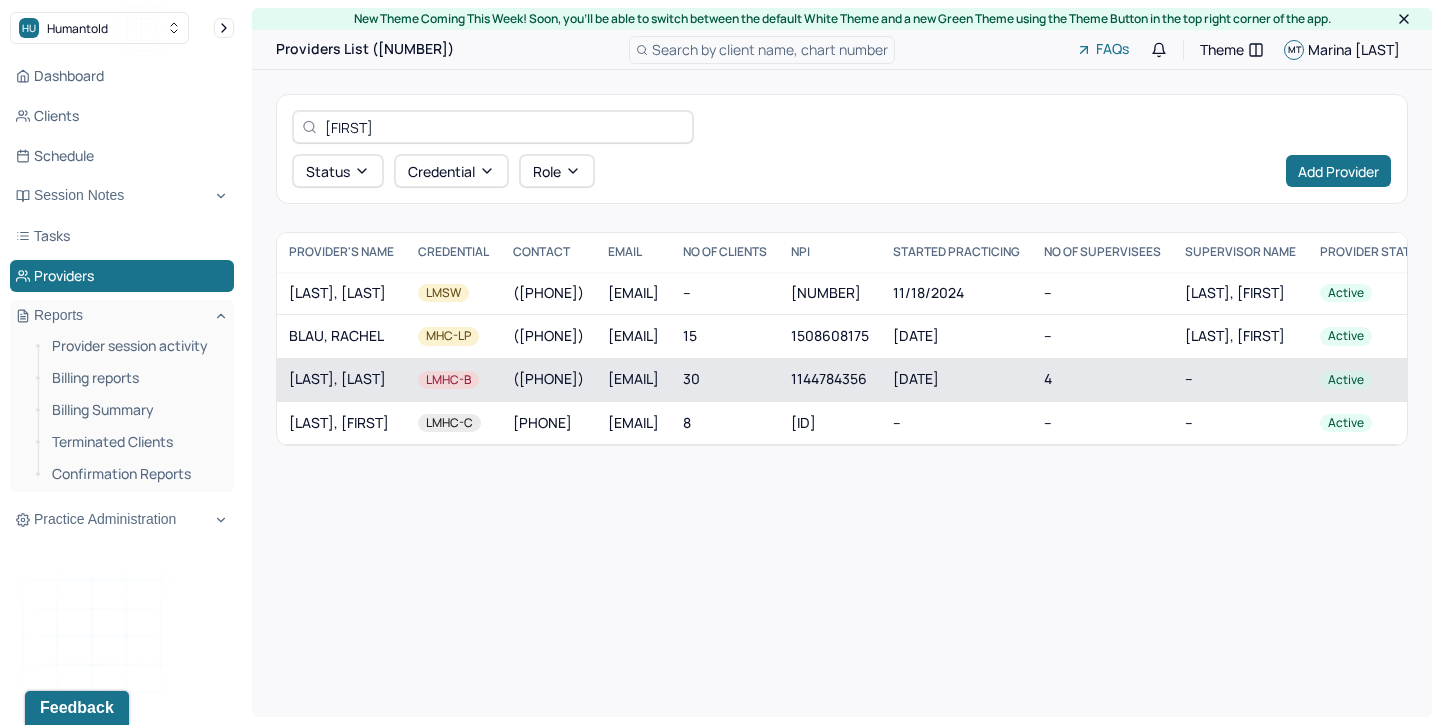 type on "rachel" 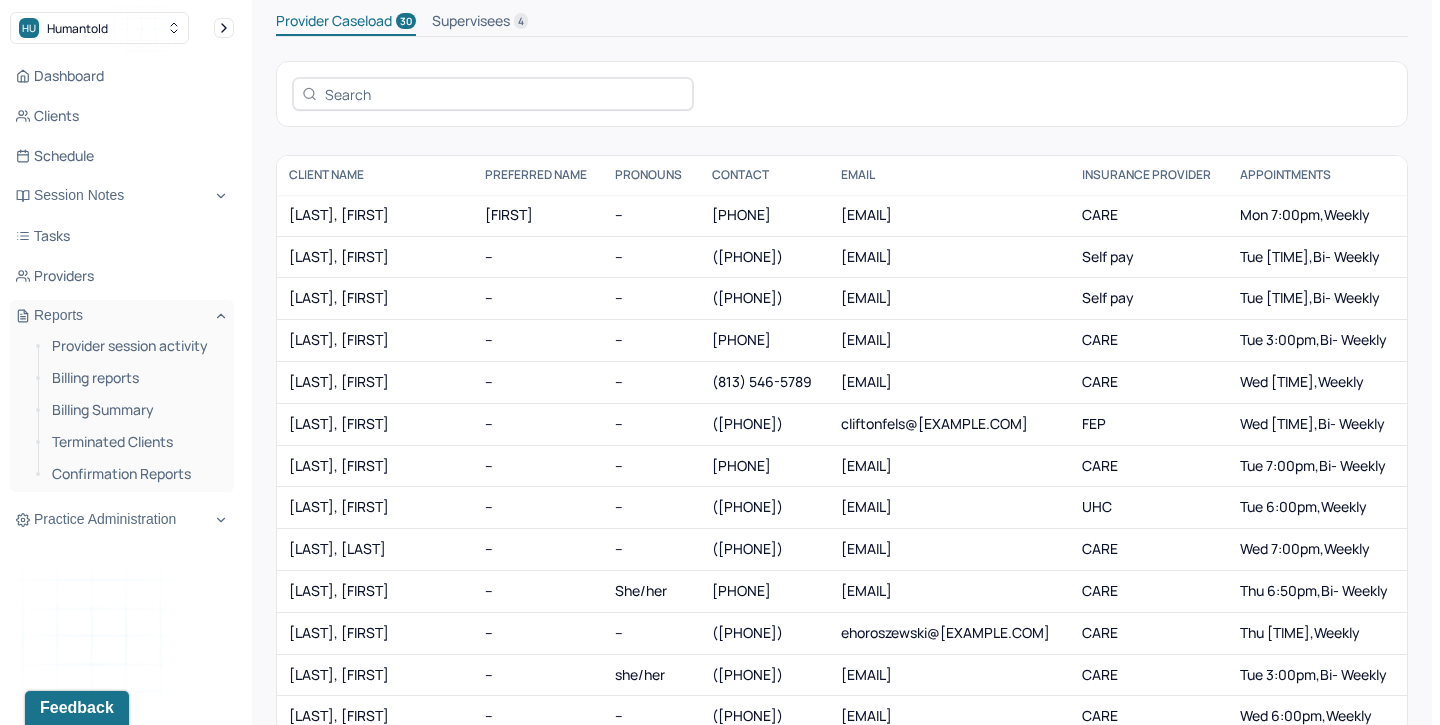scroll, scrollTop: 82, scrollLeft: 0, axis: vertical 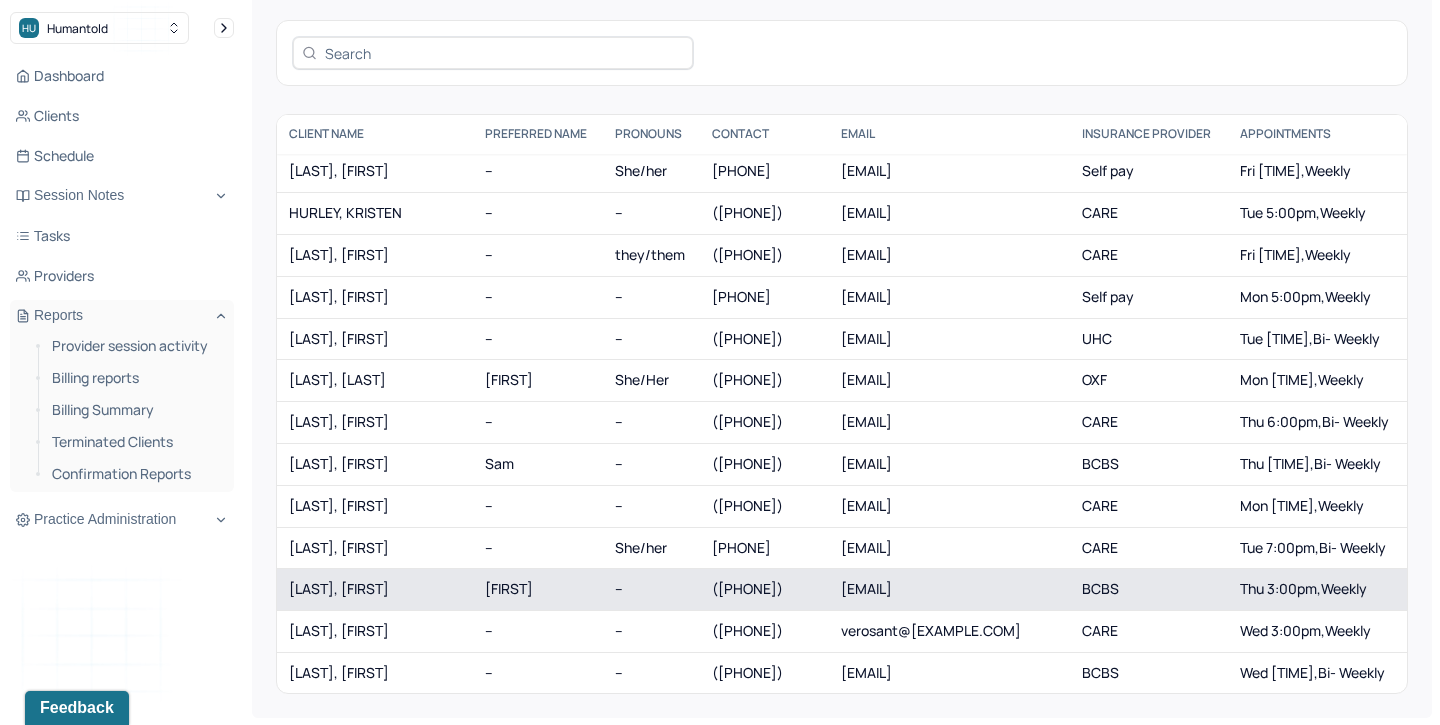 click on "Tommy" at bounding box center (538, 590) 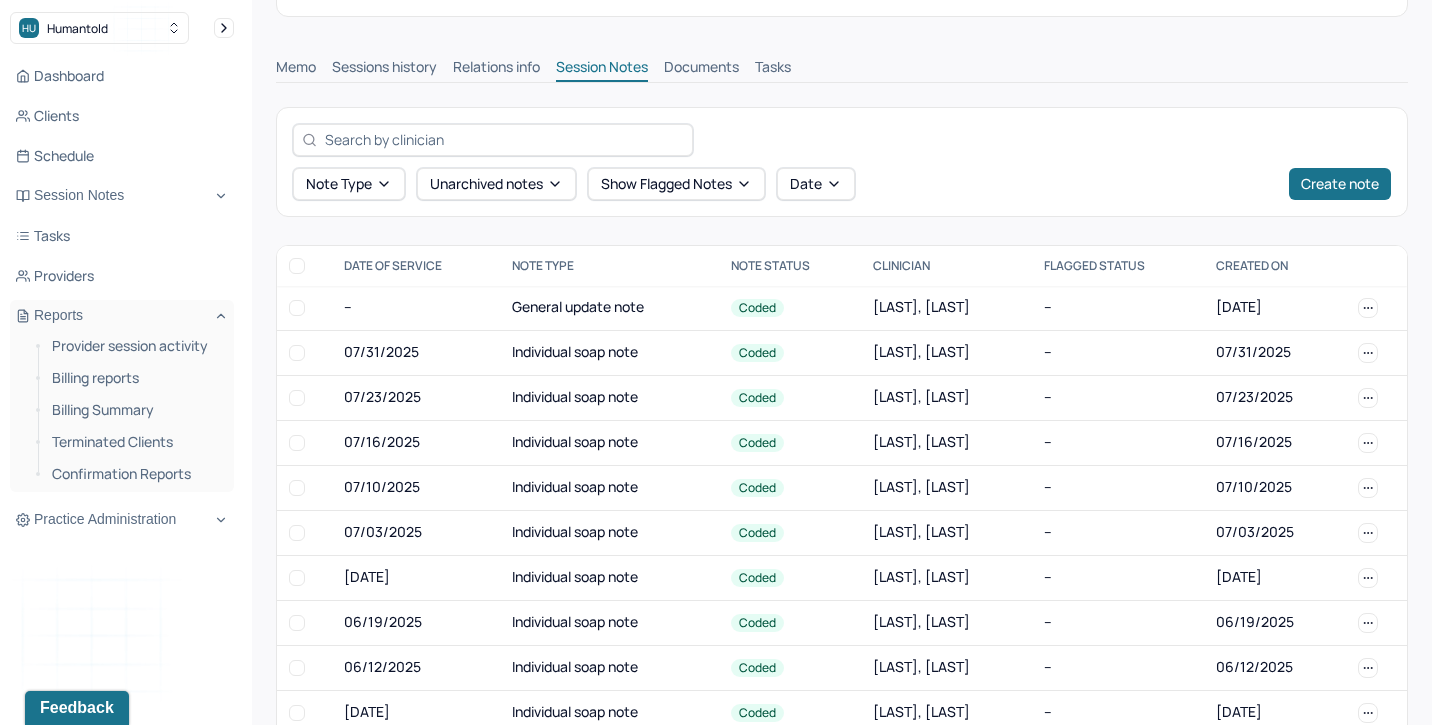 scroll, scrollTop: 440, scrollLeft: 0, axis: vertical 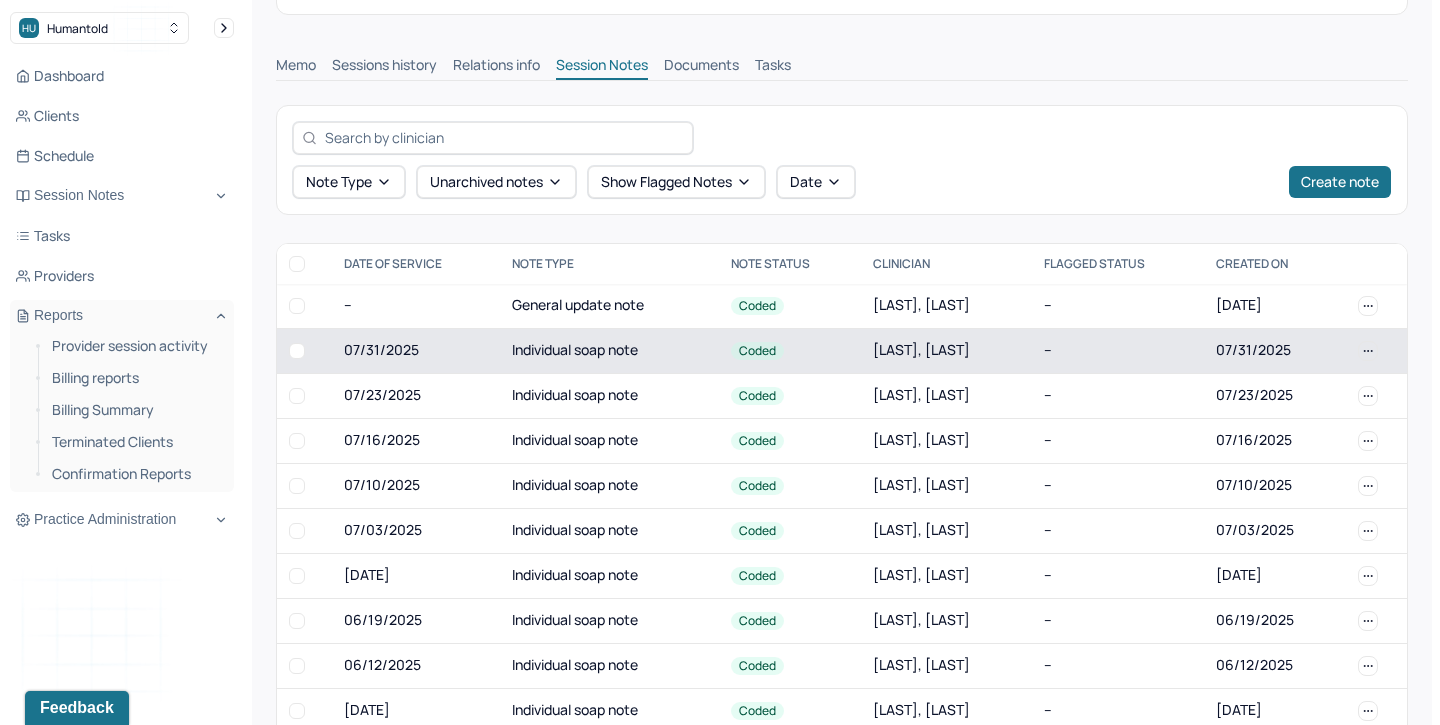click on "Individual soap note" at bounding box center [609, 350] 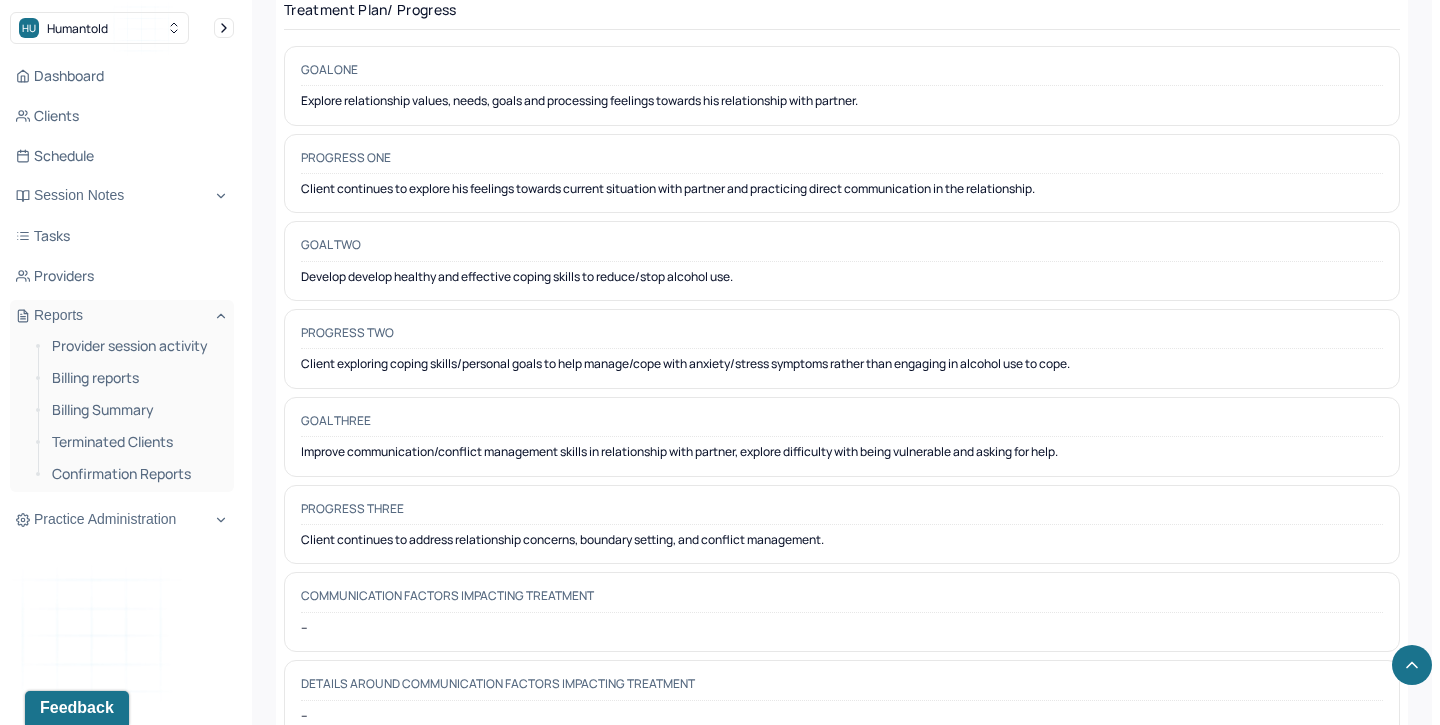 scroll, scrollTop: 3105, scrollLeft: 0, axis: vertical 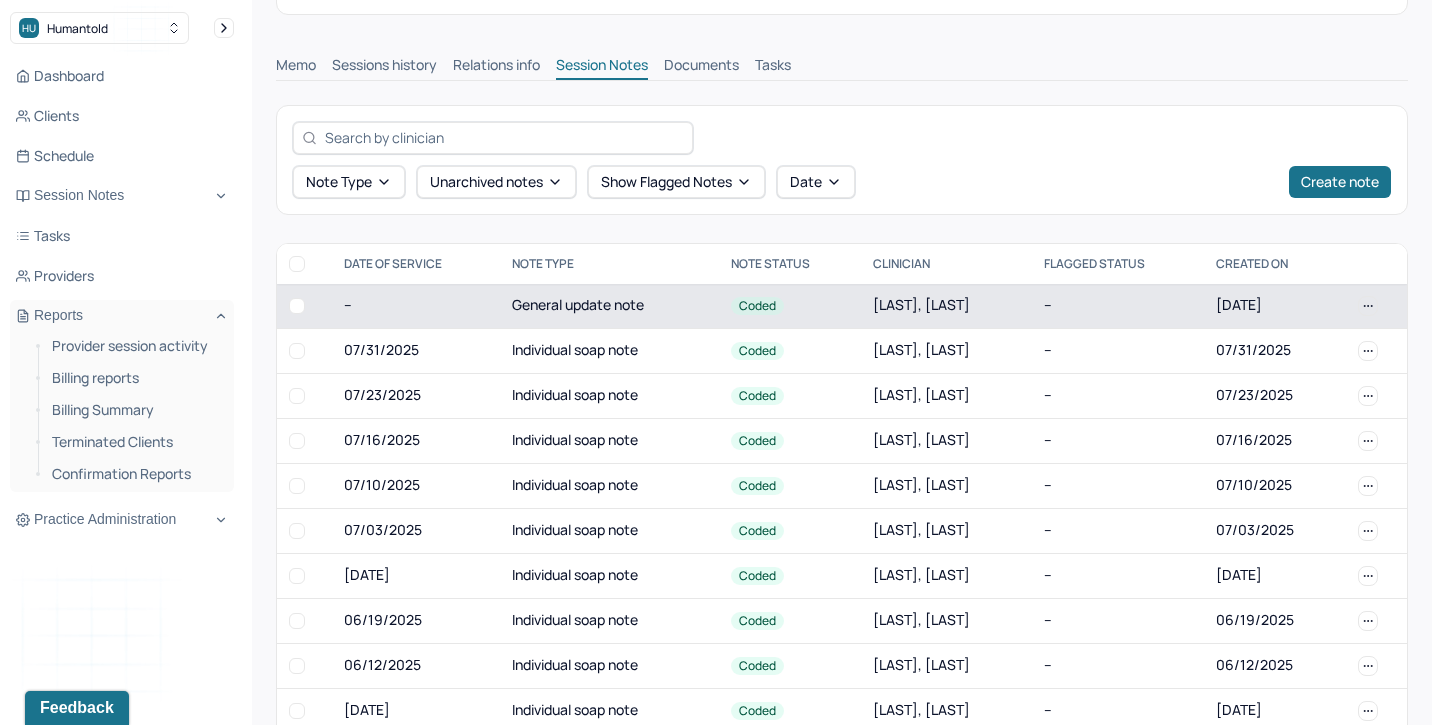 click on "General update note" at bounding box center [609, 306] 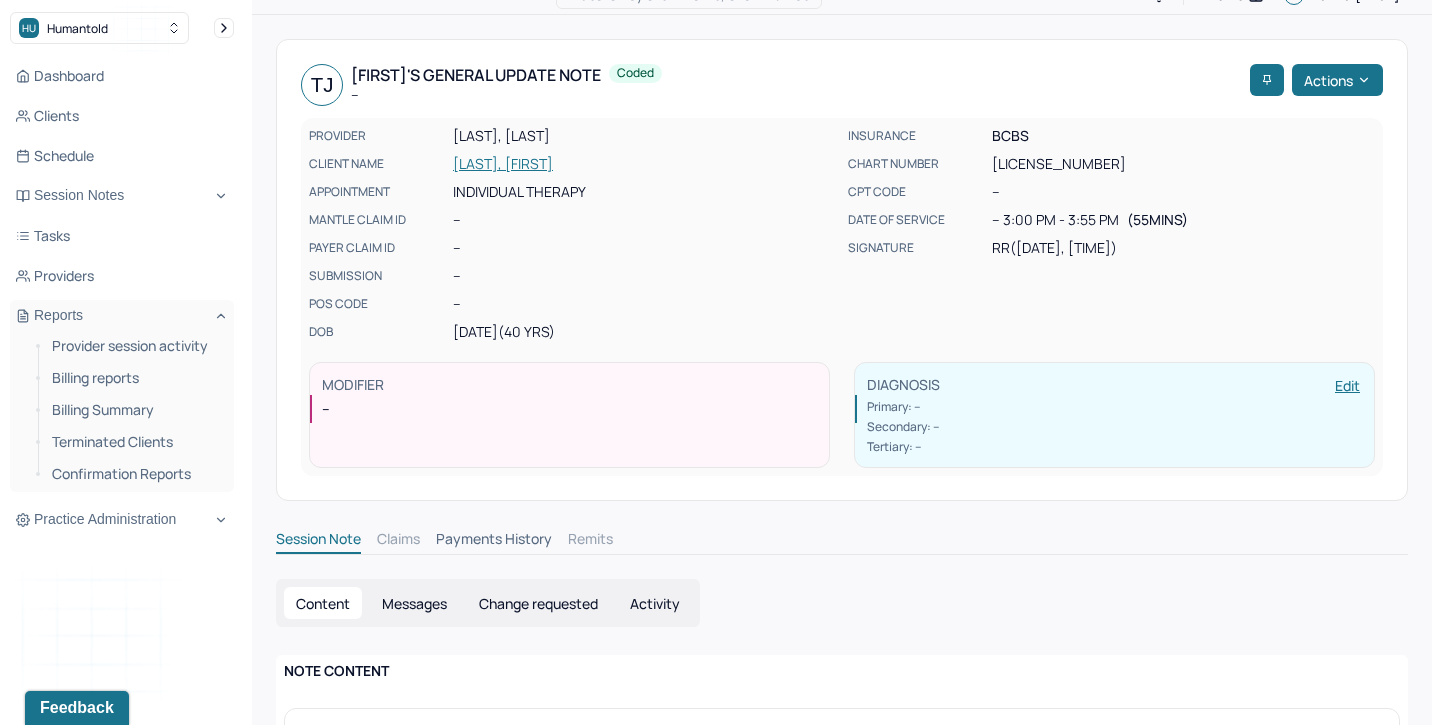 scroll, scrollTop: 256, scrollLeft: 0, axis: vertical 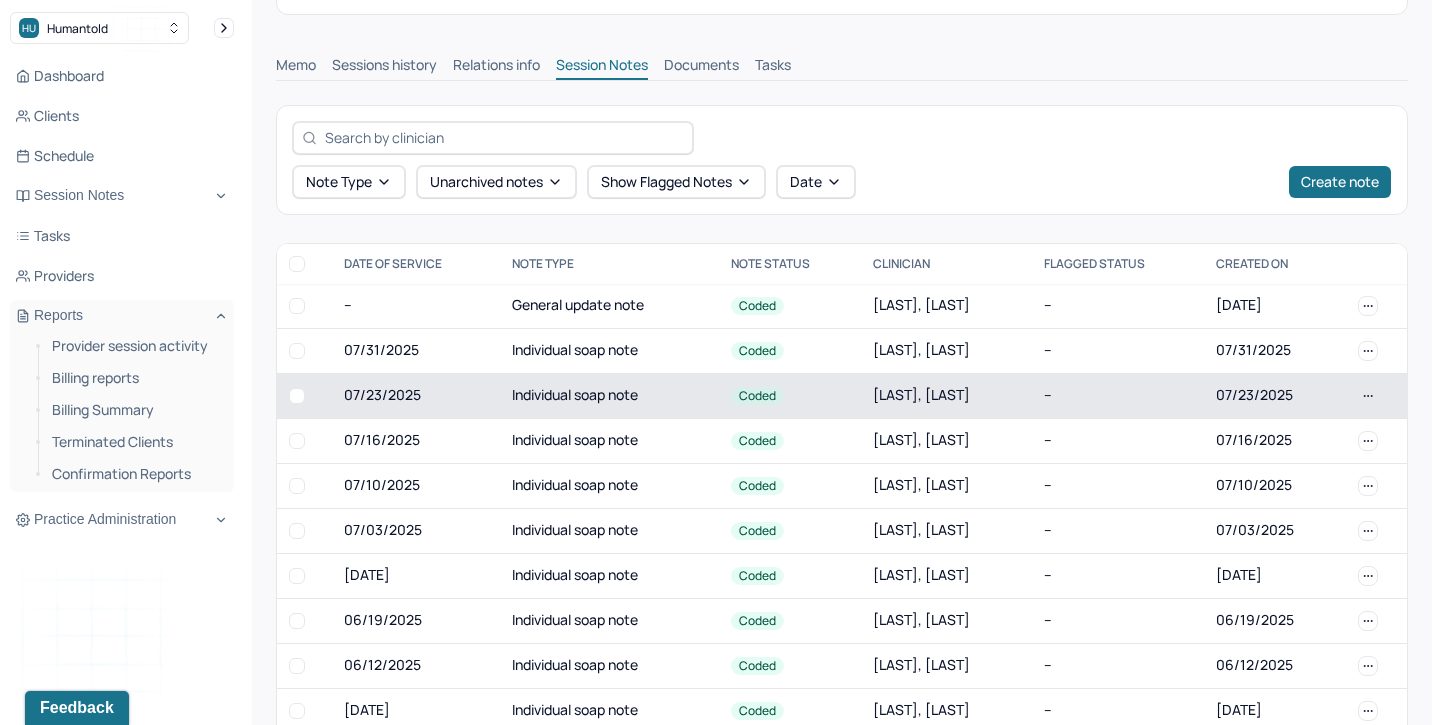 click on "07/23/2025" at bounding box center (416, 395) 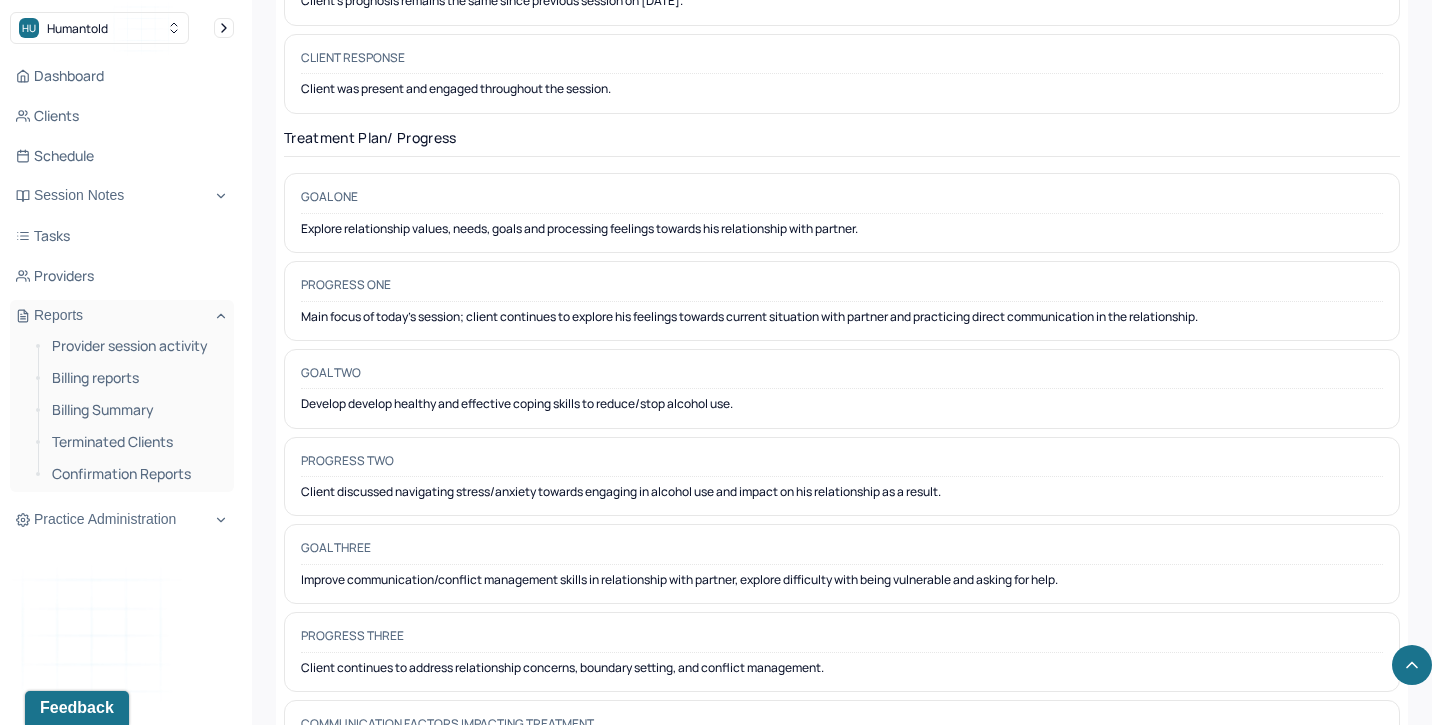 scroll, scrollTop: 2945, scrollLeft: 0, axis: vertical 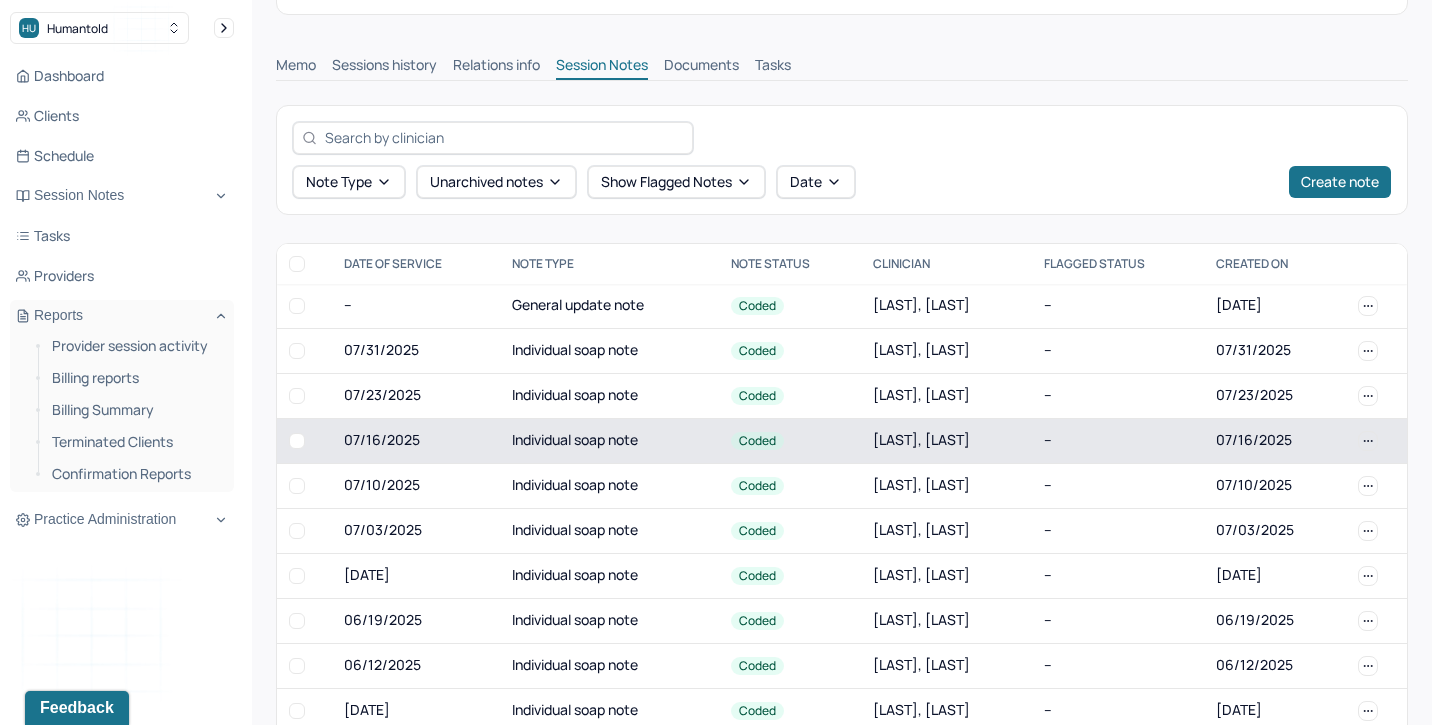 click on "07/16/2025" at bounding box center (416, 440) 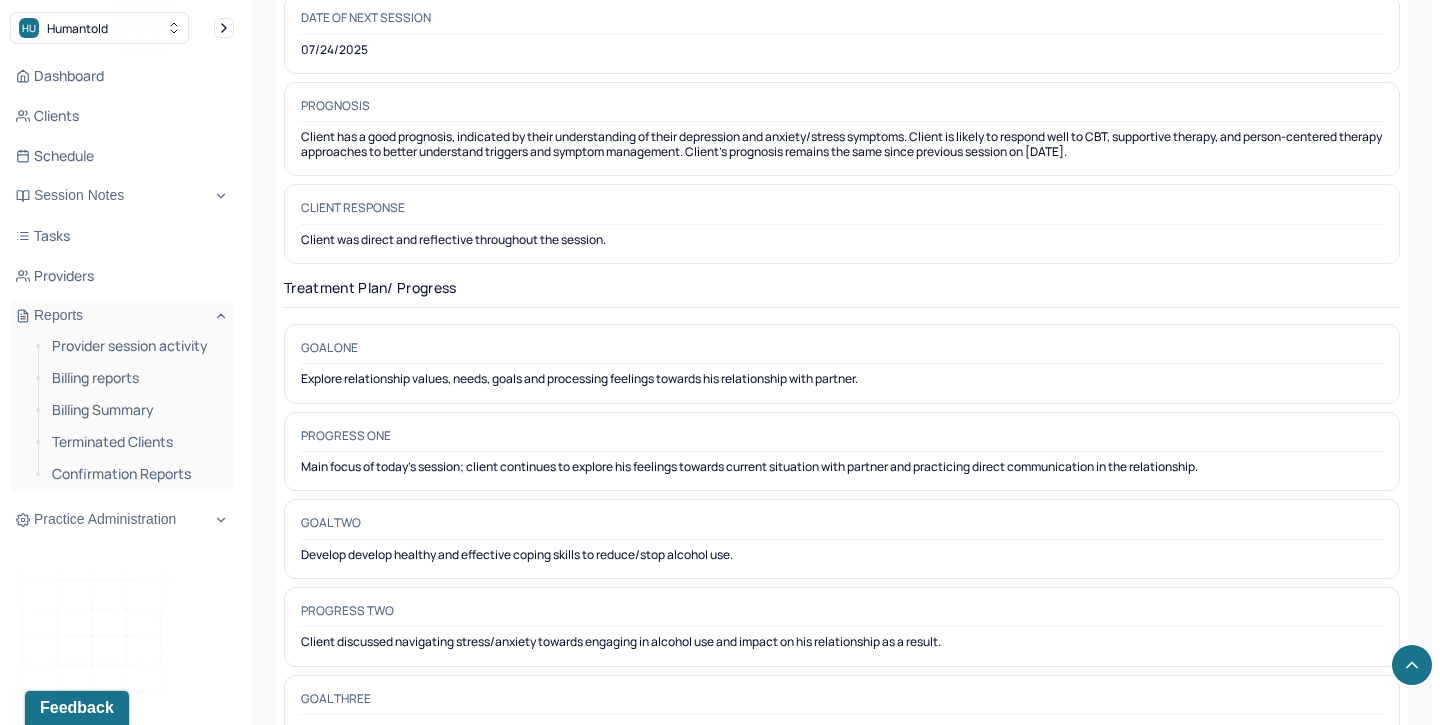scroll, scrollTop: 2811, scrollLeft: 0, axis: vertical 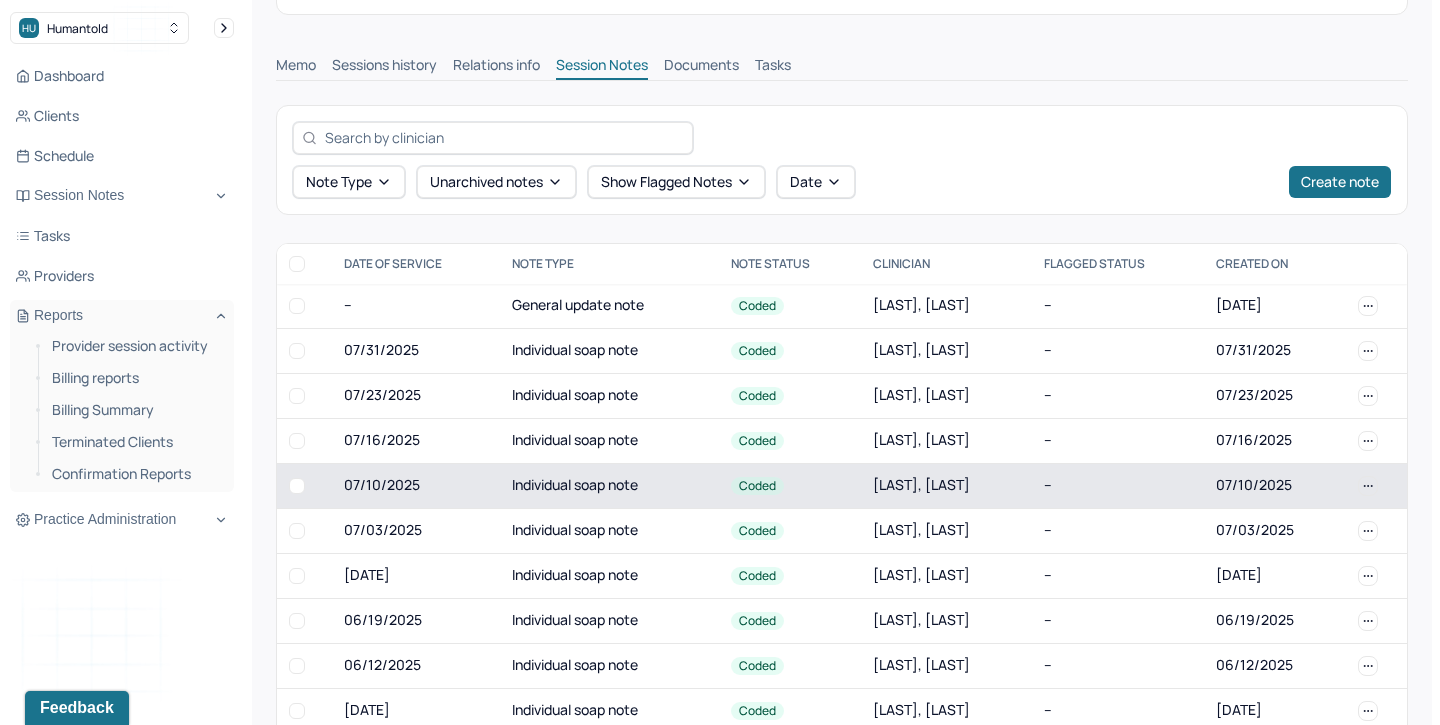 click on "07/10/2025" at bounding box center [416, 485] 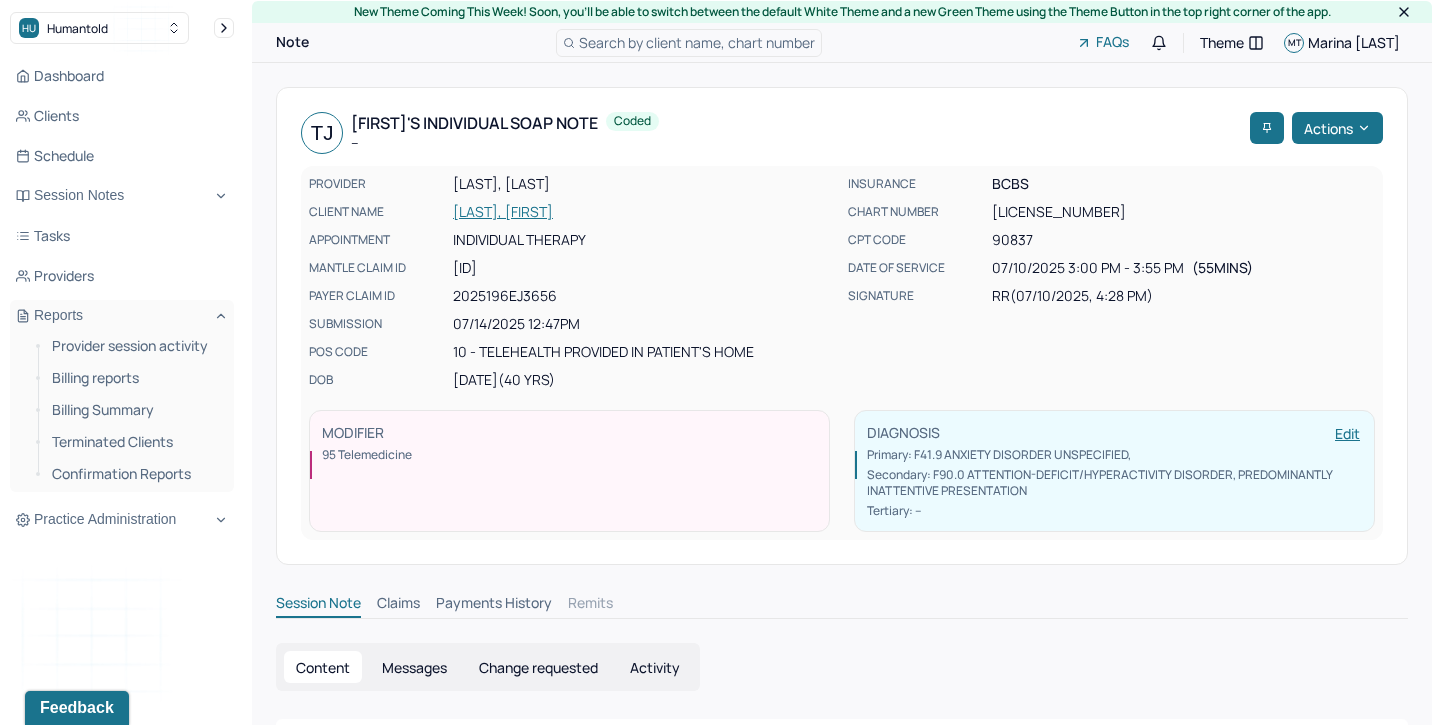 scroll, scrollTop: 0, scrollLeft: 0, axis: both 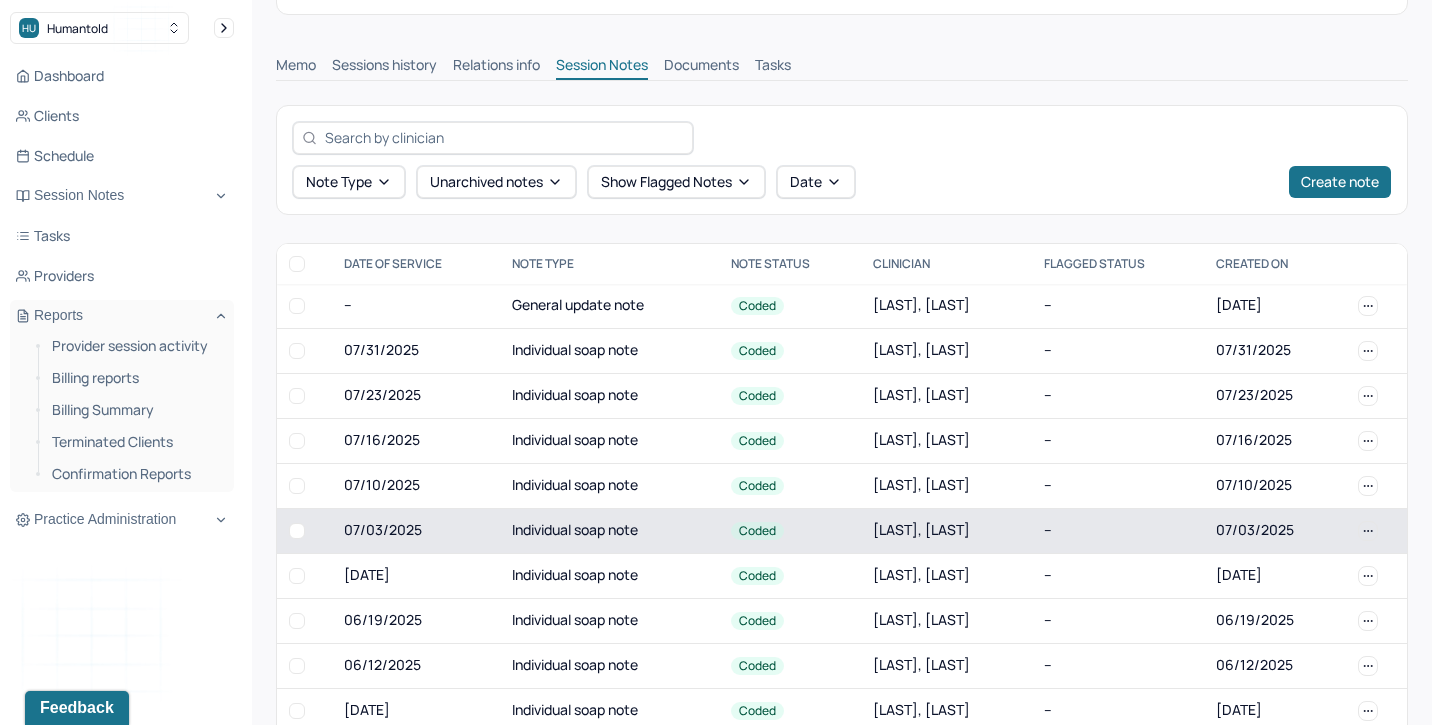 click on "07/03/2025" at bounding box center [416, 530] 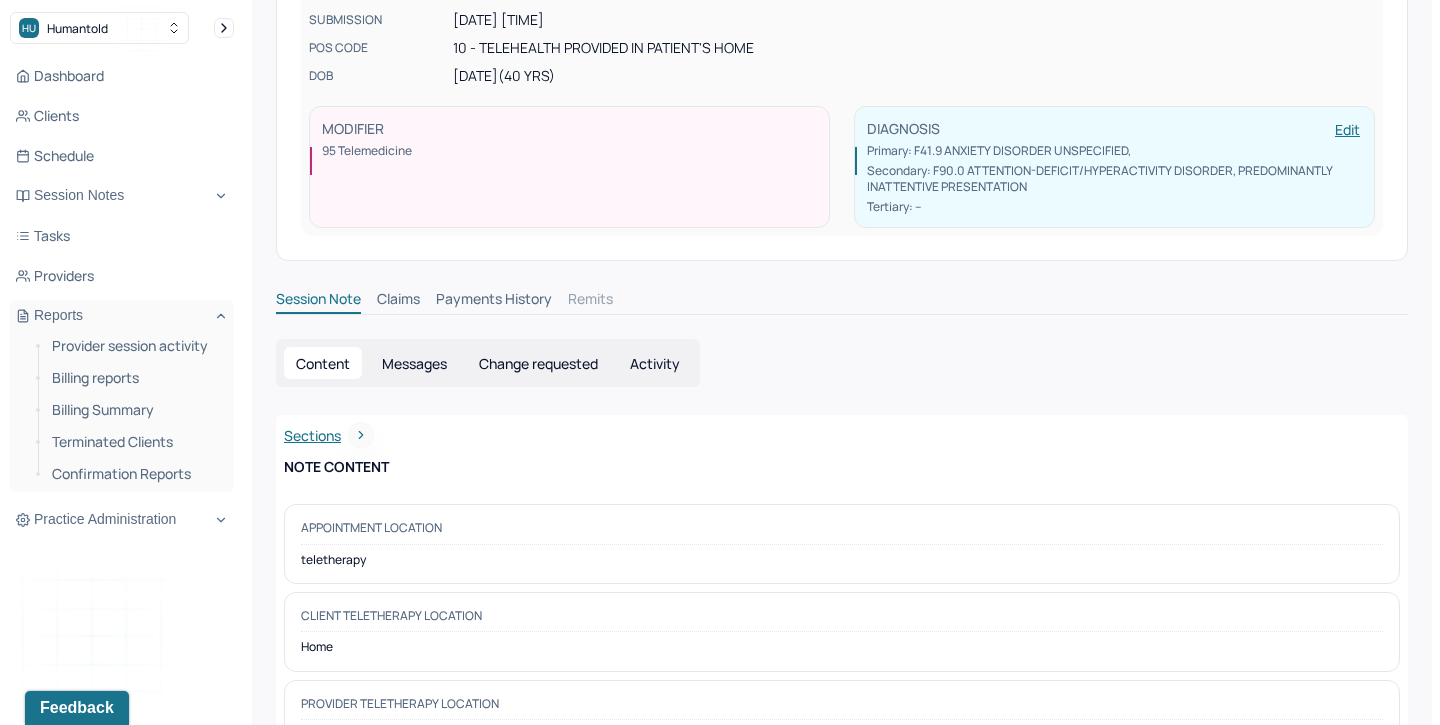 scroll, scrollTop: 0, scrollLeft: 0, axis: both 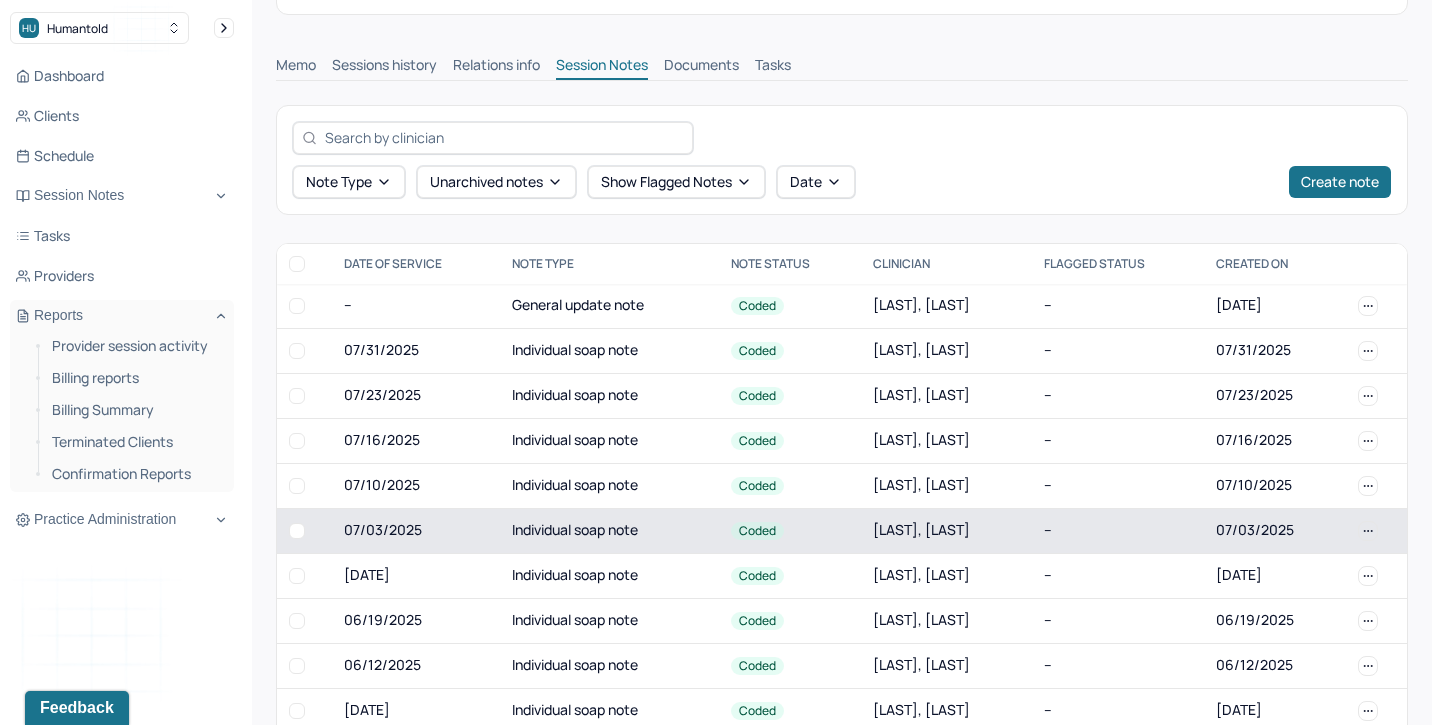 click on "Individual soap note" at bounding box center [609, 530] 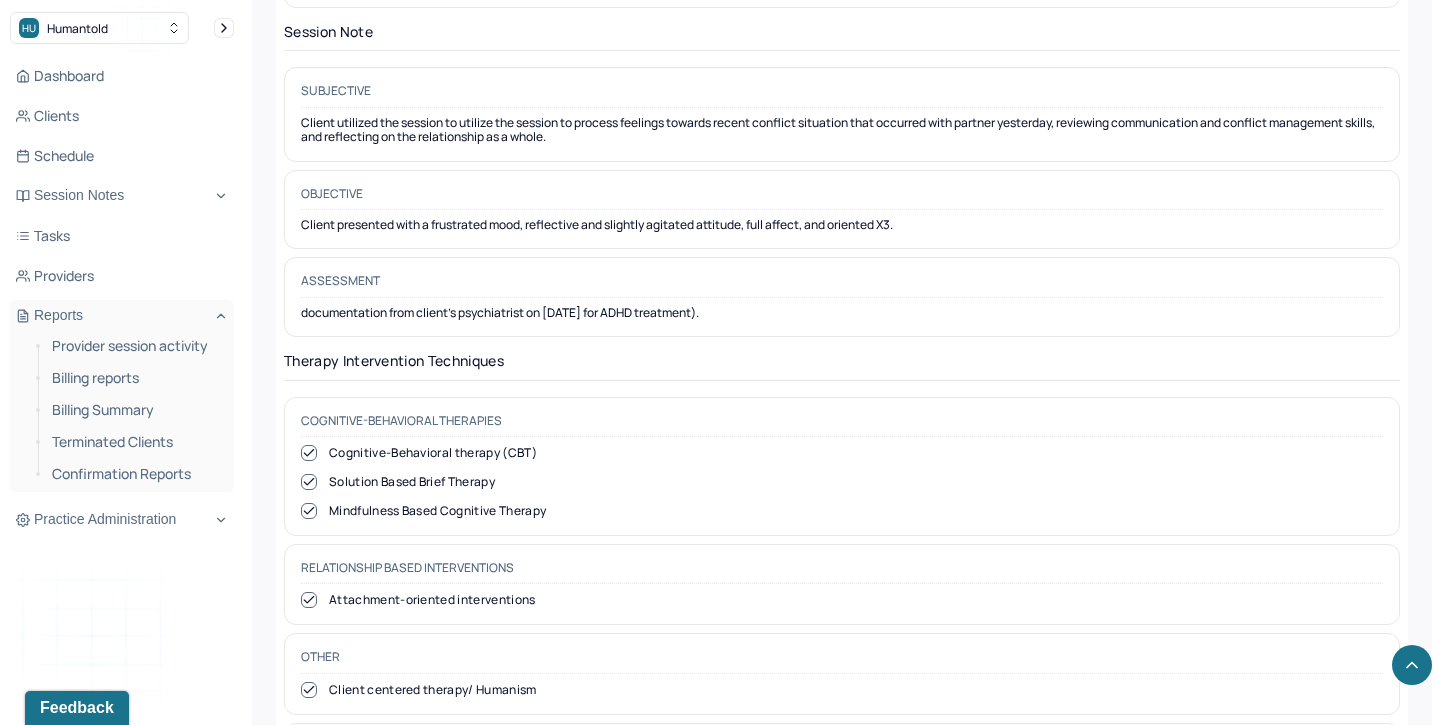 scroll, scrollTop: 1772, scrollLeft: 0, axis: vertical 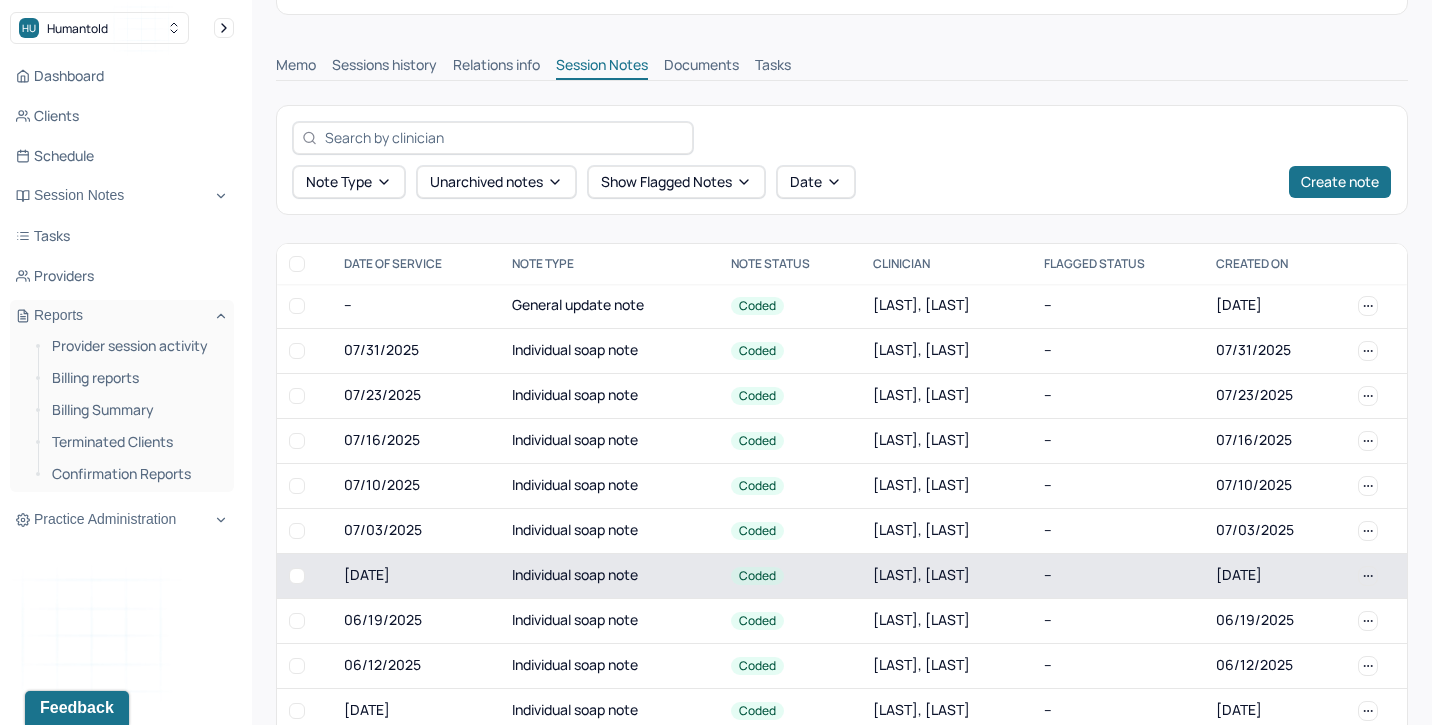 click on "06/26/2025" at bounding box center [416, 575] 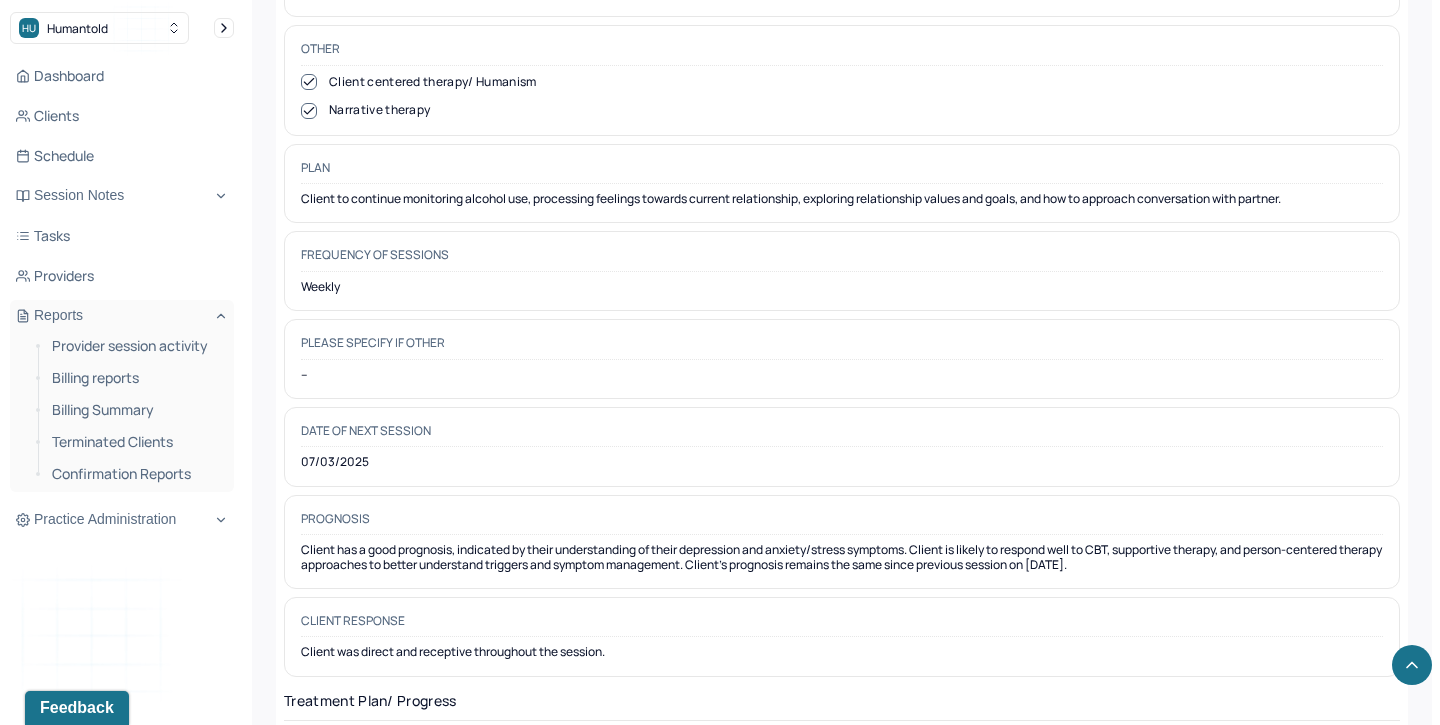 scroll, scrollTop: 2425, scrollLeft: 0, axis: vertical 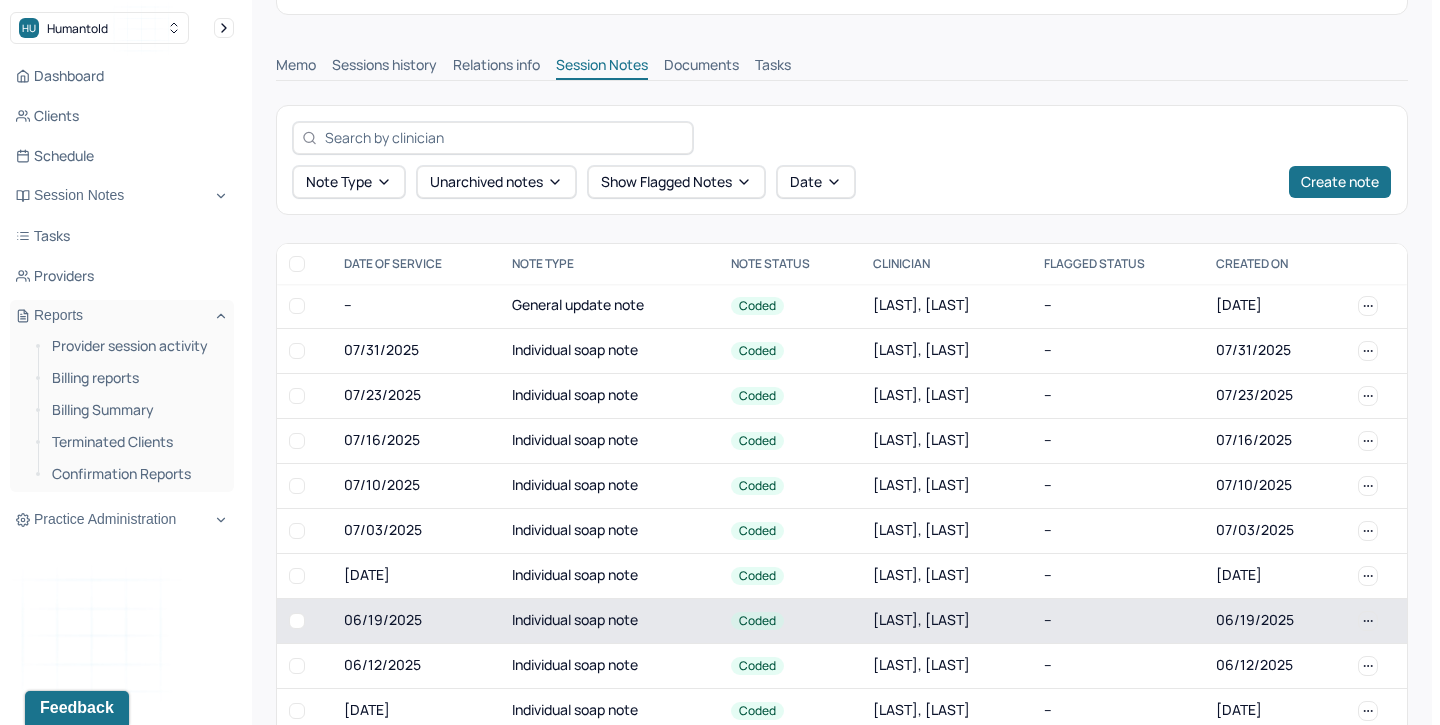 click on "06/19/2025" at bounding box center (416, 620) 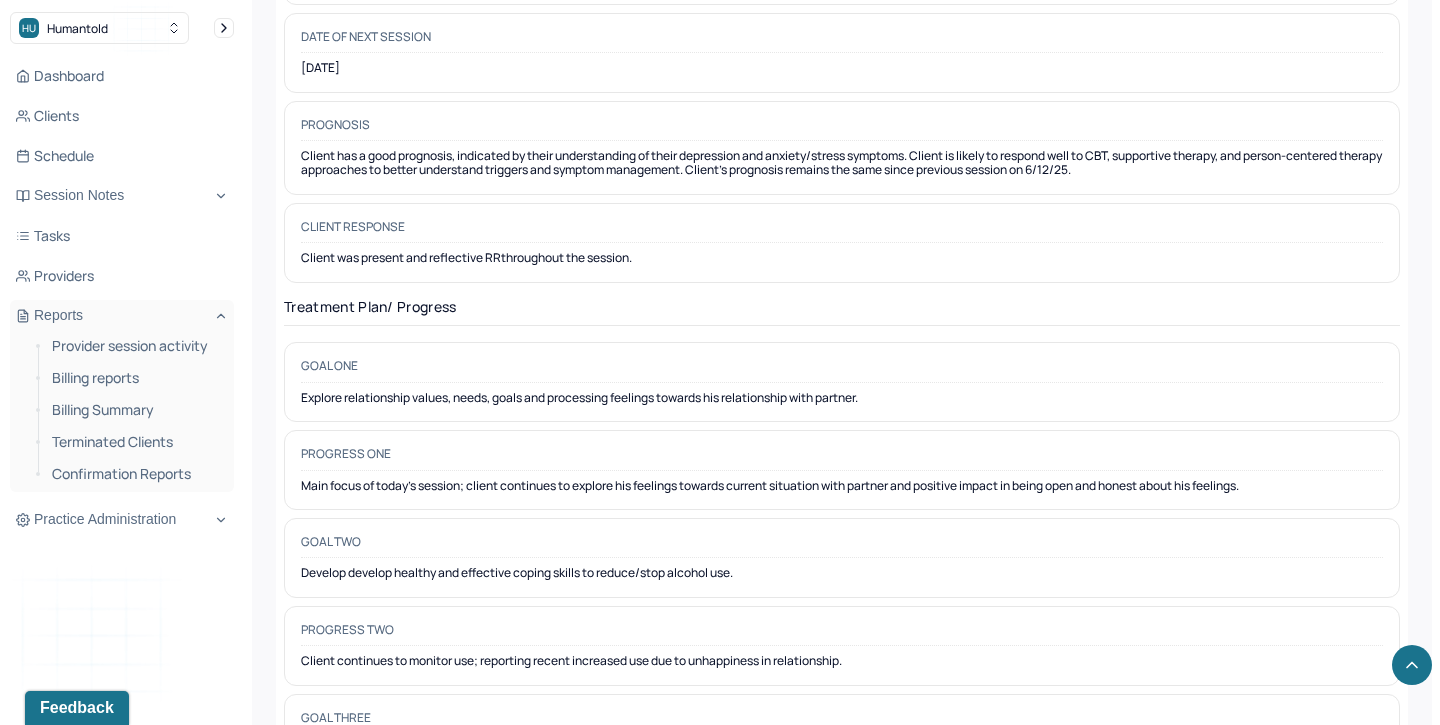 scroll, scrollTop: 2774, scrollLeft: 0, axis: vertical 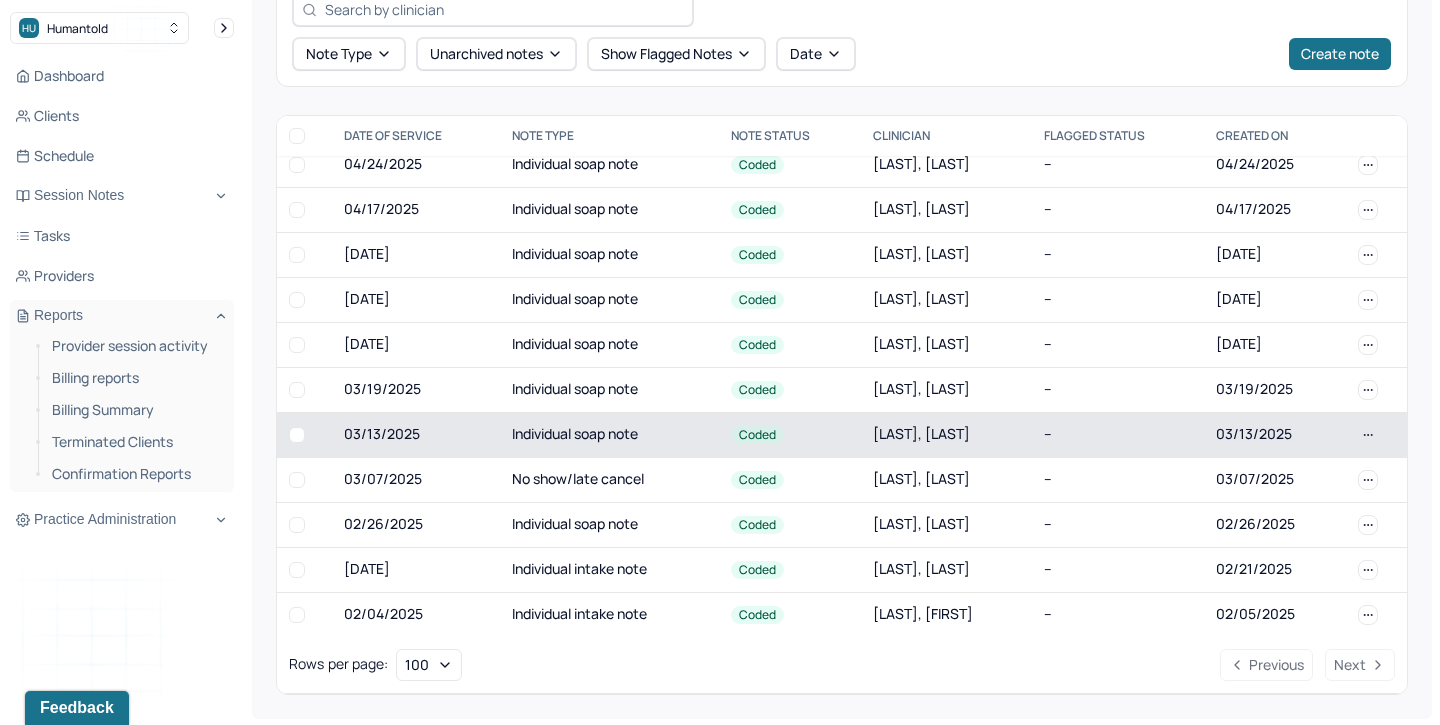click on "Individual soap note" at bounding box center (609, 434) 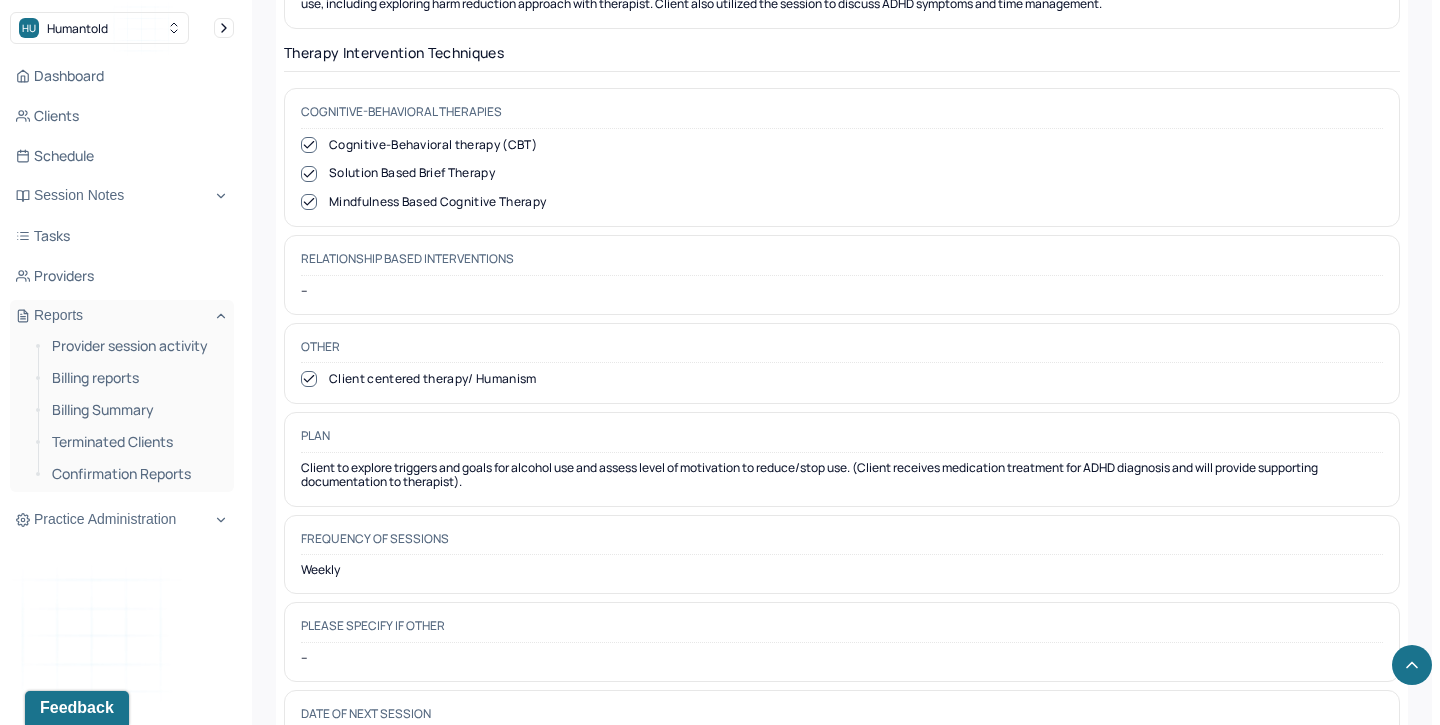 scroll, scrollTop: 2078, scrollLeft: 0, axis: vertical 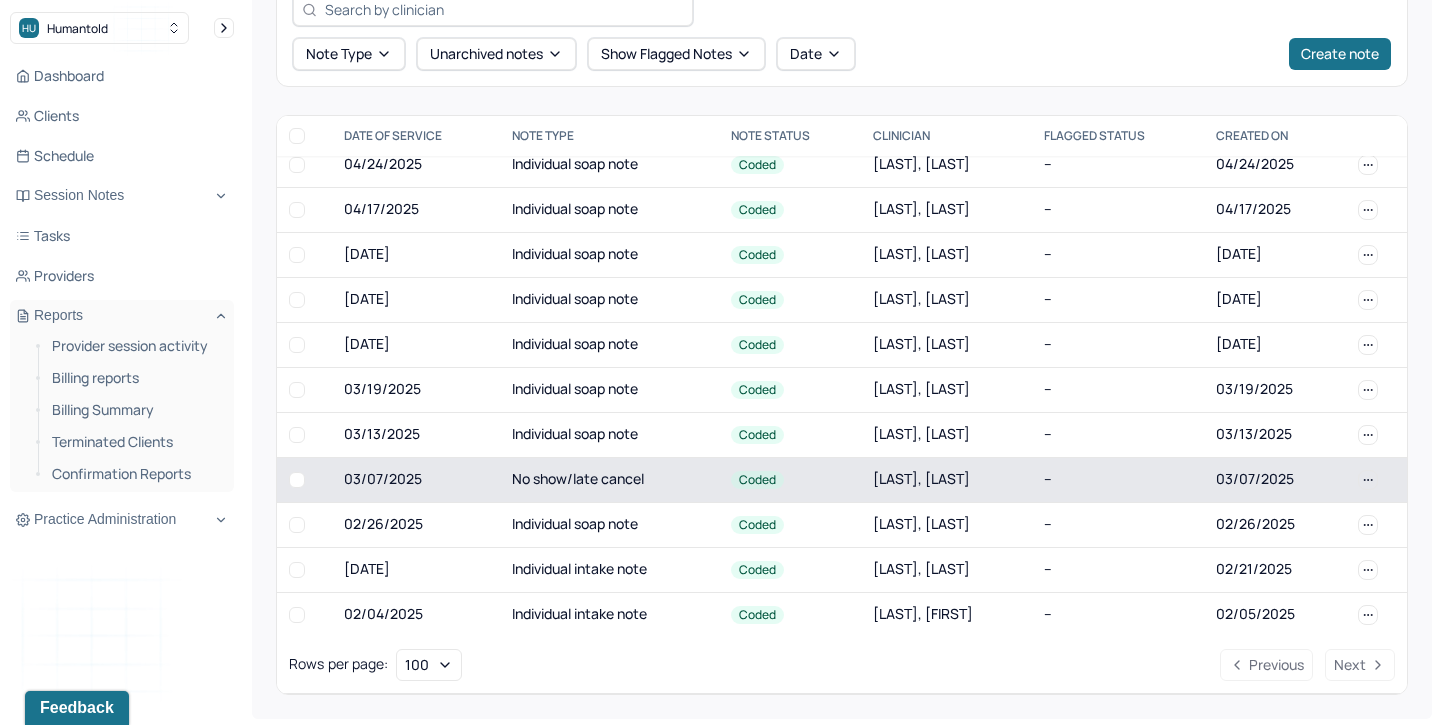 click on "No show/late cancel" at bounding box center [609, 479] 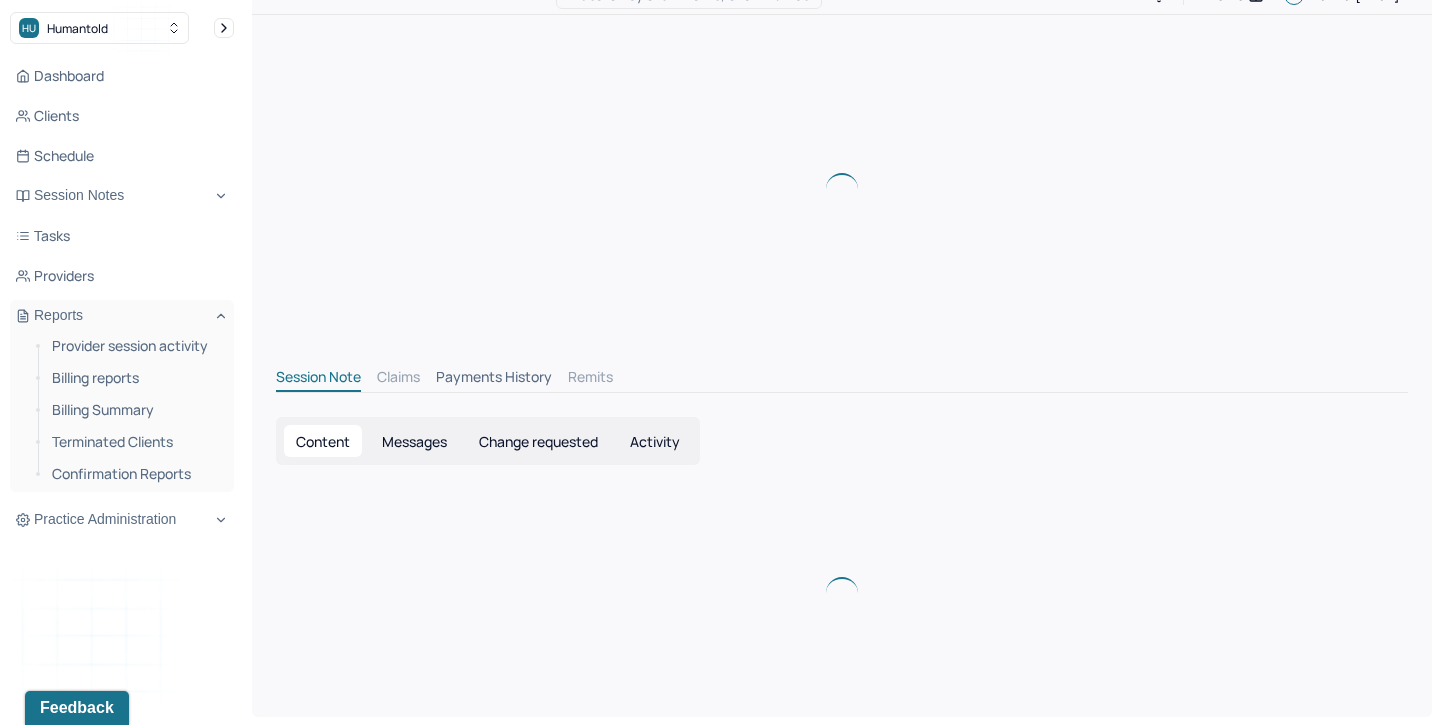 scroll, scrollTop: 16, scrollLeft: 0, axis: vertical 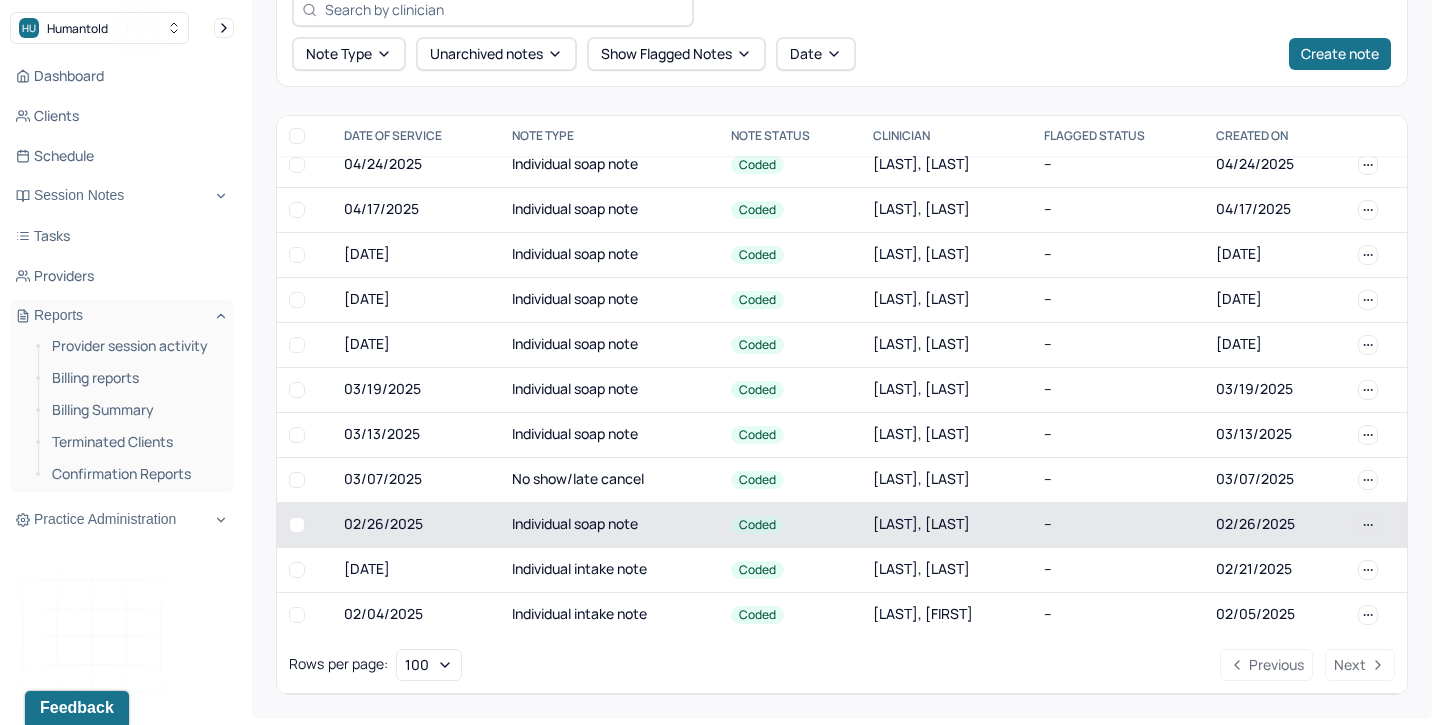 click on "Individual soap note" at bounding box center [609, 524] 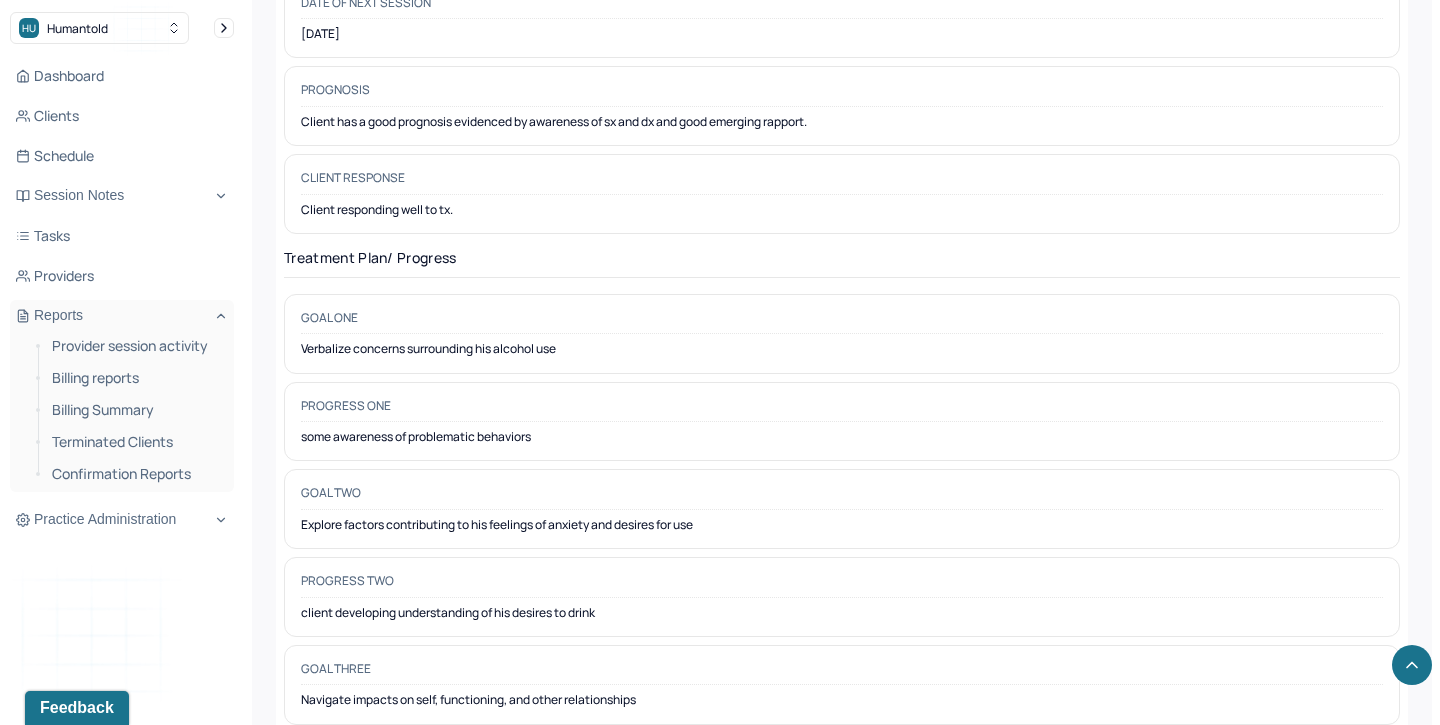 scroll, scrollTop: 2800, scrollLeft: 0, axis: vertical 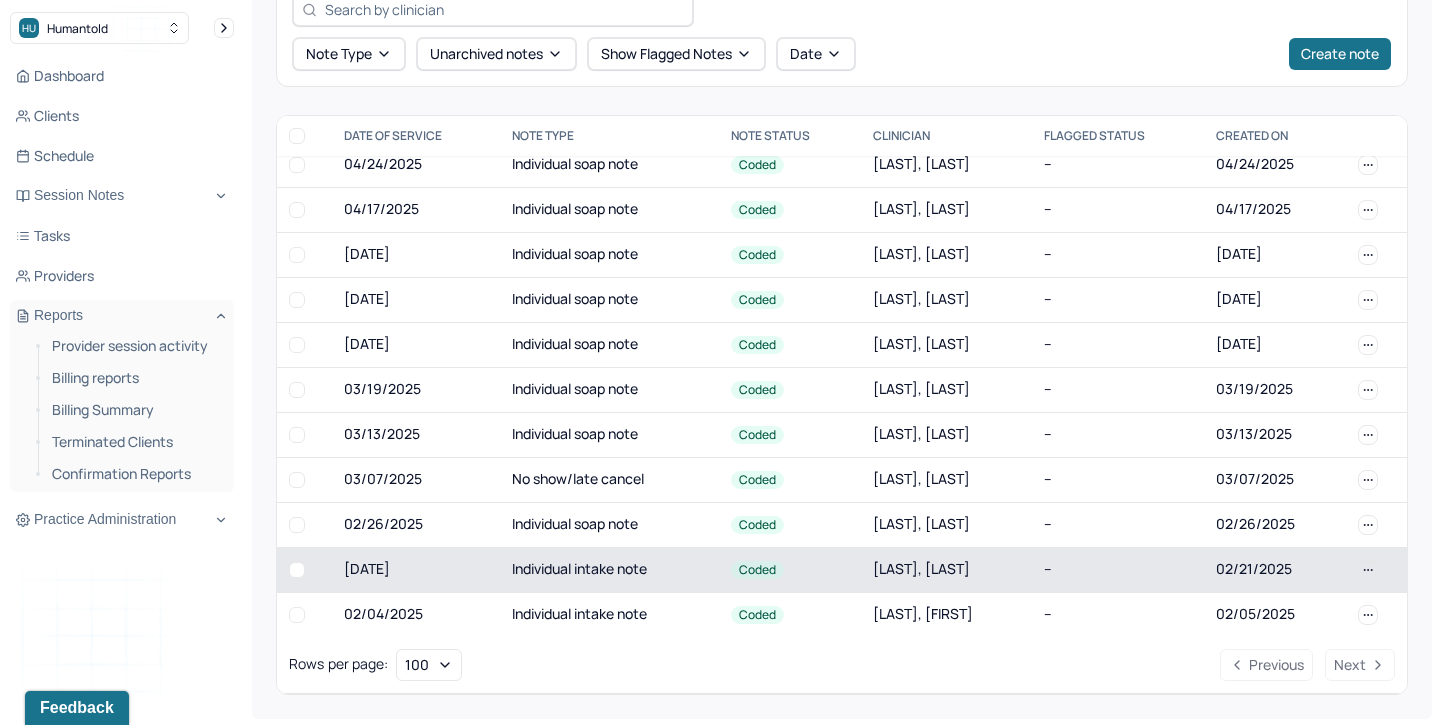 click on "Individual intake note" at bounding box center (609, 569) 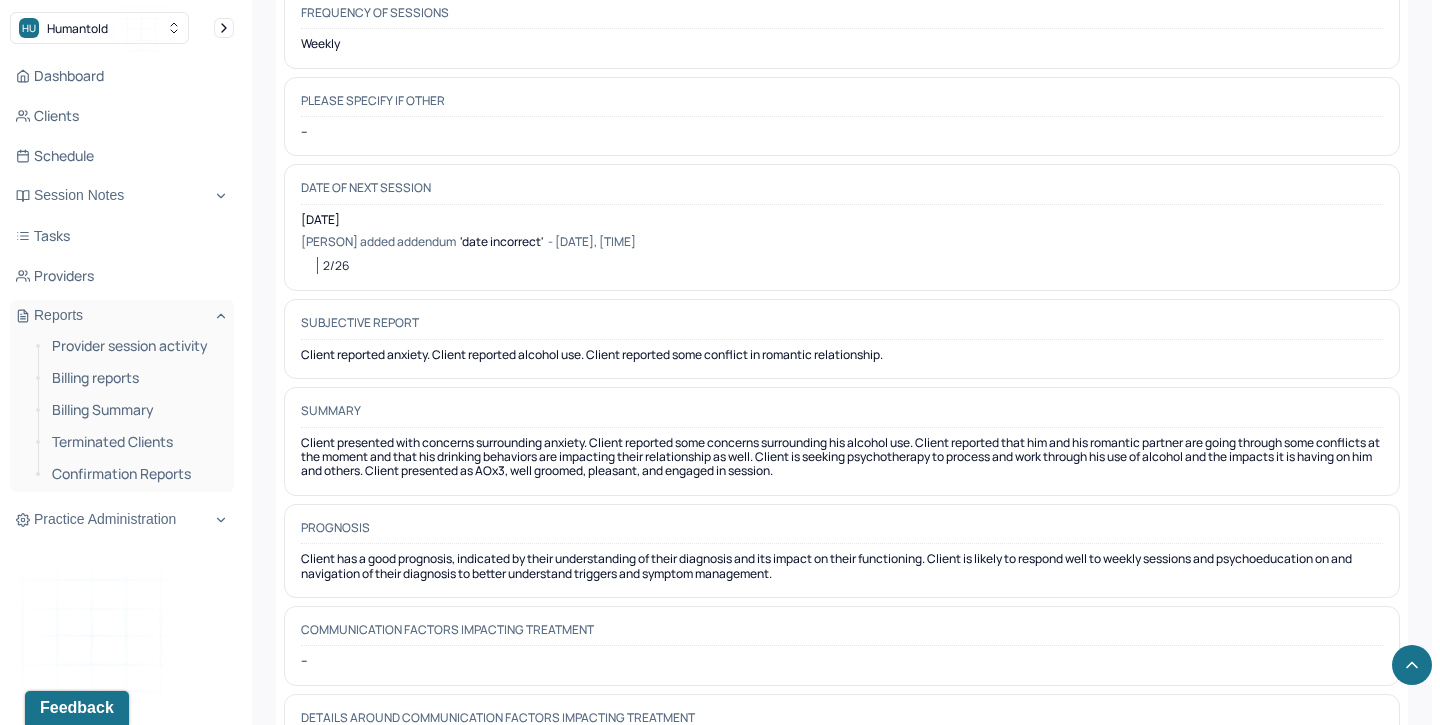scroll, scrollTop: 10049, scrollLeft: 0, axis: vertical 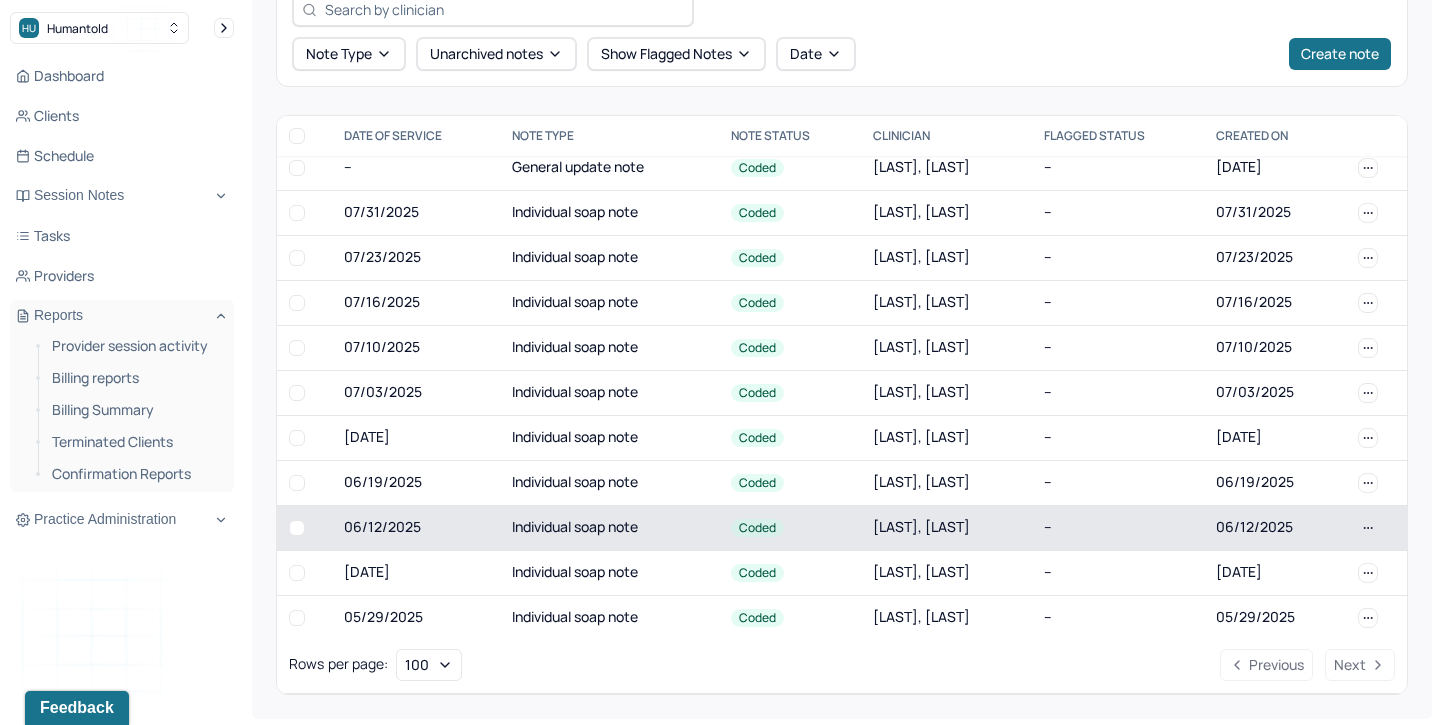 click on "Individual soap note" at bounding box center (609, 527) 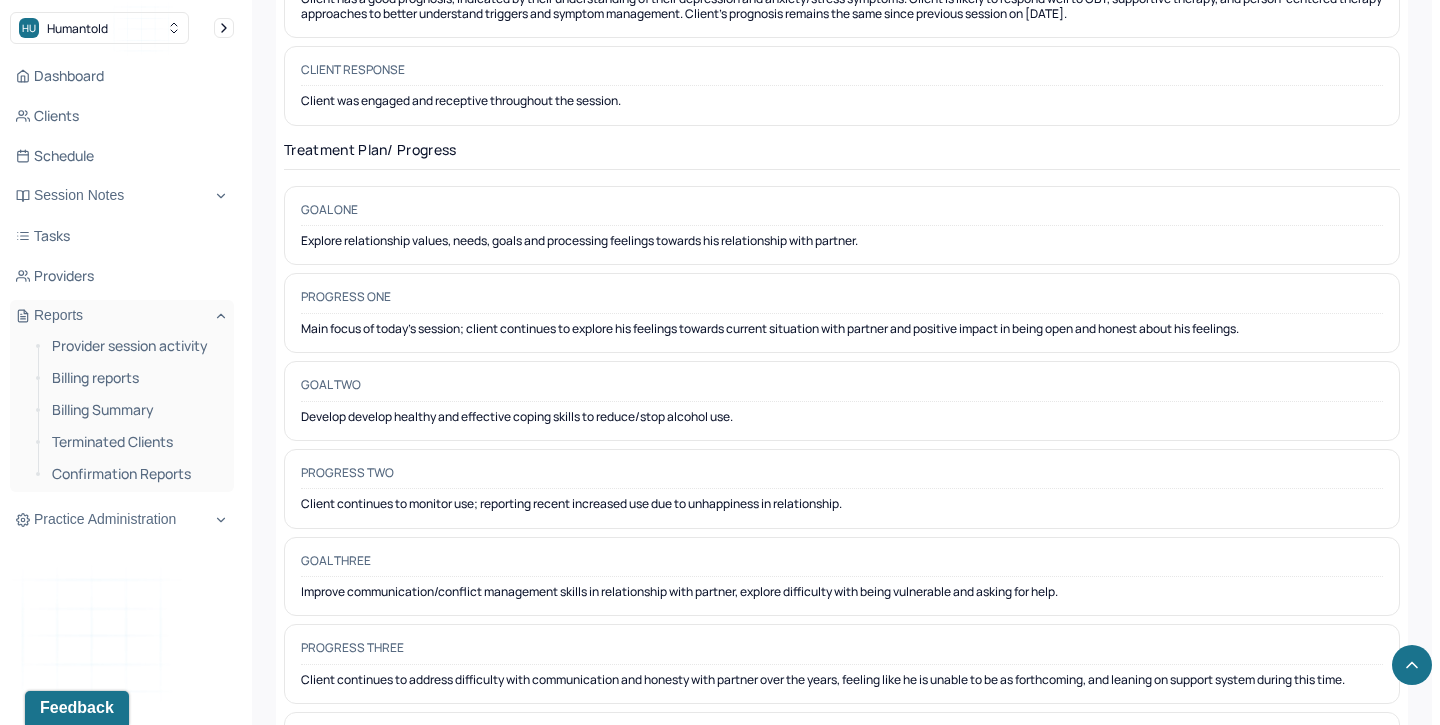 scroll, scrollTop: 2899, scrollLeft: 0, axis: vertical 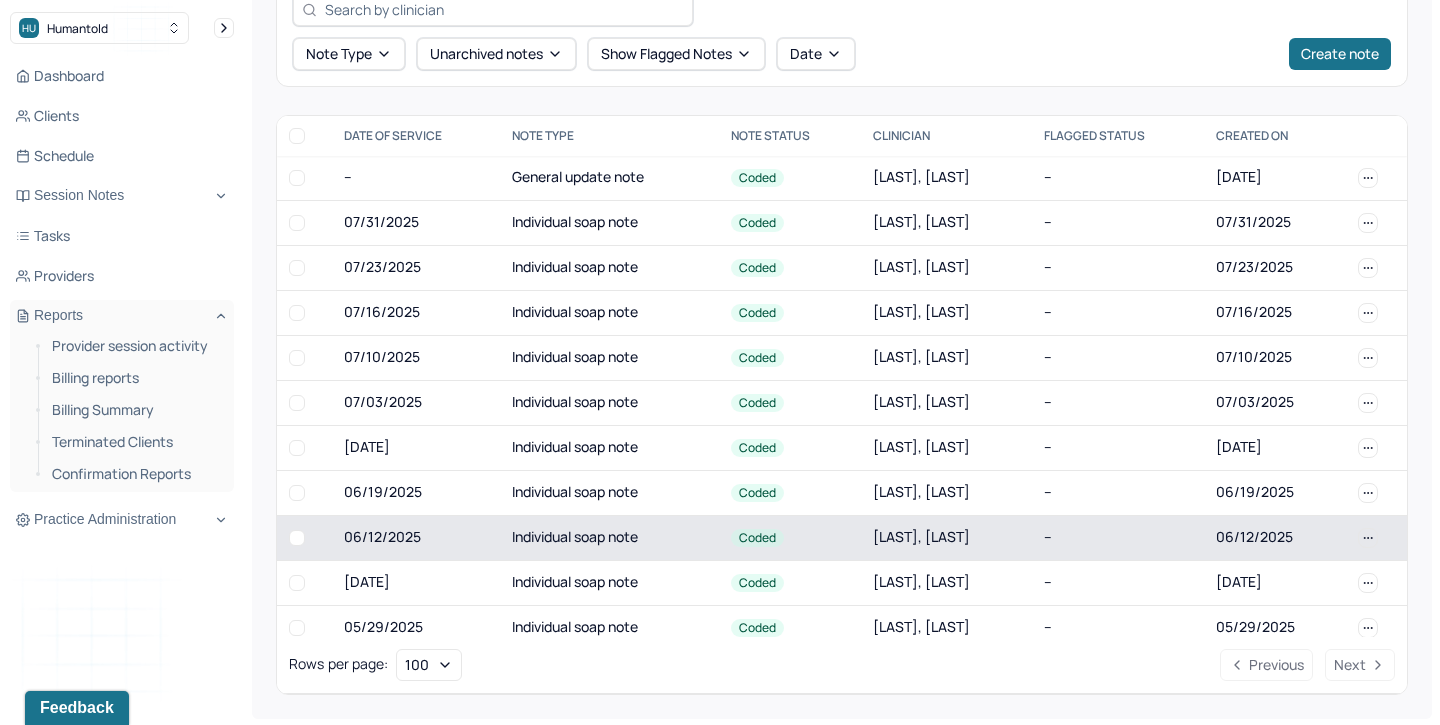 click on "Individual soap note" at bounding box center (609, 537) 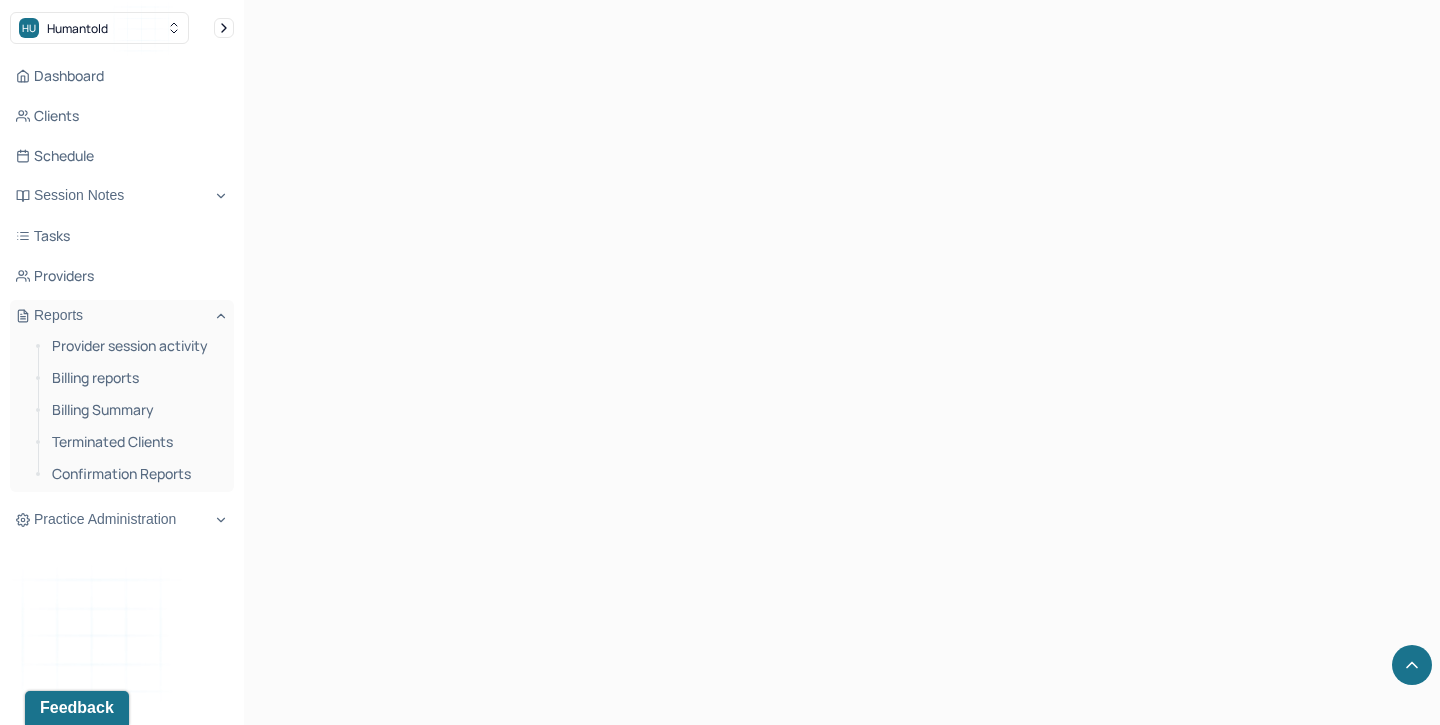 scroll, scrollTop: 568, scrollLeft: 0, axis: vertical 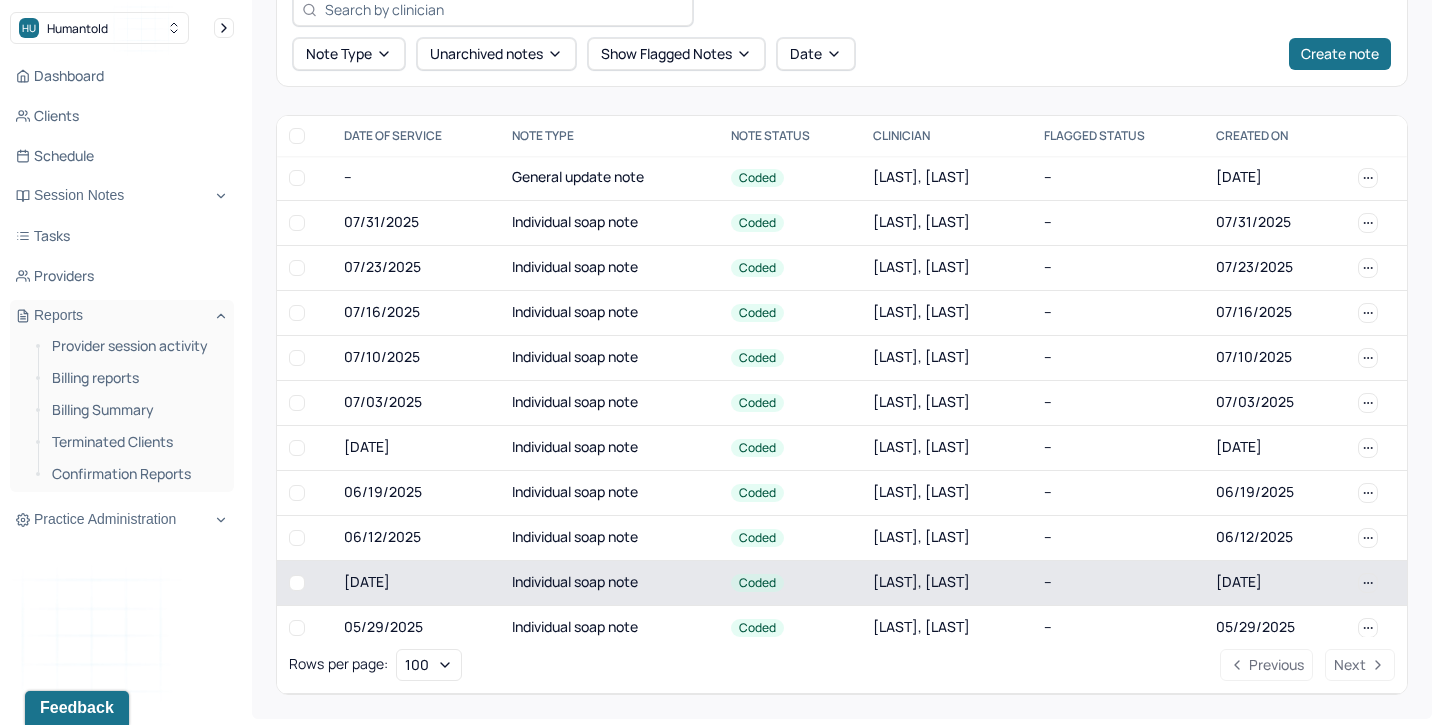 click on "Individual soap note" at bounding box center [609, 582] 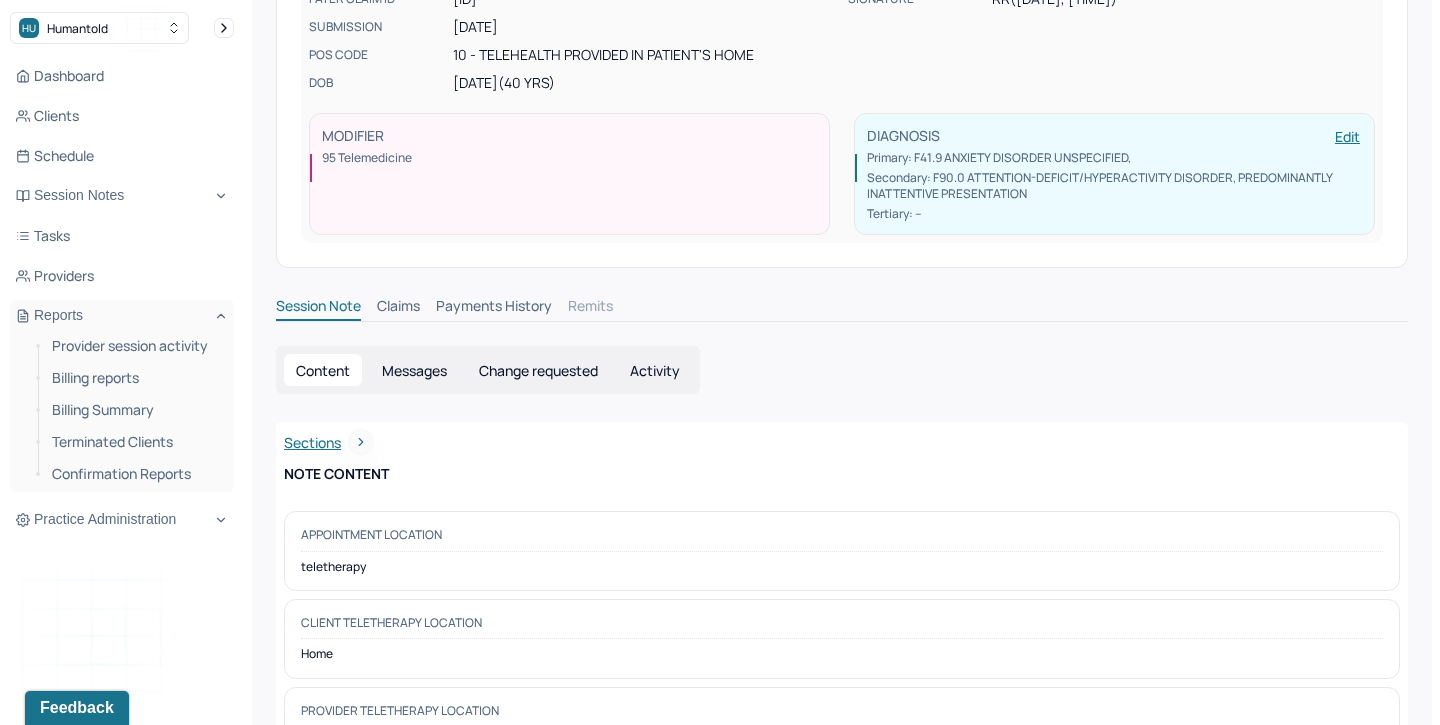 scroll, scrollTop: 0, scrollLeft: 0, axis: both 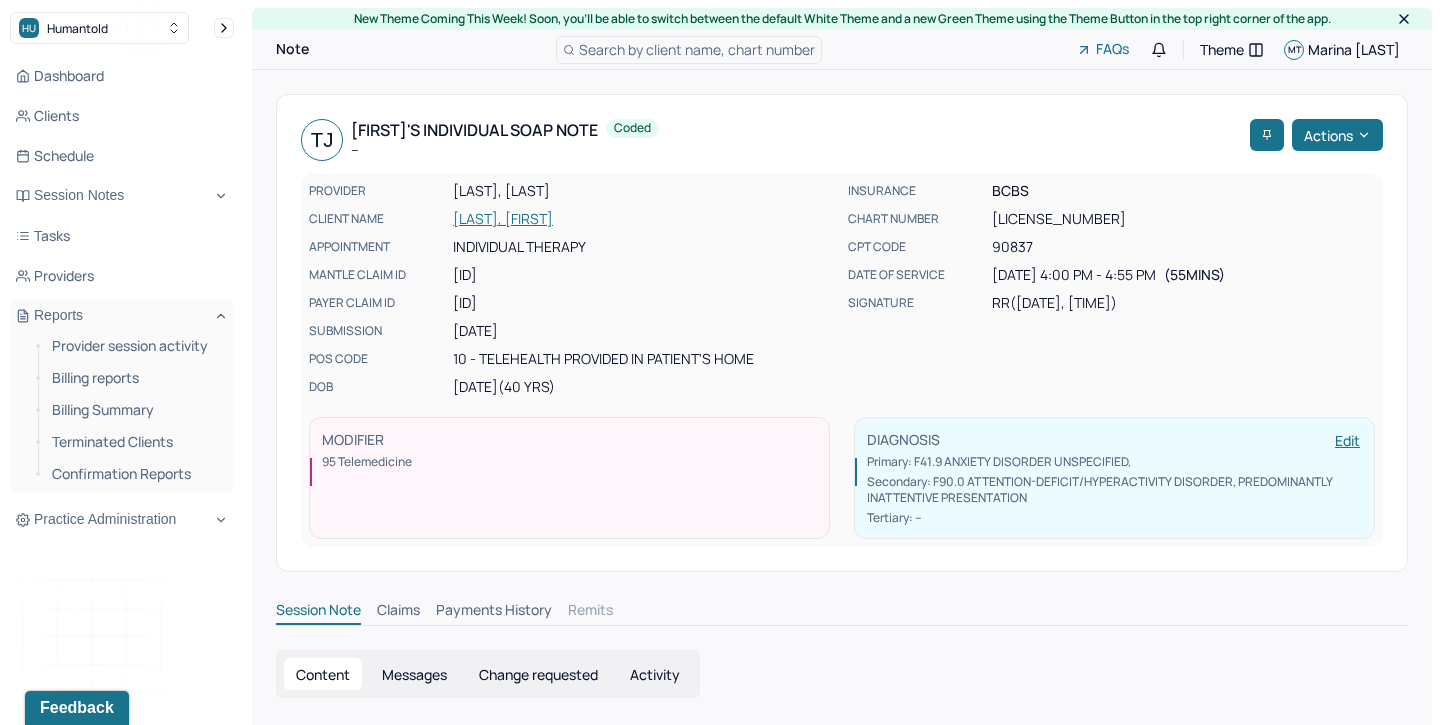click on "Dashboard Clients Schedule Session Notes Tasks Providers Reports Provider session activity Billing reports Billing Summary Terminated Clients Confirmation Reports Practice Administration" at bounding box center [122, 298] 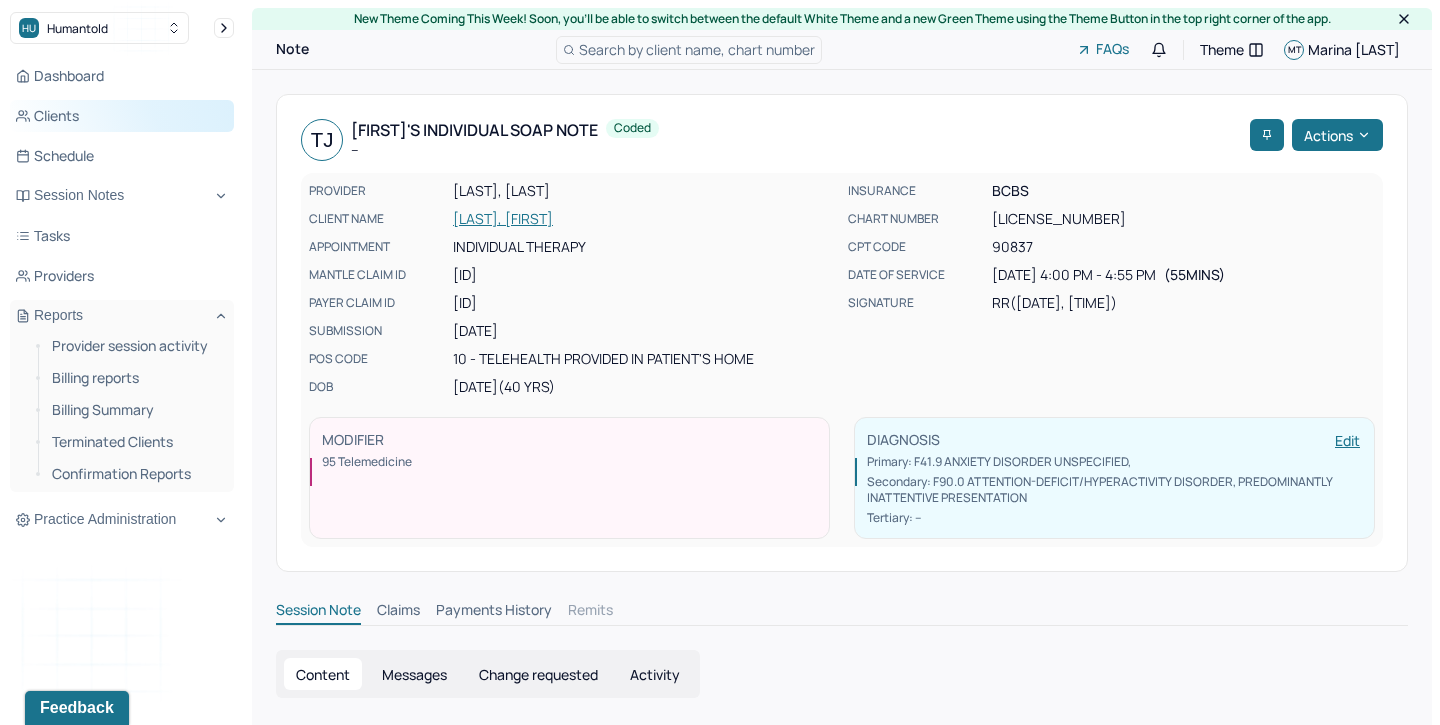click on "Clients" at bounding box center (122, 116) 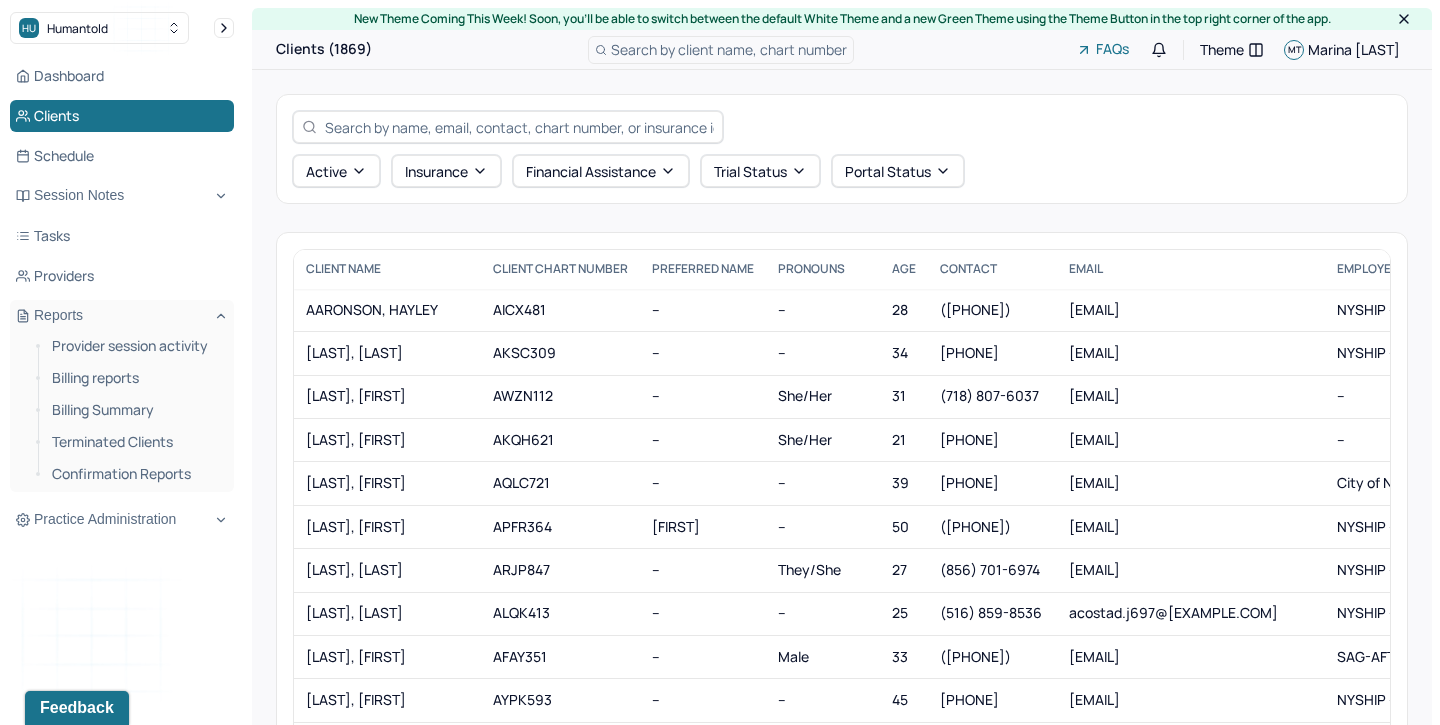 click at bounding box center (519, 127) 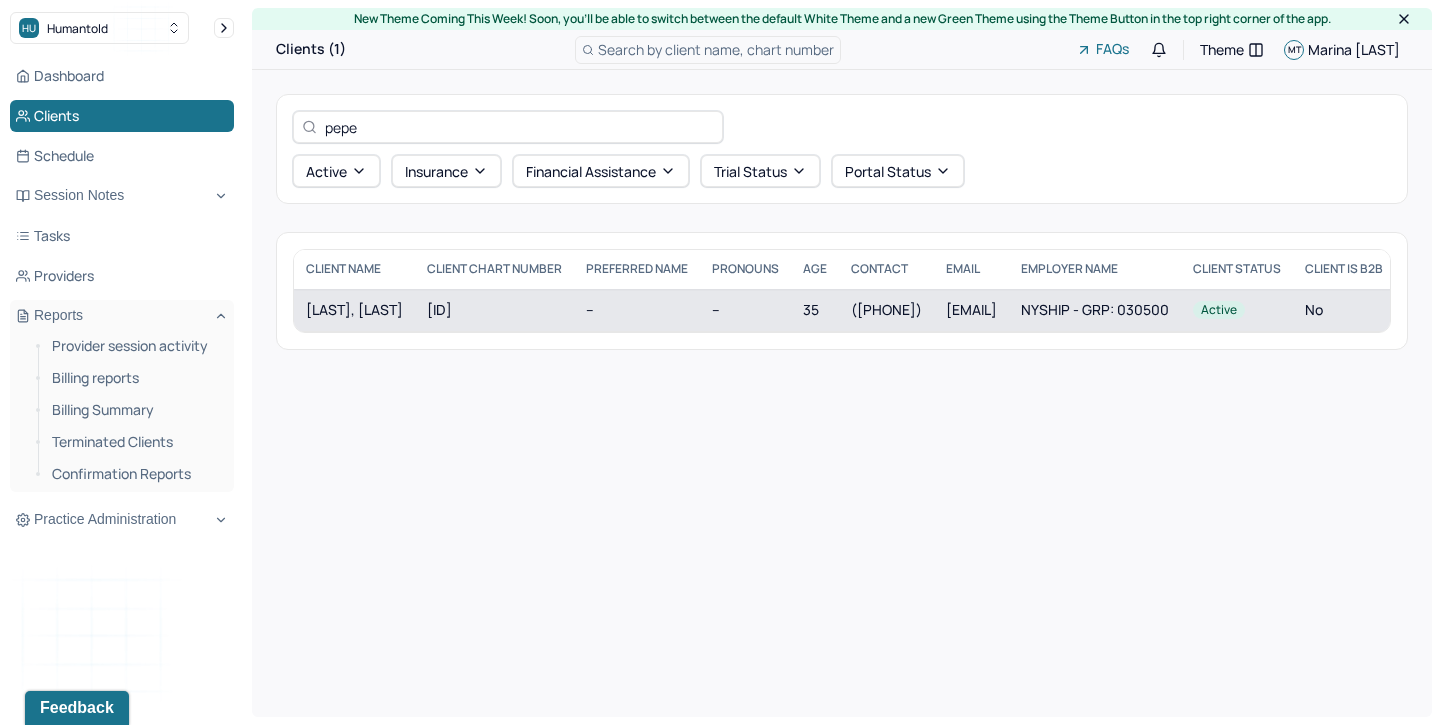 type on "pepe" 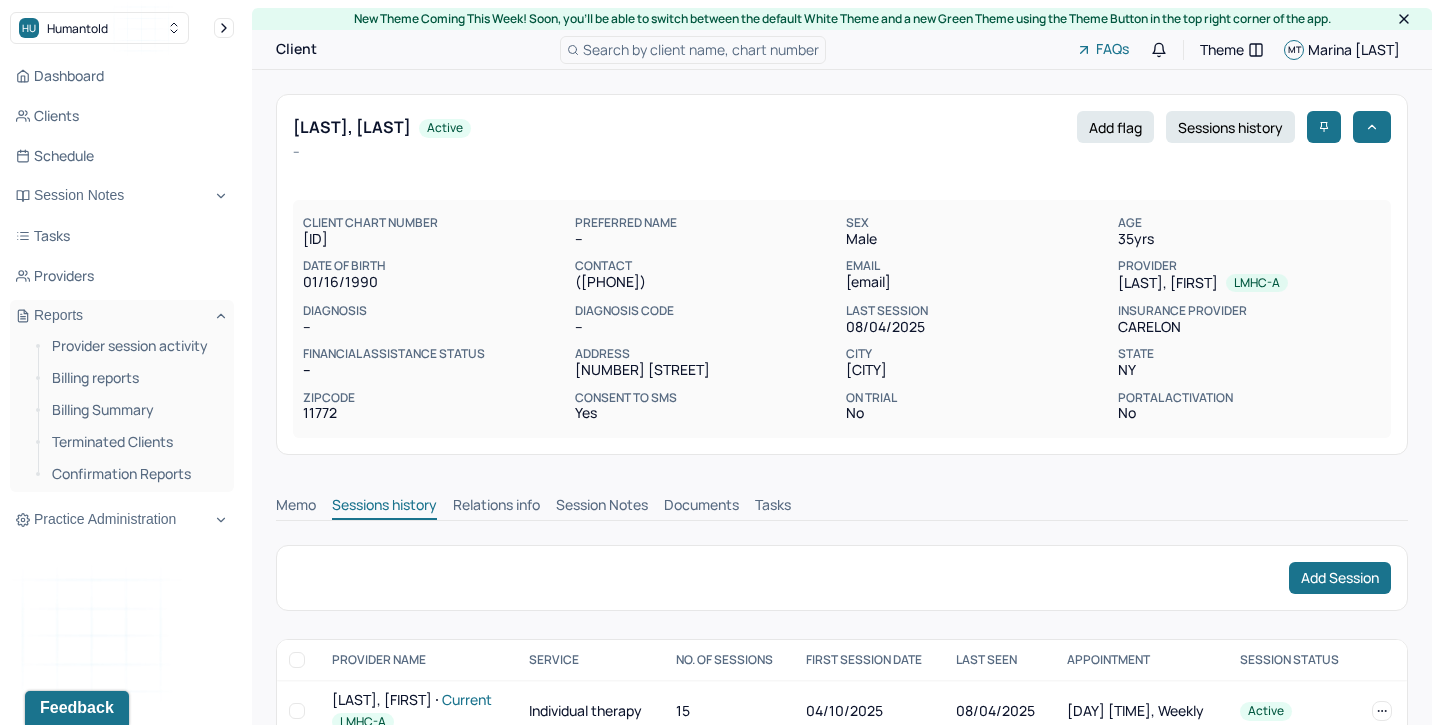 click on "Session Notes" at bounding box center [602, 507] 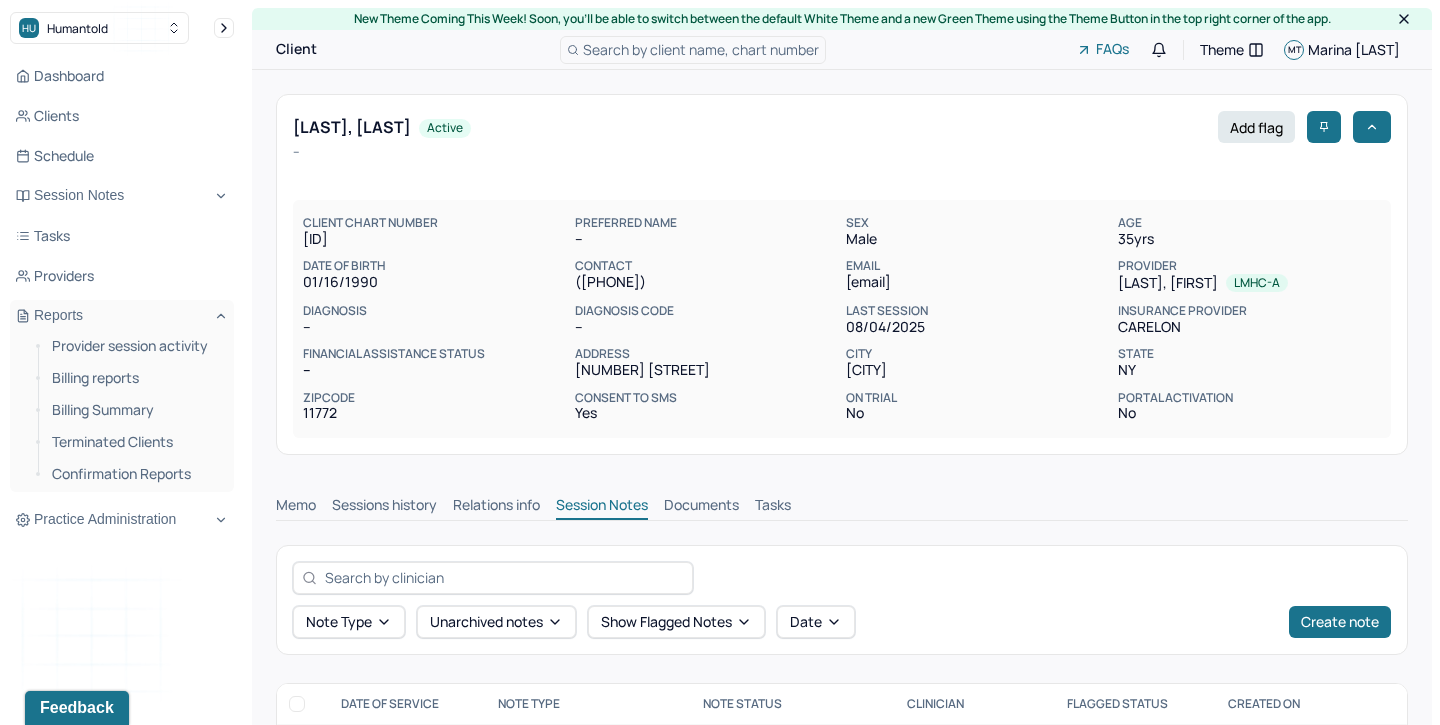 scroll, scrollTop: 0, scrollLeft: 0, axis: both 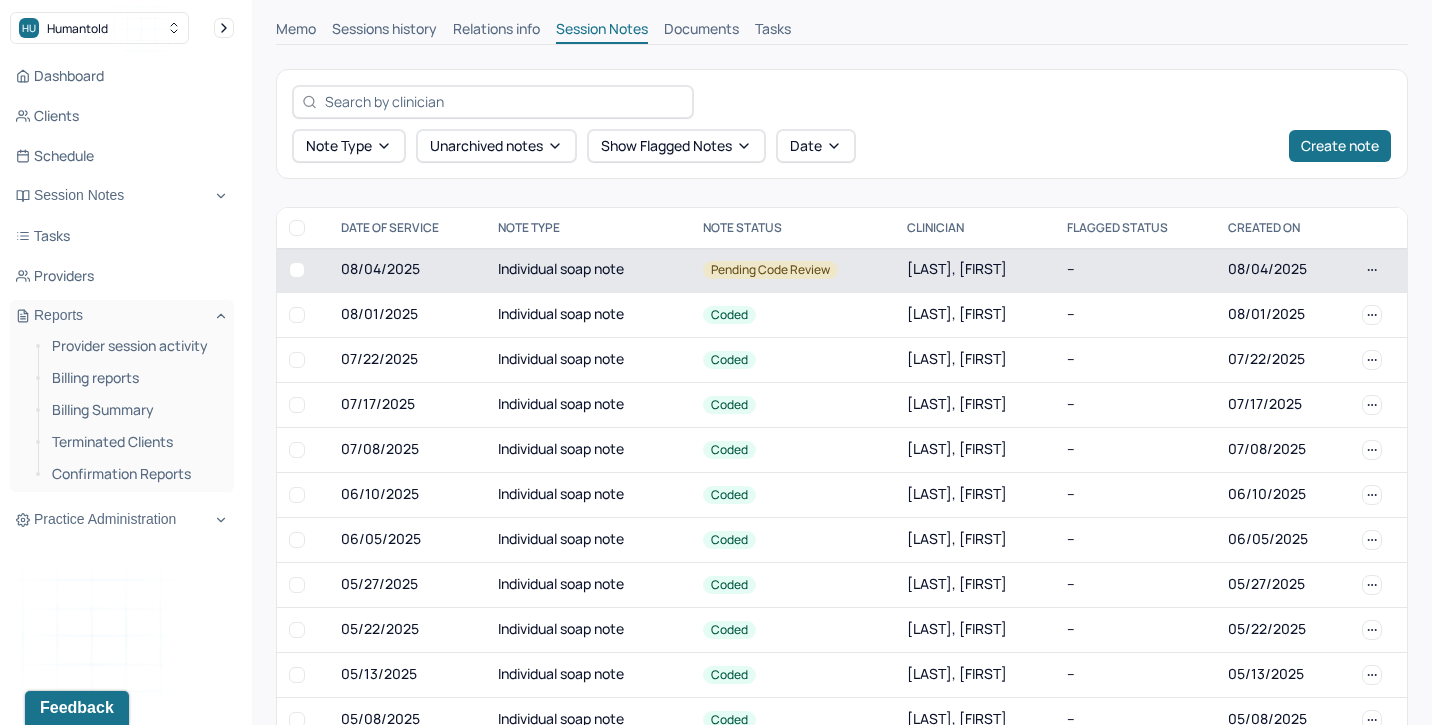click on "Individual soap note" at bounding box center (588, 270) 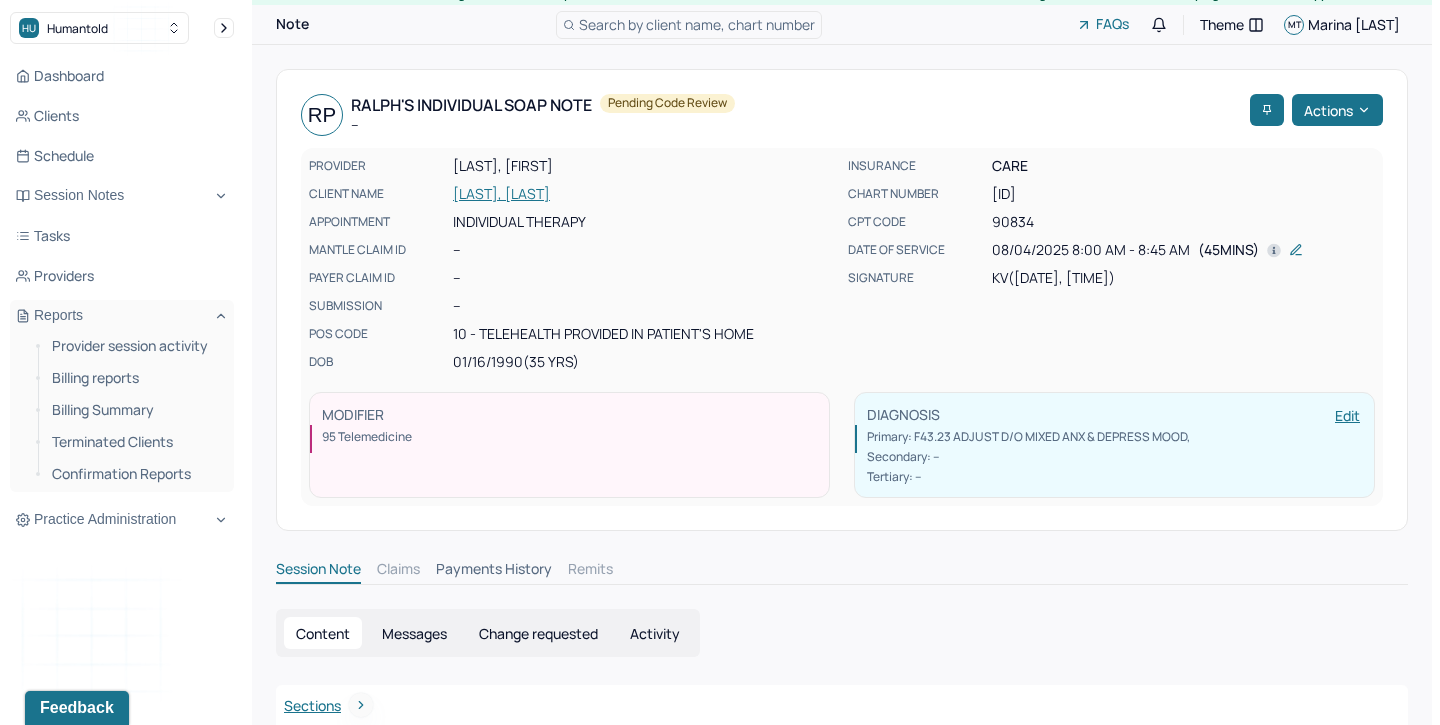 scroll, scrollTop: 0, scrollLeft: 0, axis: both 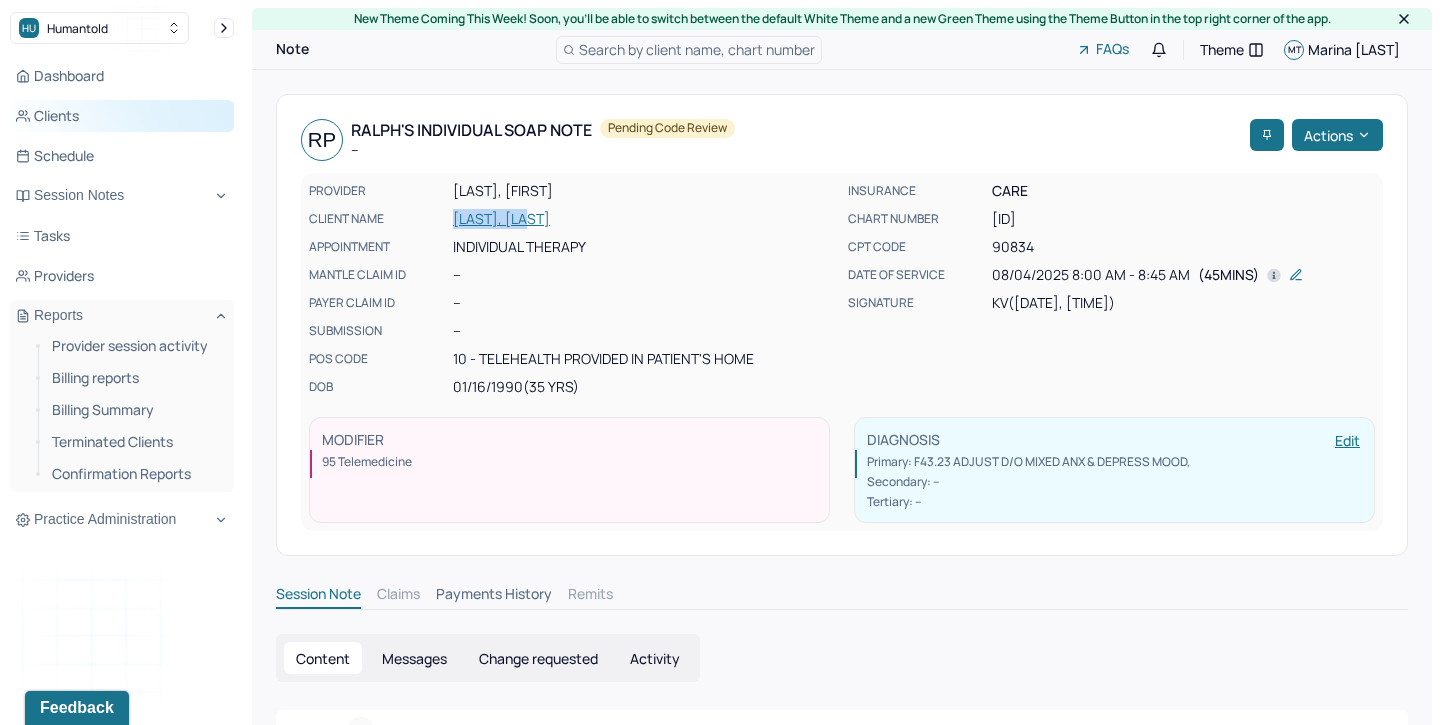 click on "Clients" at bounding box center (122, 116) 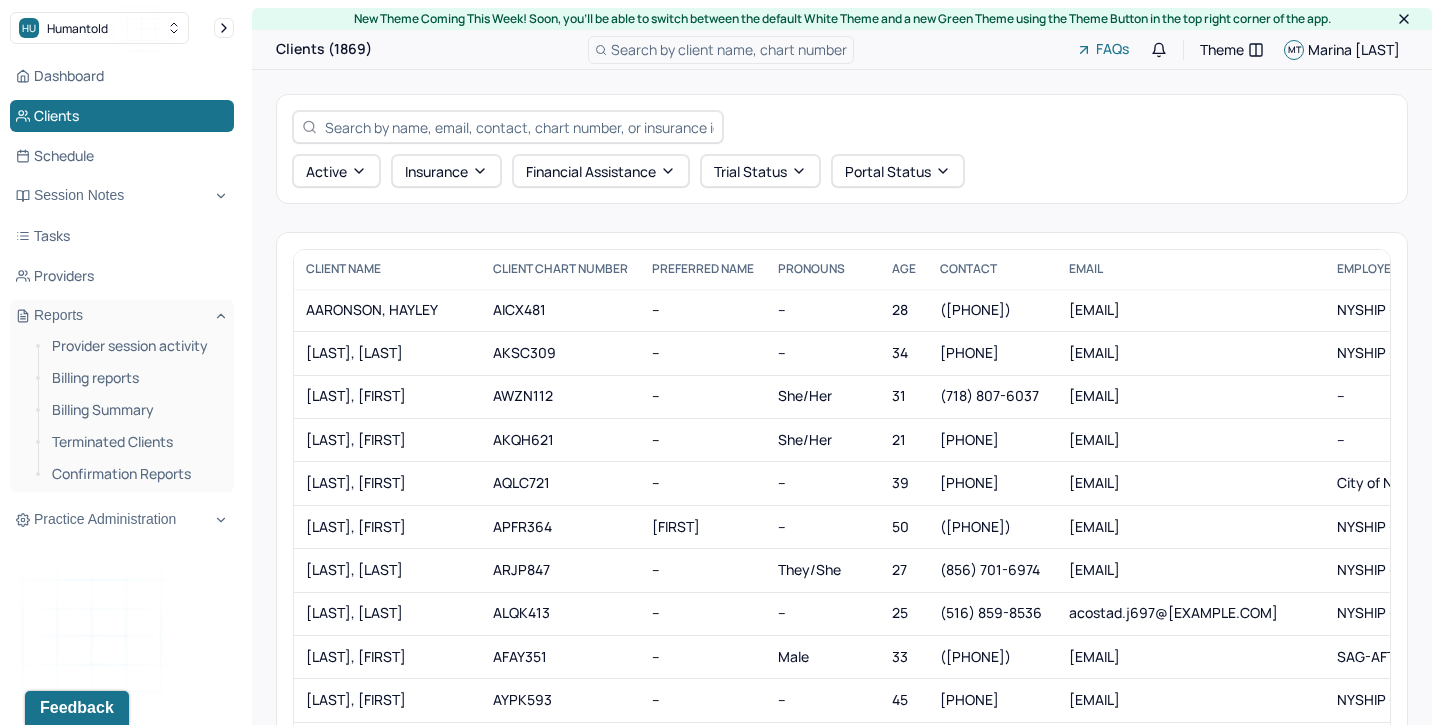 click at bounding box center (519, 127) 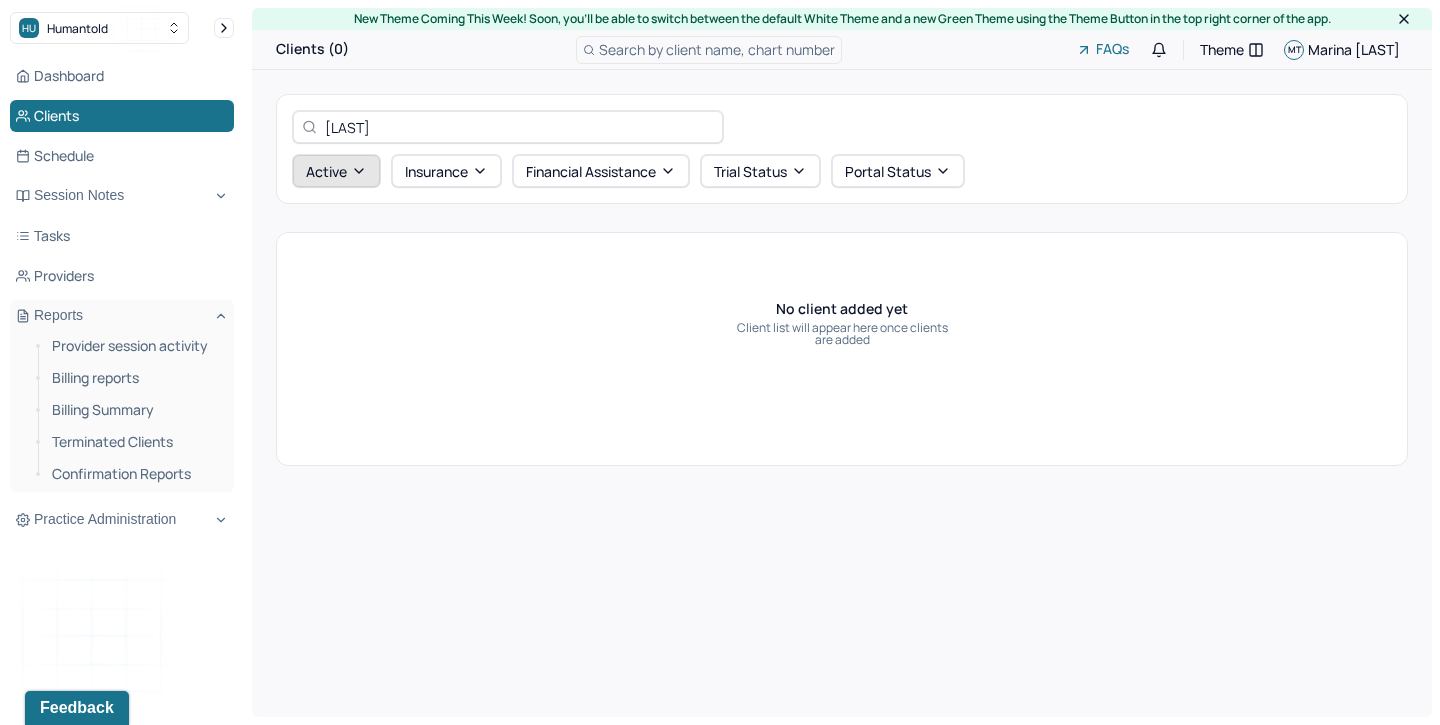 type on "cottle" 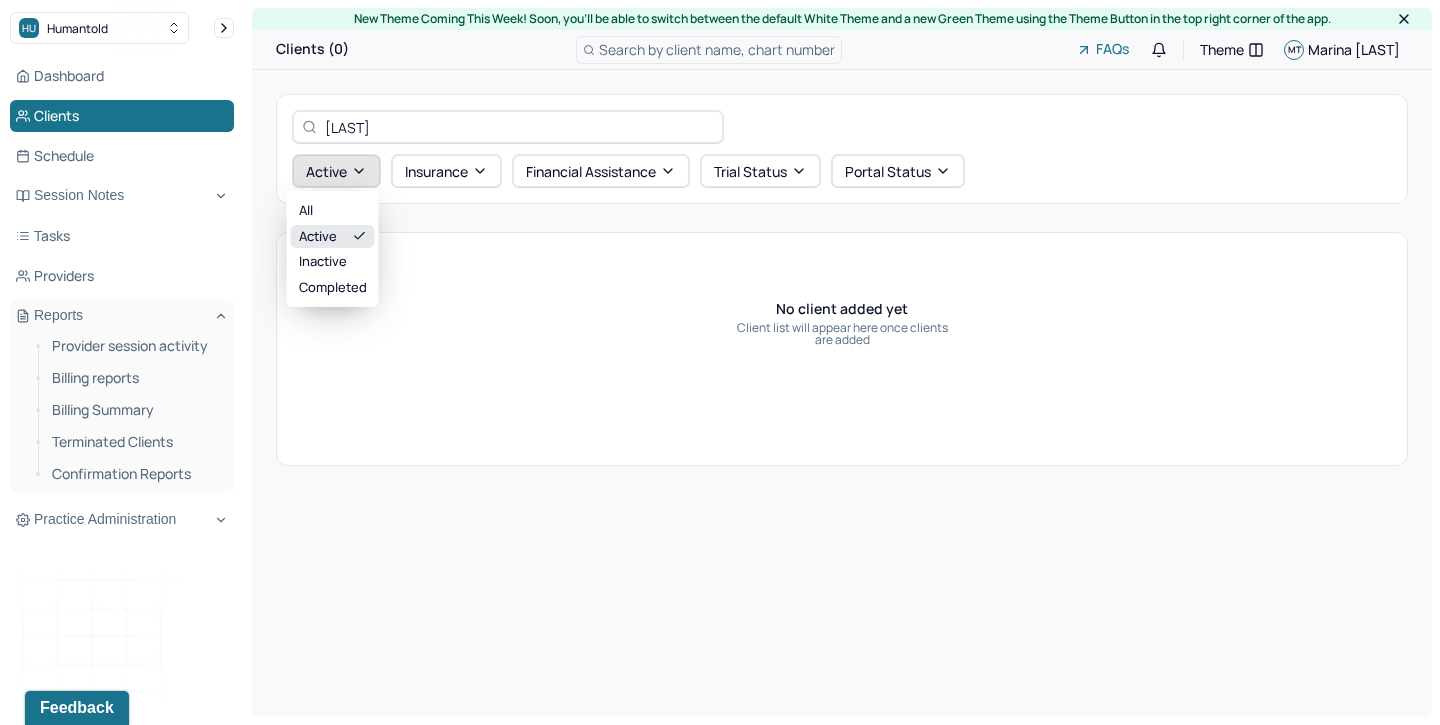 click 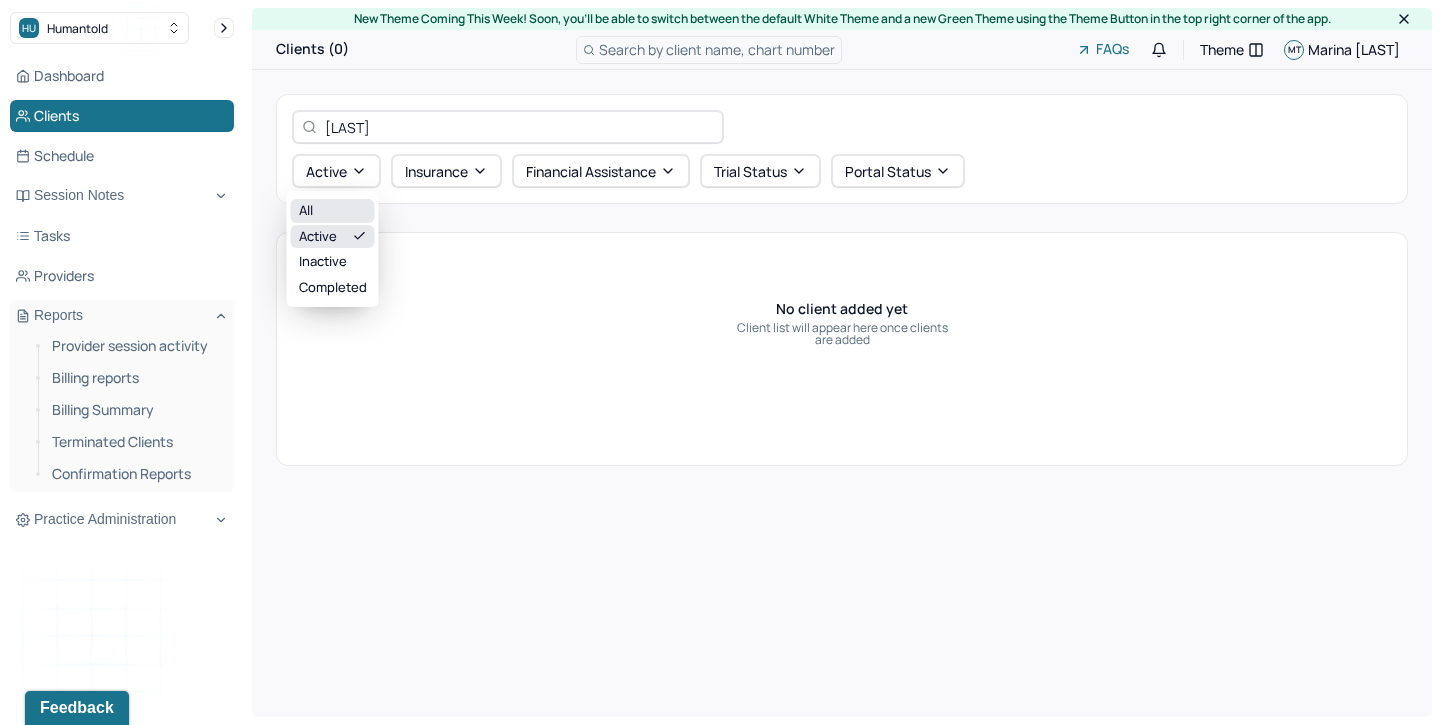 click on "All" at bounding box center [333, 211] 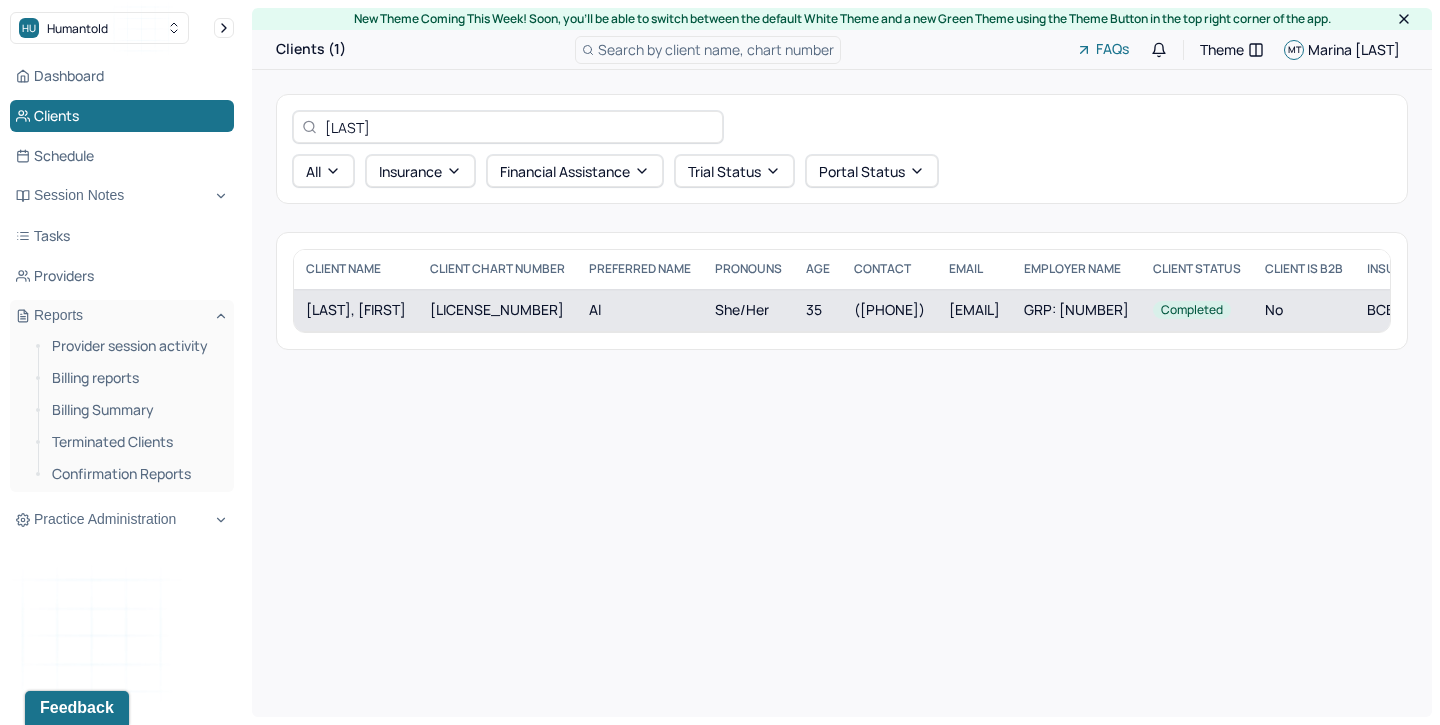 click on "COTTLE, ALICE" at bounding box center [356, 310] 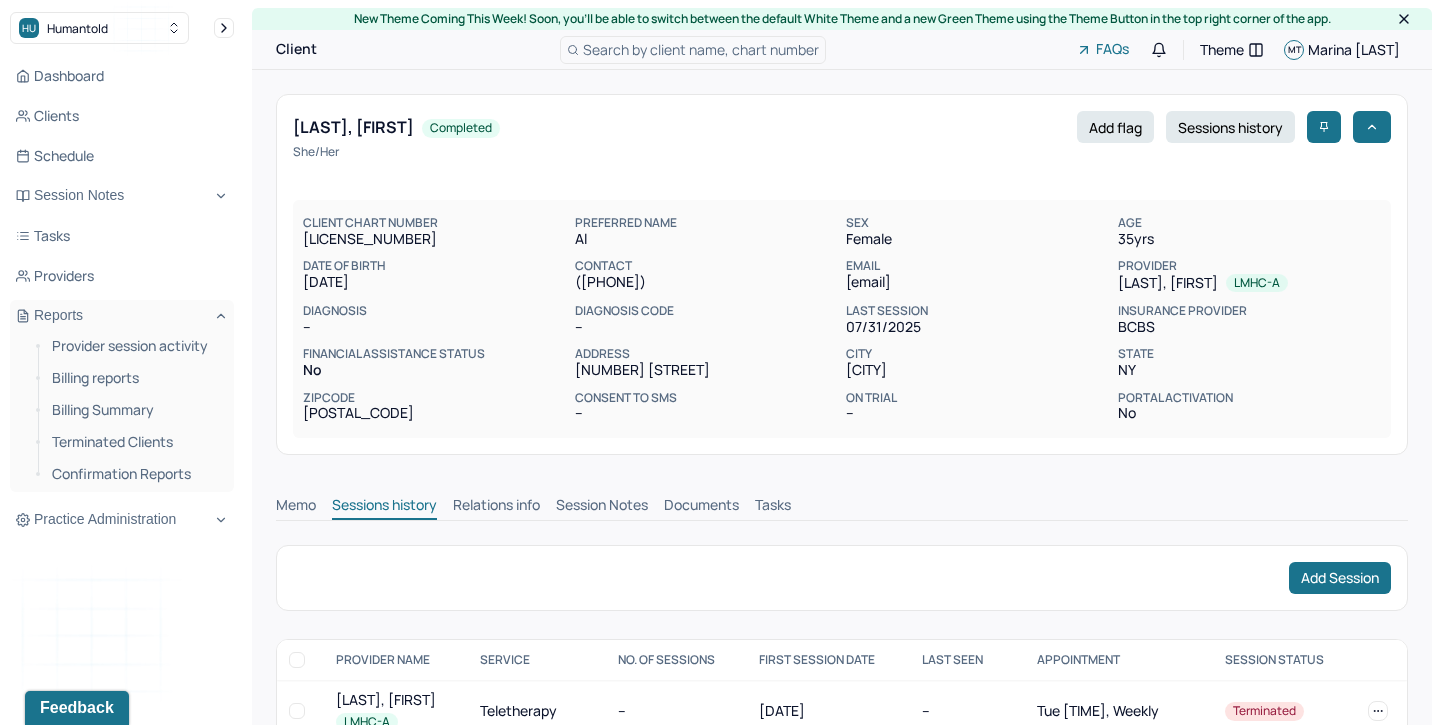 scroll, scrollTop: 0, scrollLeft: 0, axis: both 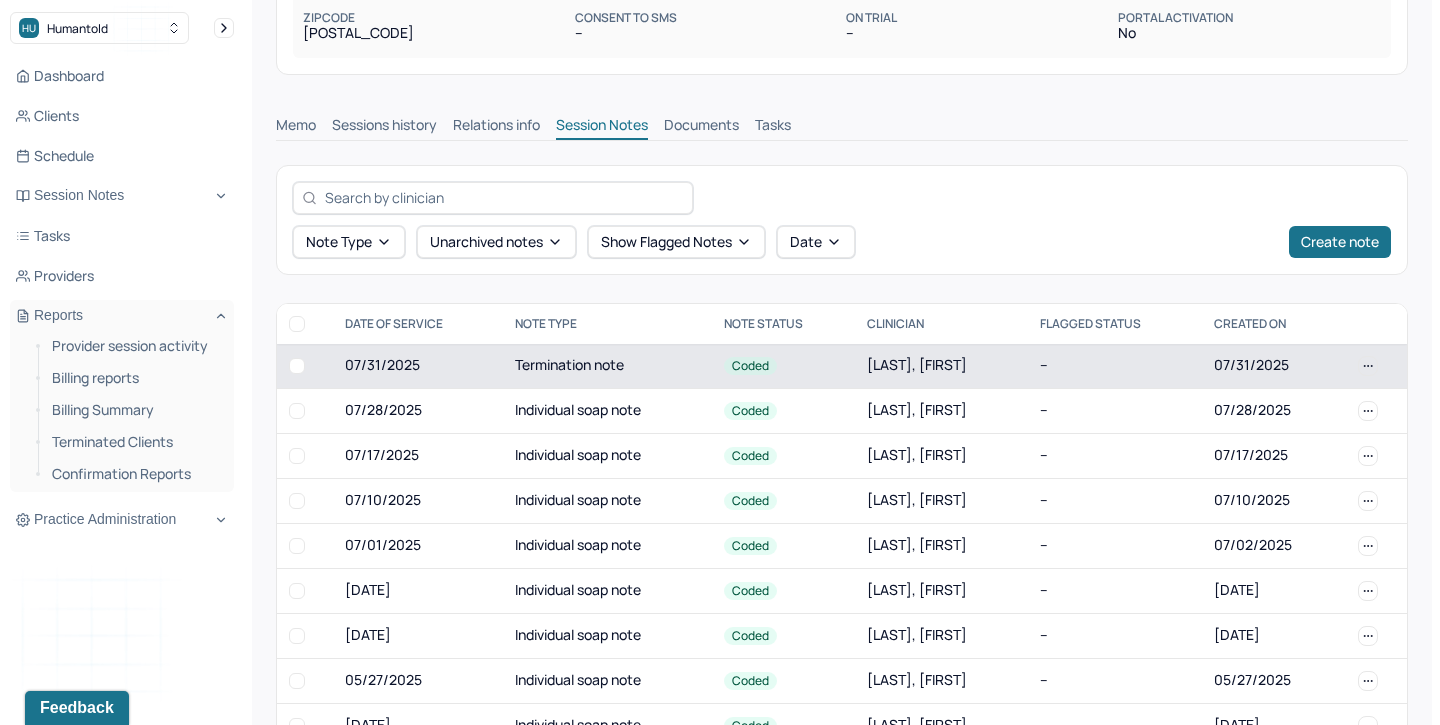 click on "Termination note" at bounding box center [607, 366] 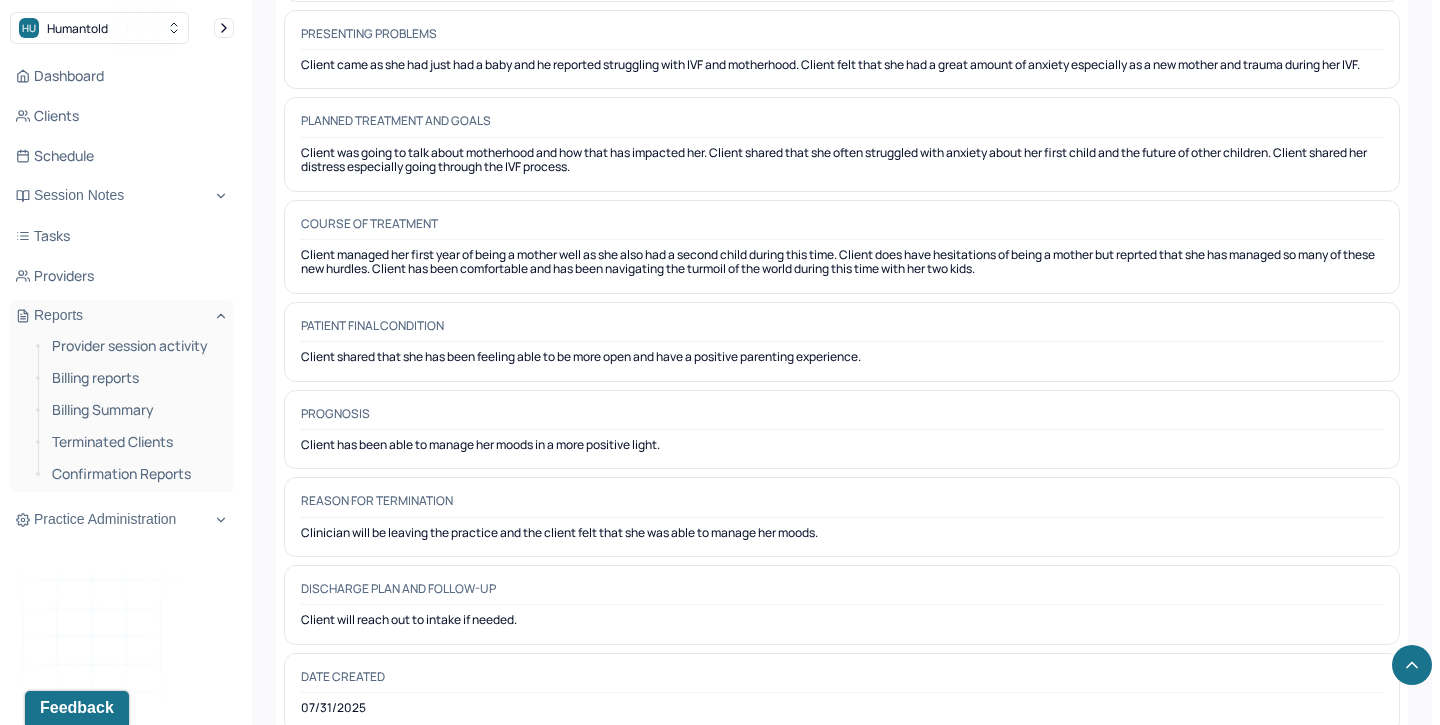 scroll, scrollTop: 1765, scrollLeft: 0, axis: vertical 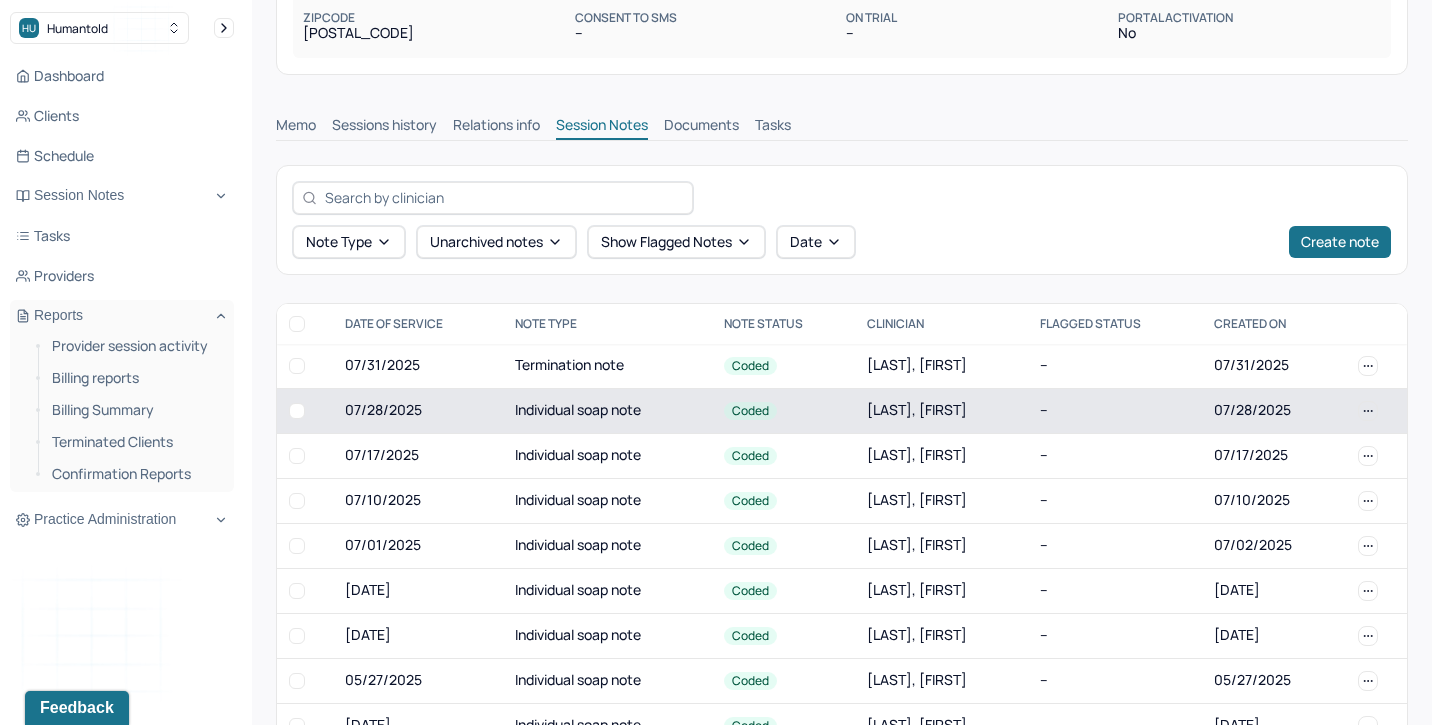 click on "07/28/2025" at bounding box center [418, 410] 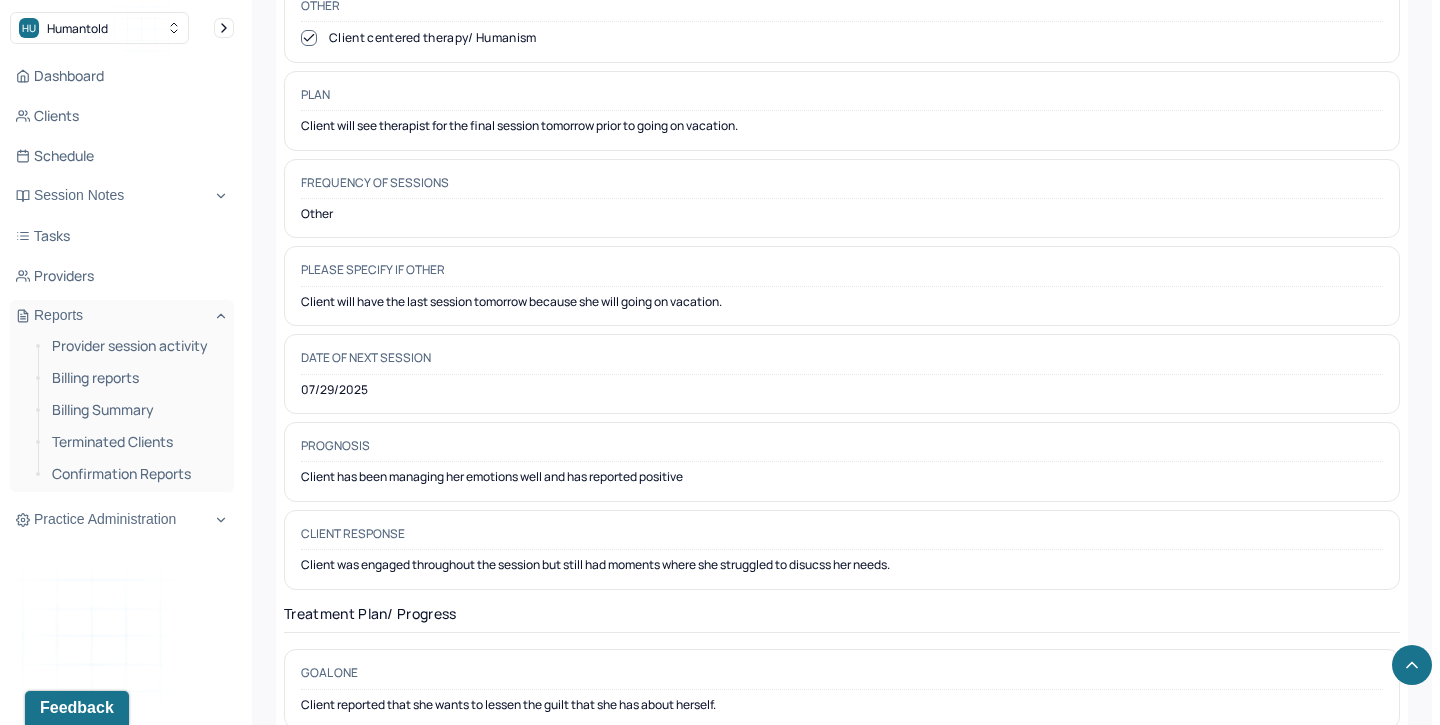 scroll, scrollTop: 2362, scrollLeft: 0, axis: vertical 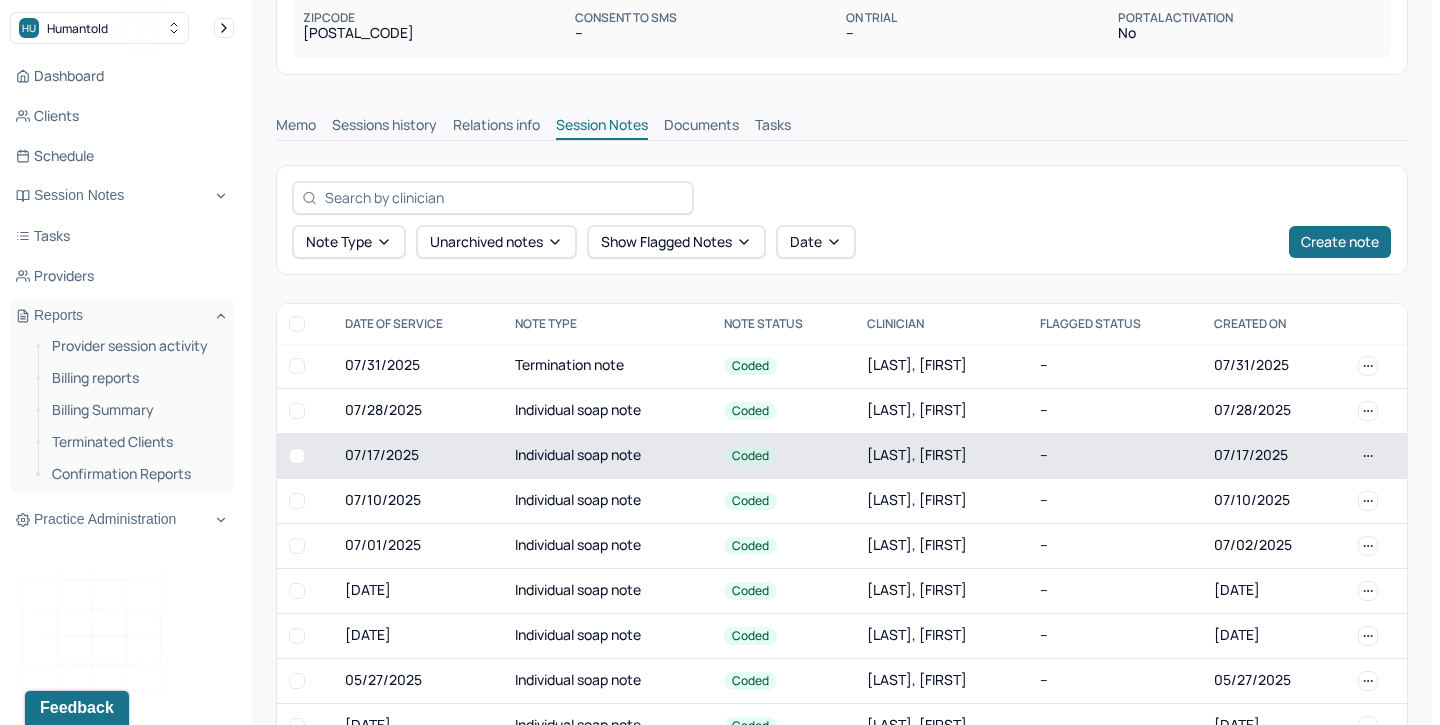 click on "07/17/2025" at bounding box center [418, 455] 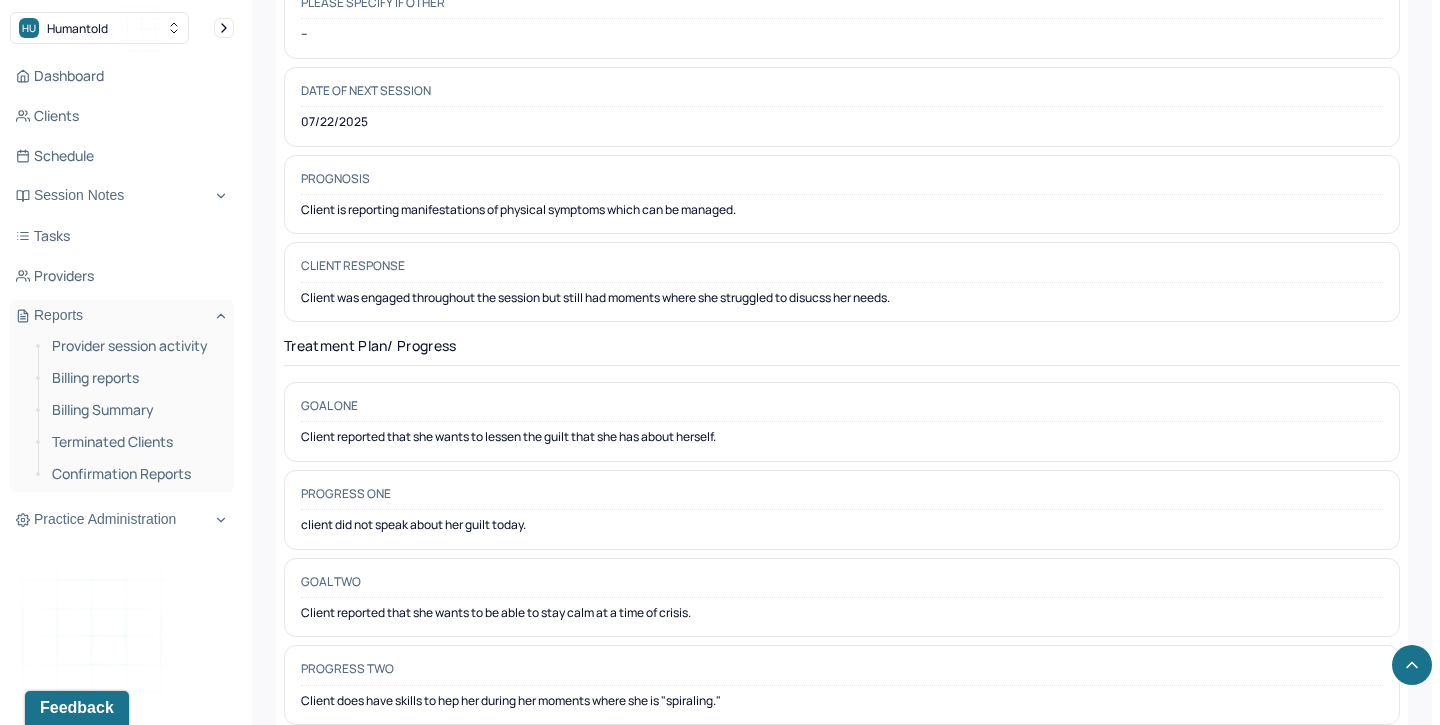 scroll, scrollTop: 2696, scrollLeft: 0, axis: vertical 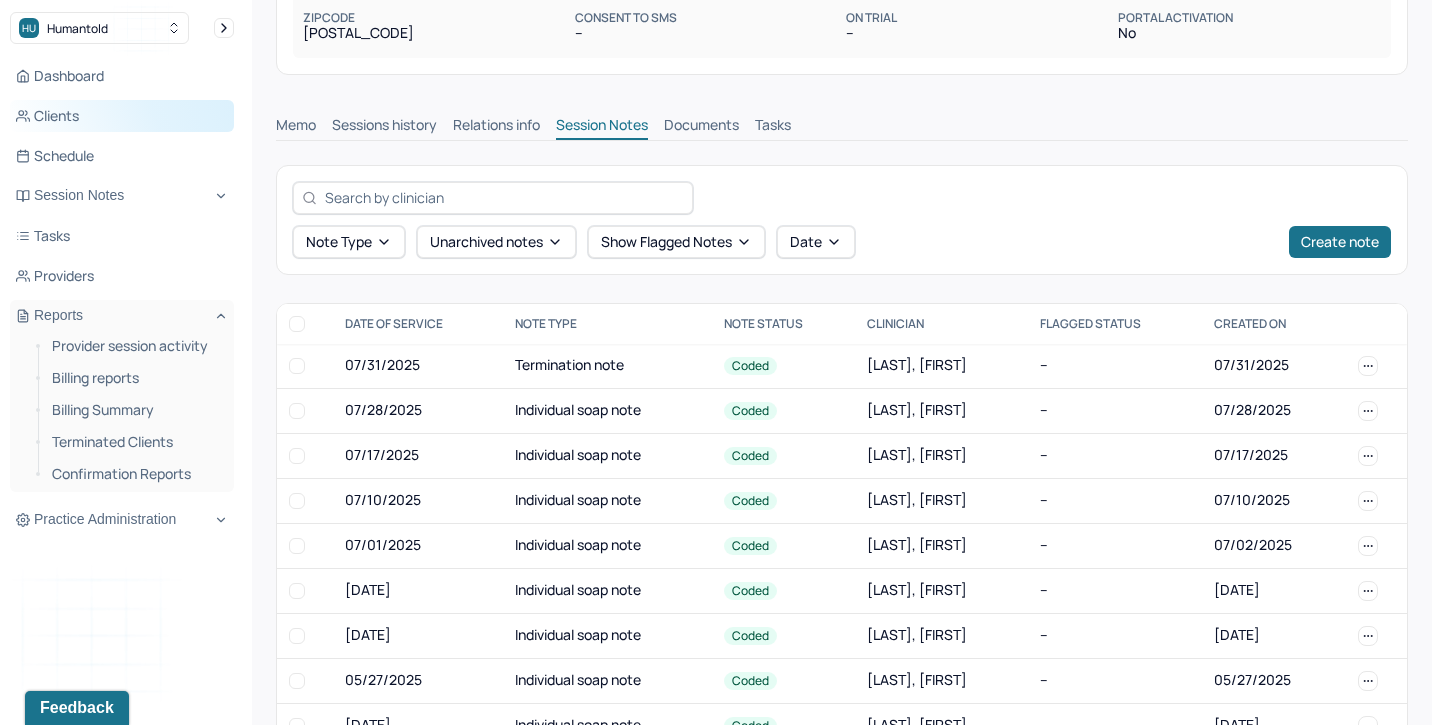 click on "Clients" at bounding box center (122, 116) 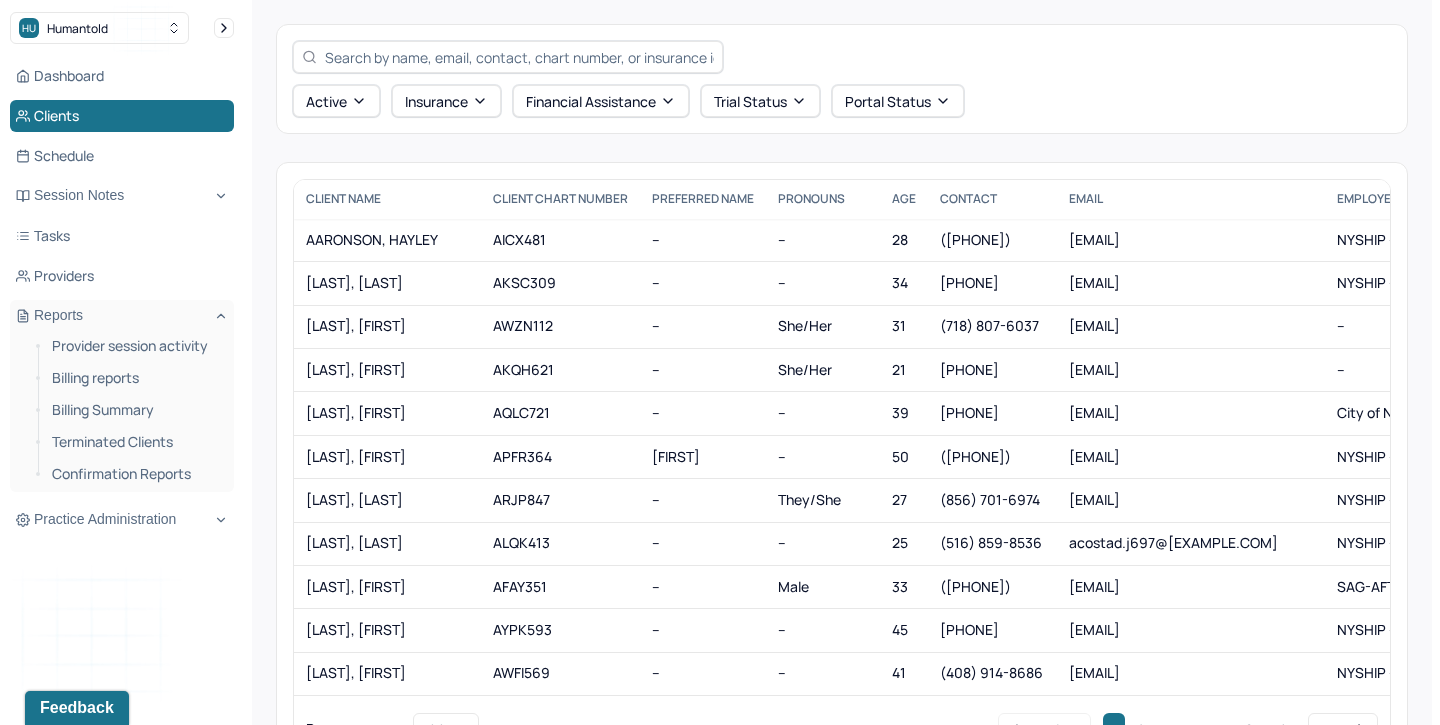 scroll, scrollTop: 69, scrollLeft: 0, axis: vertical 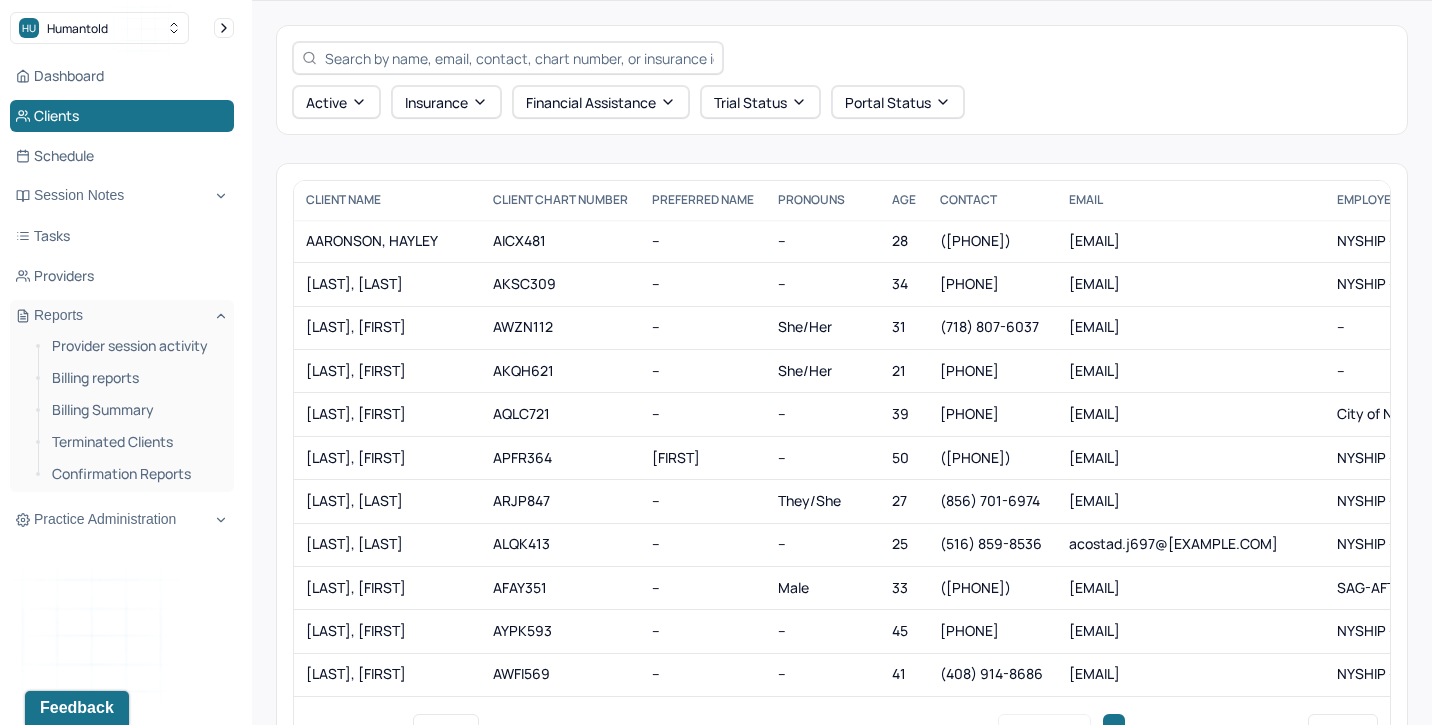 click at bounding box center (519, 58) 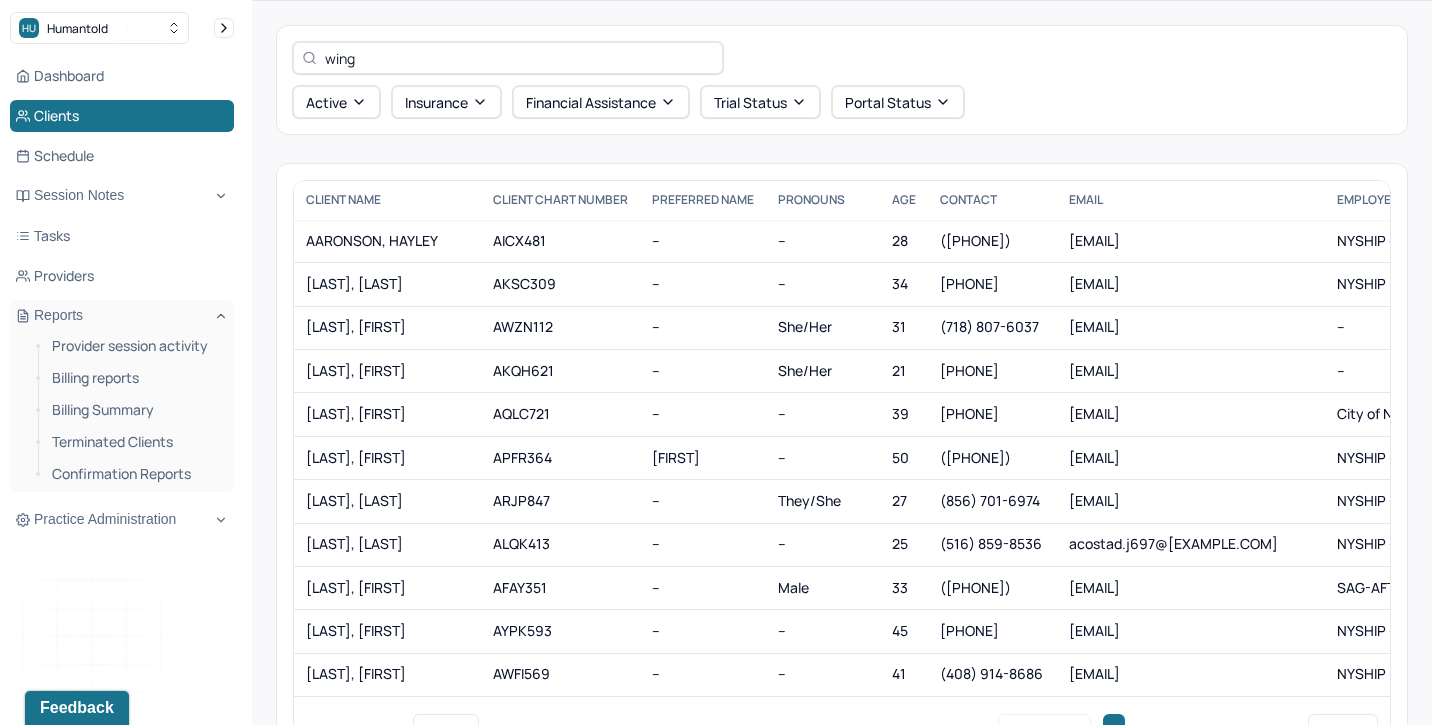 scroll, scrollTop: 0, scrollLeft: 0, axis: both 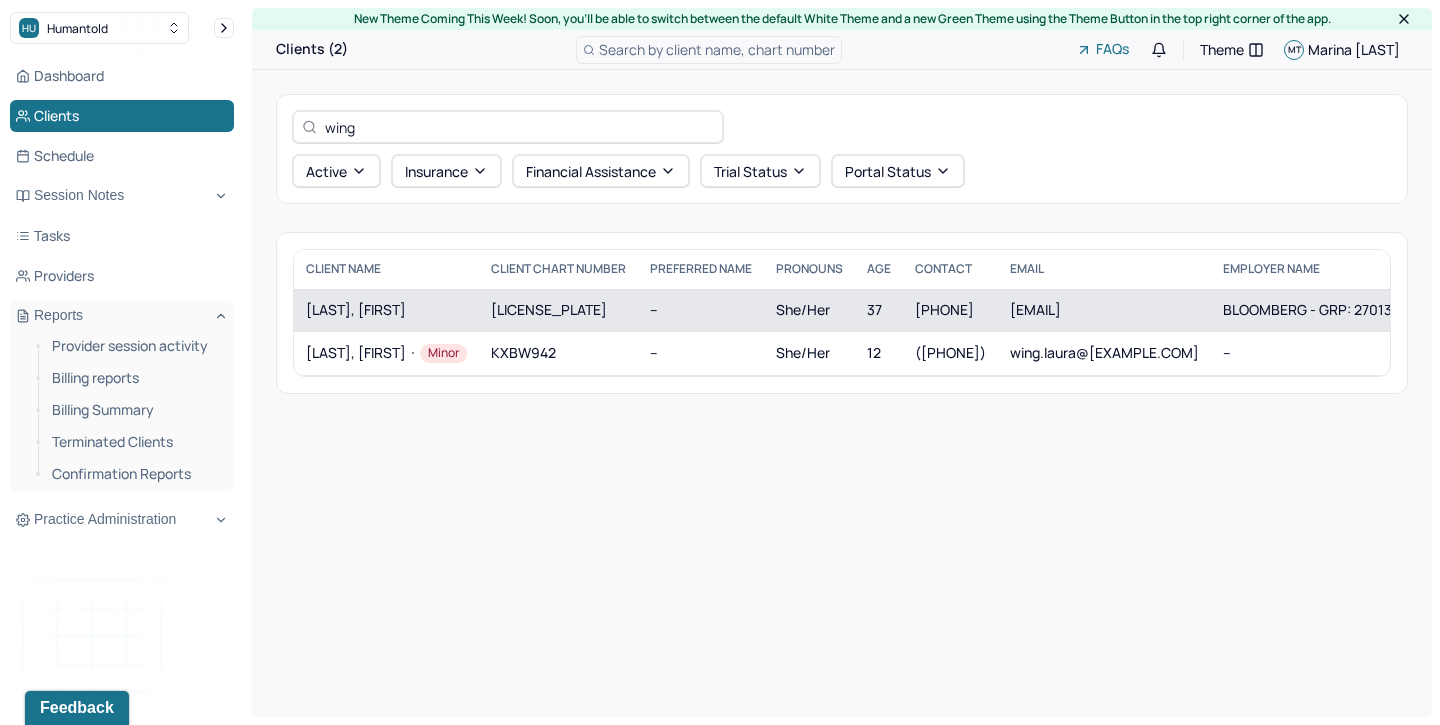 type on "wing" 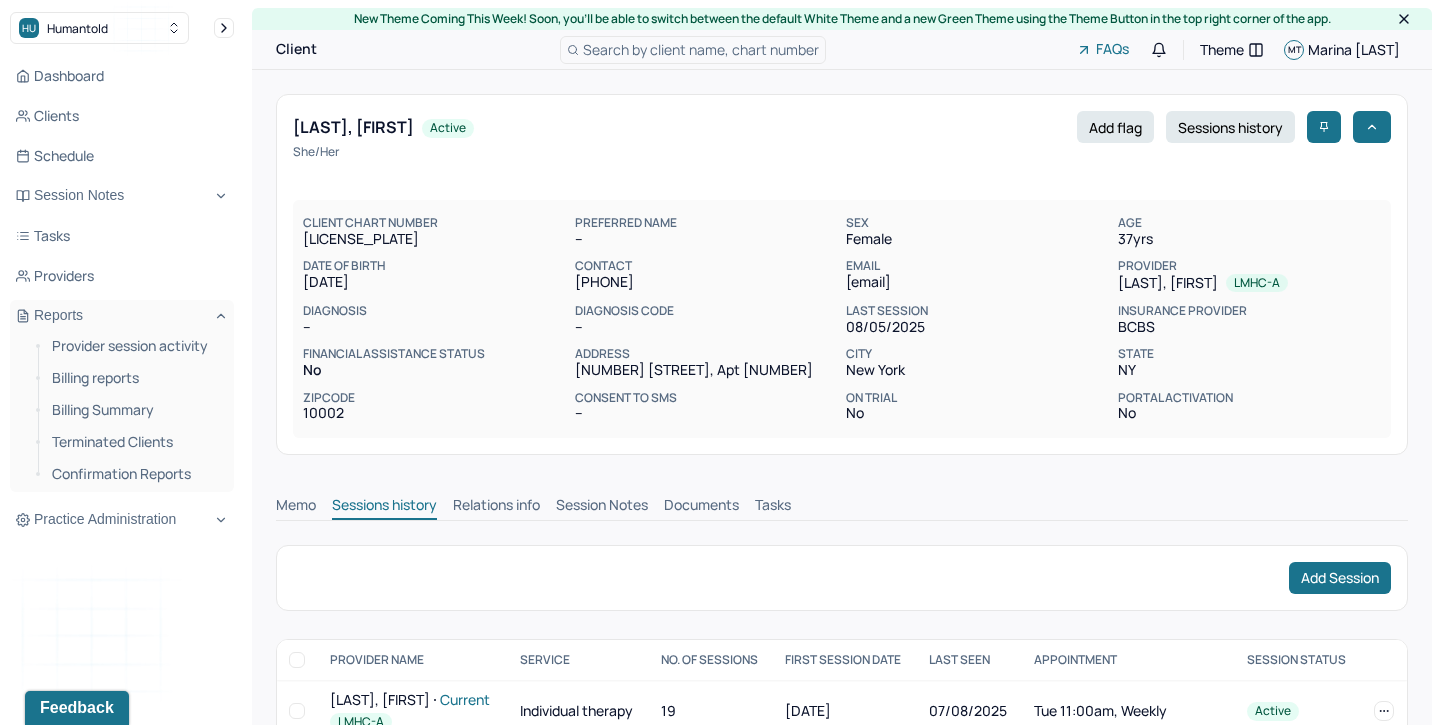 scroll, scrollTop: 213, scrollLeft: 0, axis: vertical 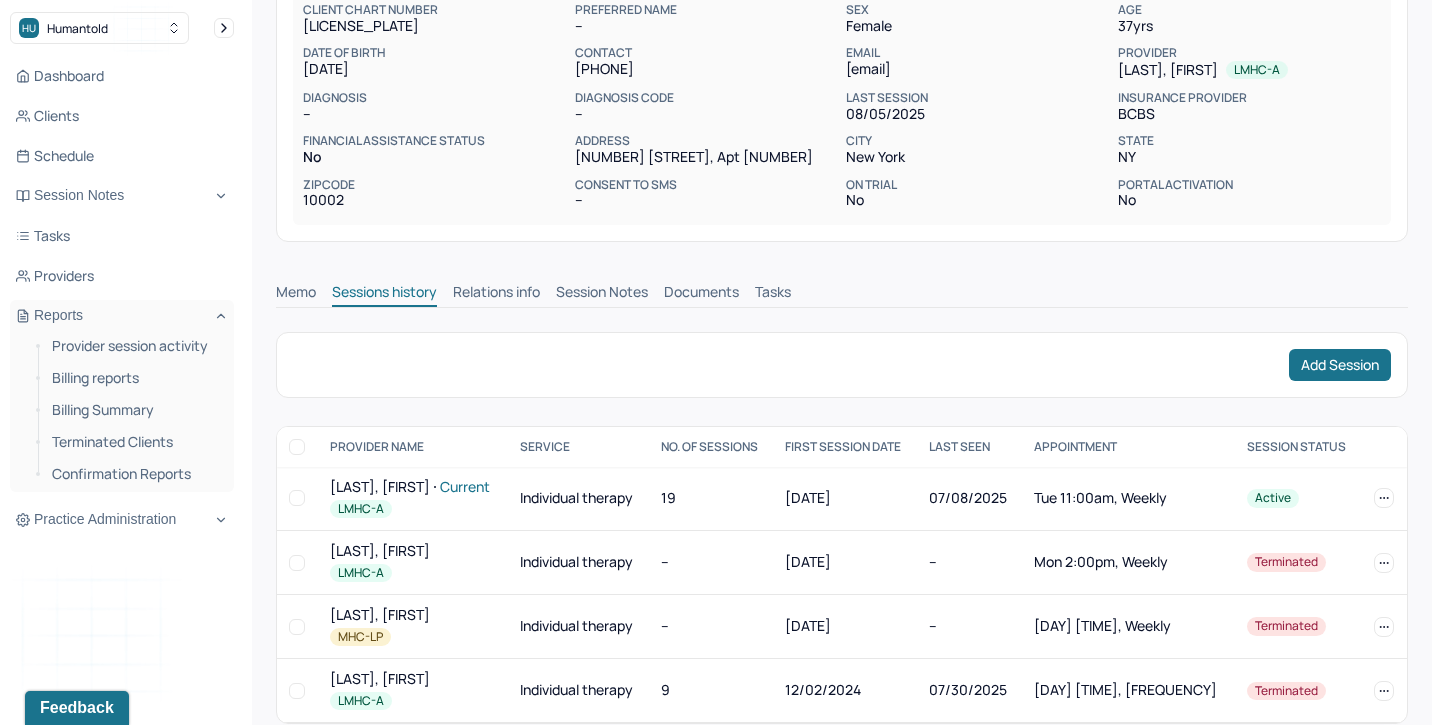 click on "Session Notes" at bounding box center (602, 294) 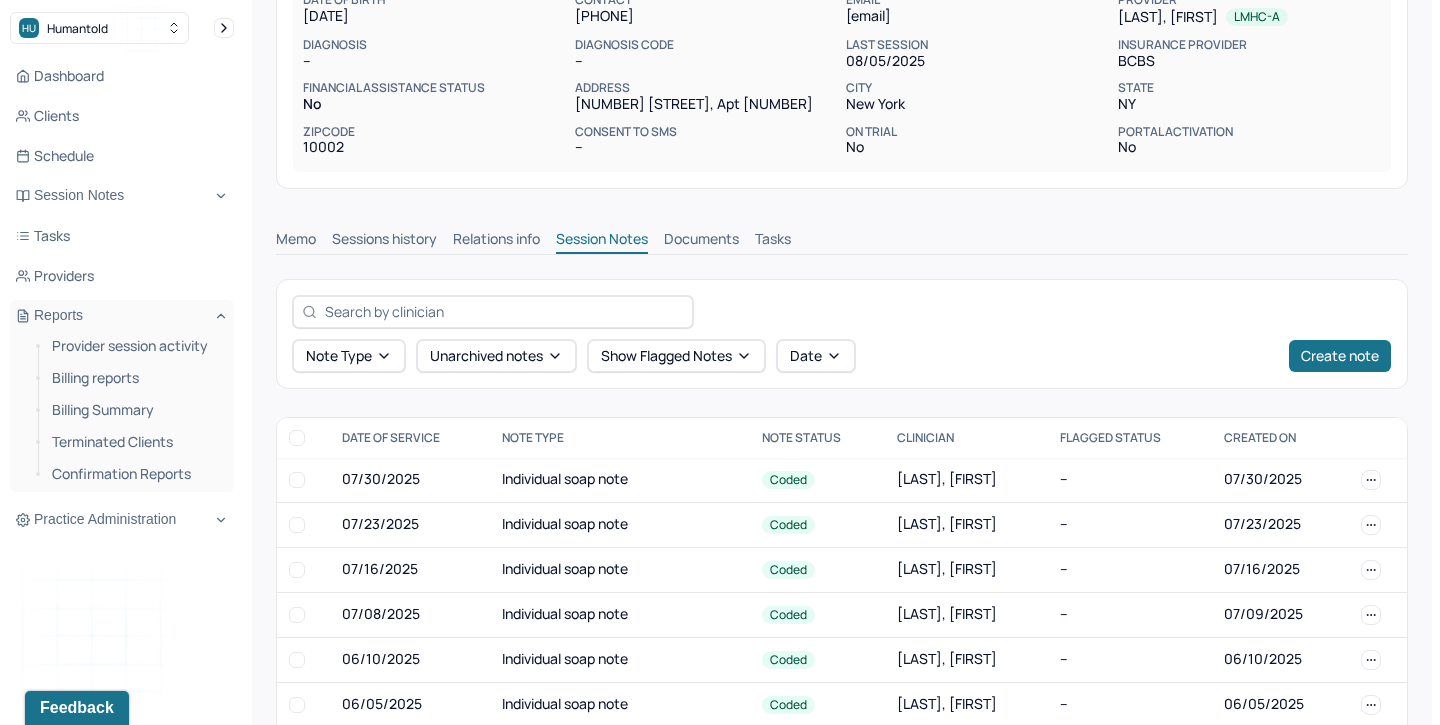 scroll, scrollTop: 268, scrollLeft: 0, axis: vertical 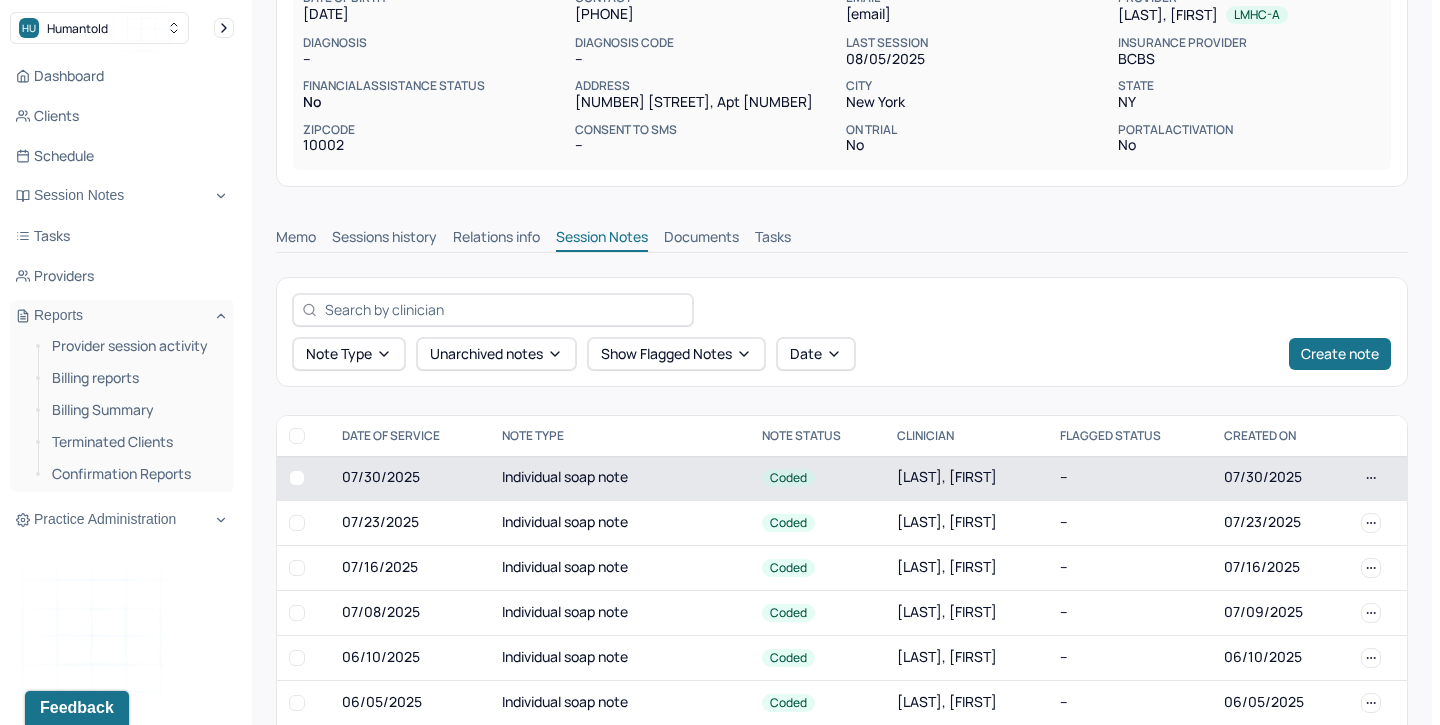 click on "Individual soap note" at bounding box center (620, 478) 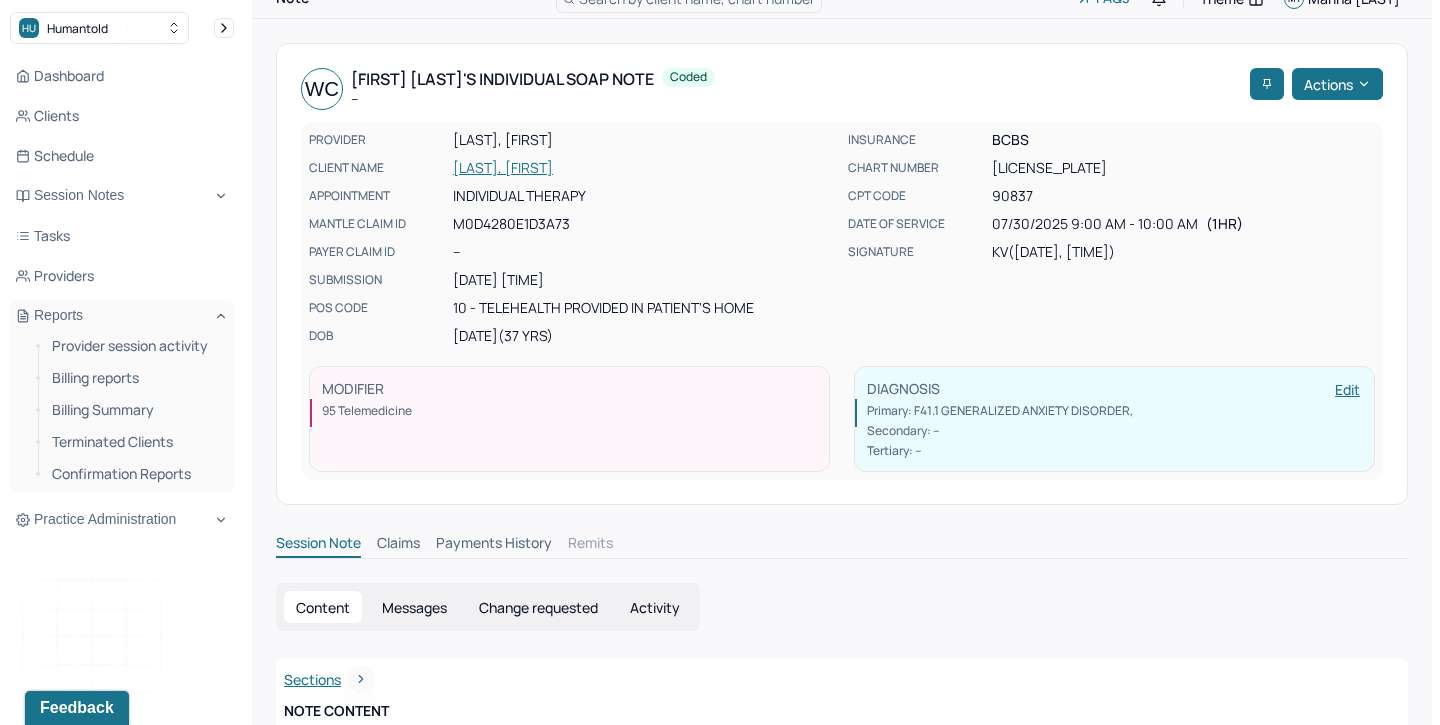 scroll, scrollTop: 50, scrollLeft: 0, axis: vertical 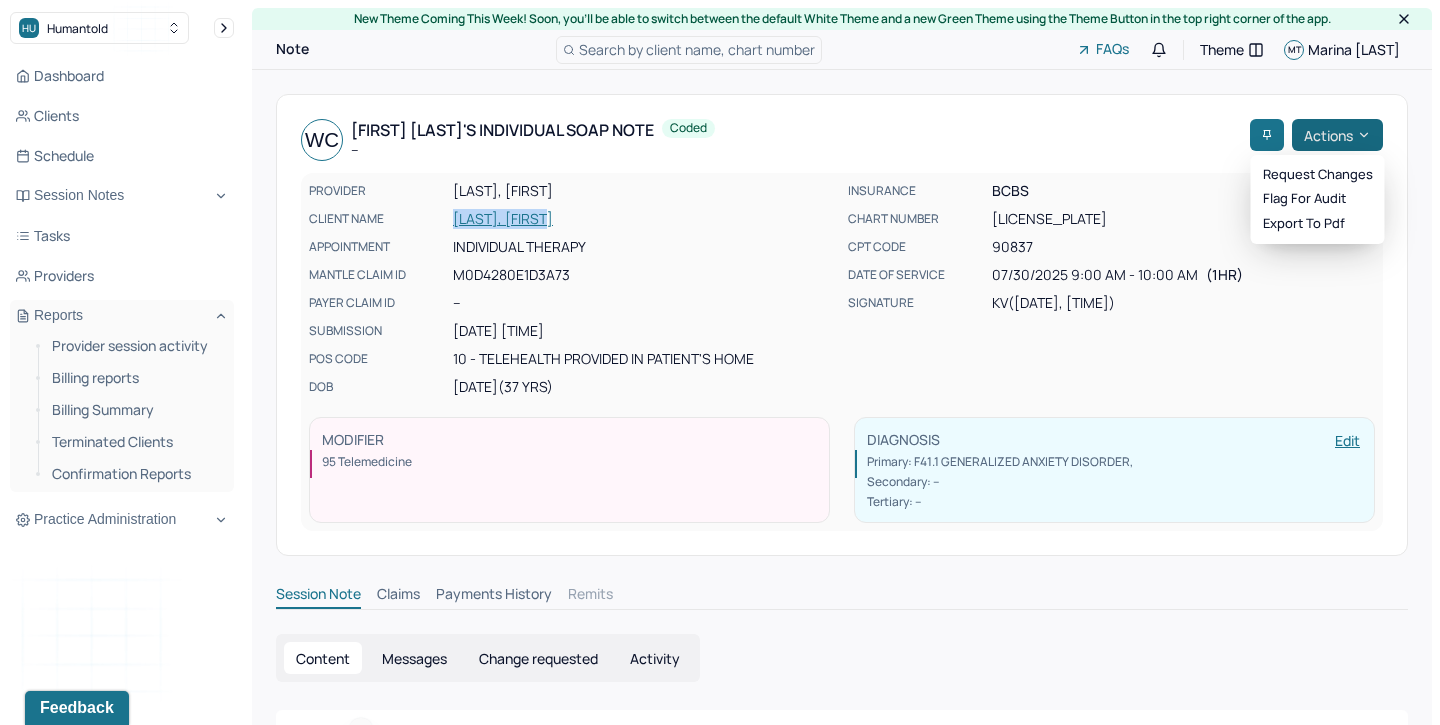 click on "Actions" at bounding box center (1337, 135) 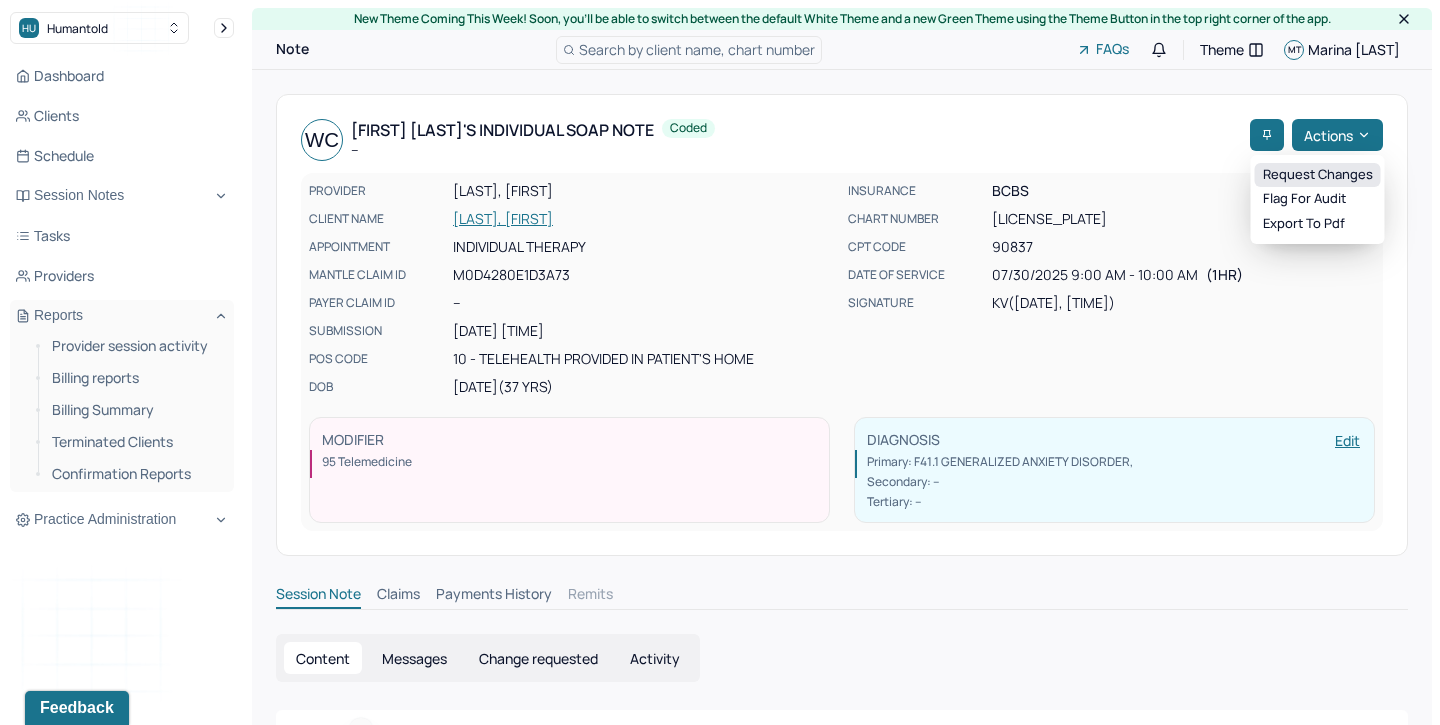 click on "Request changes" at bounding box center [1318, 175] 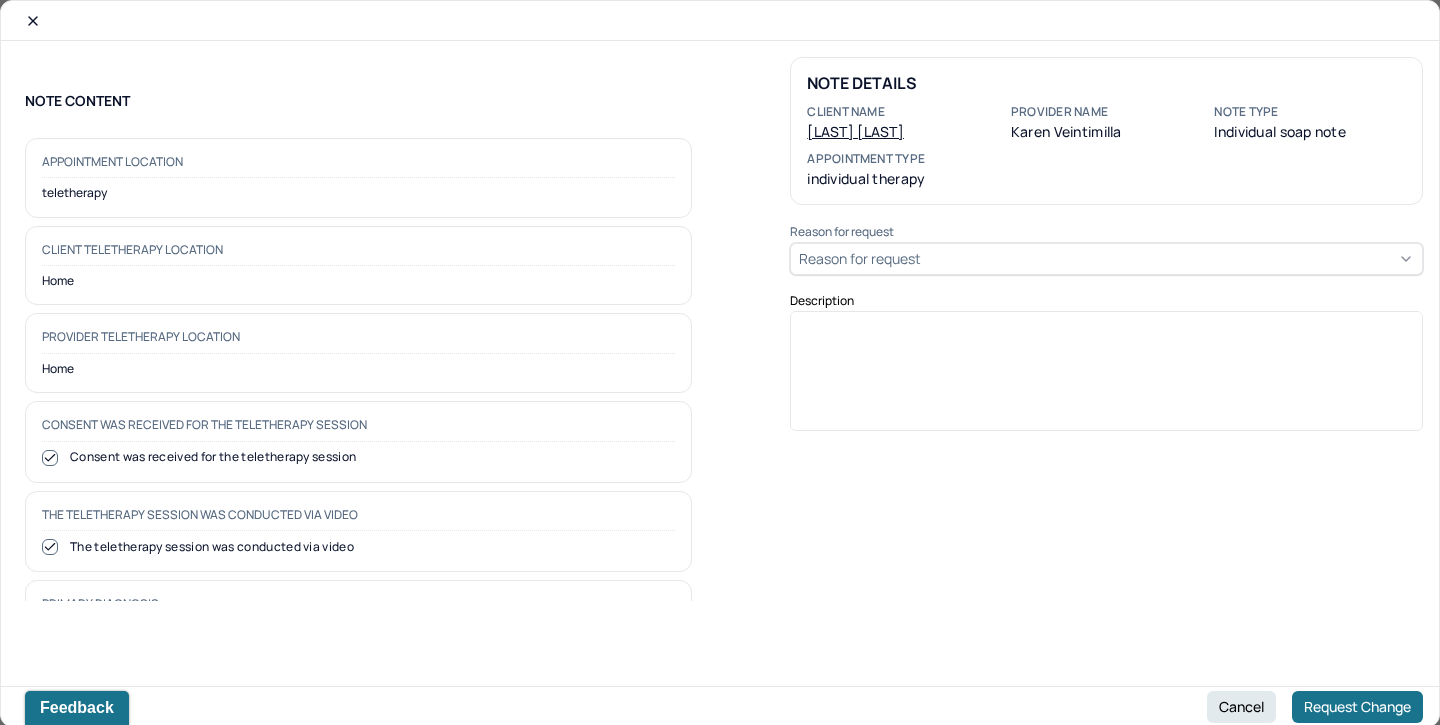 click on "Reason for request" at bounding box center (1106, 259) 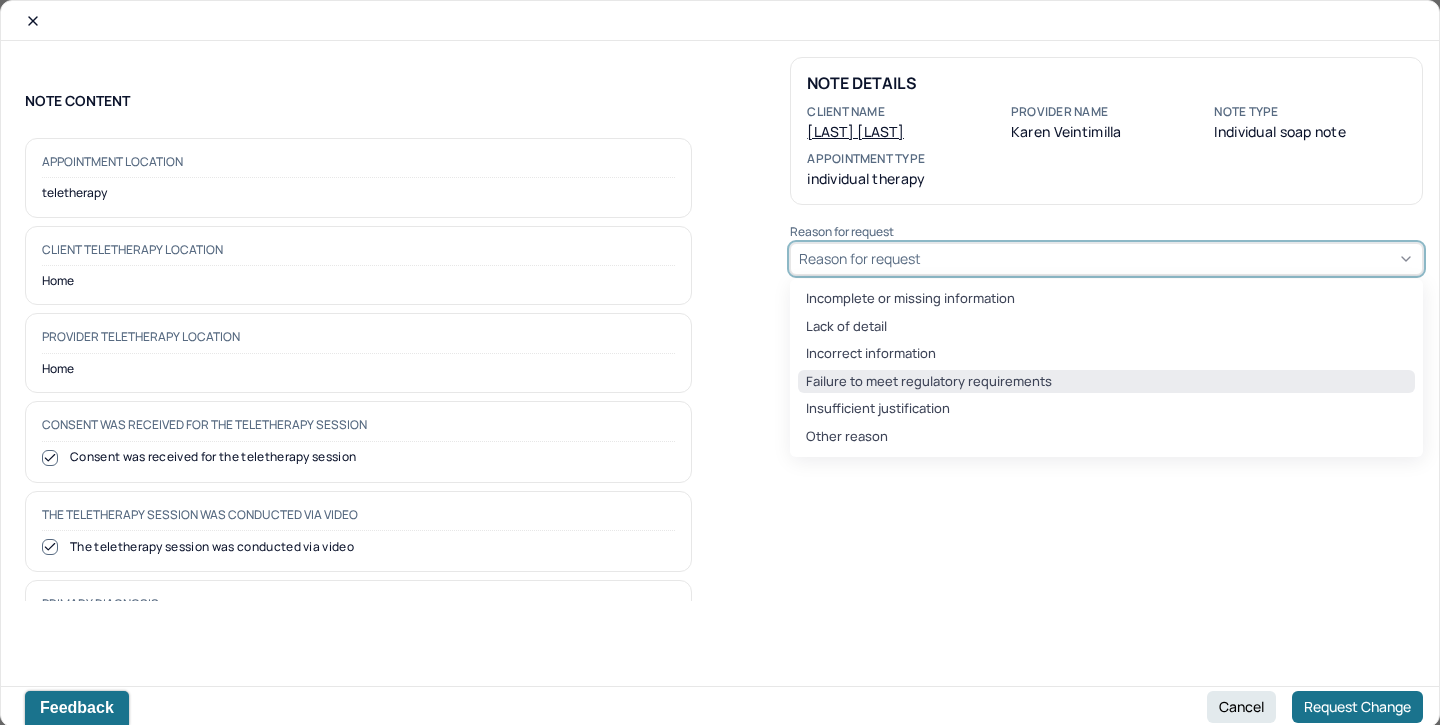 click on "Failure to meet regulatory requirements" at bounding box center (1106, 382) 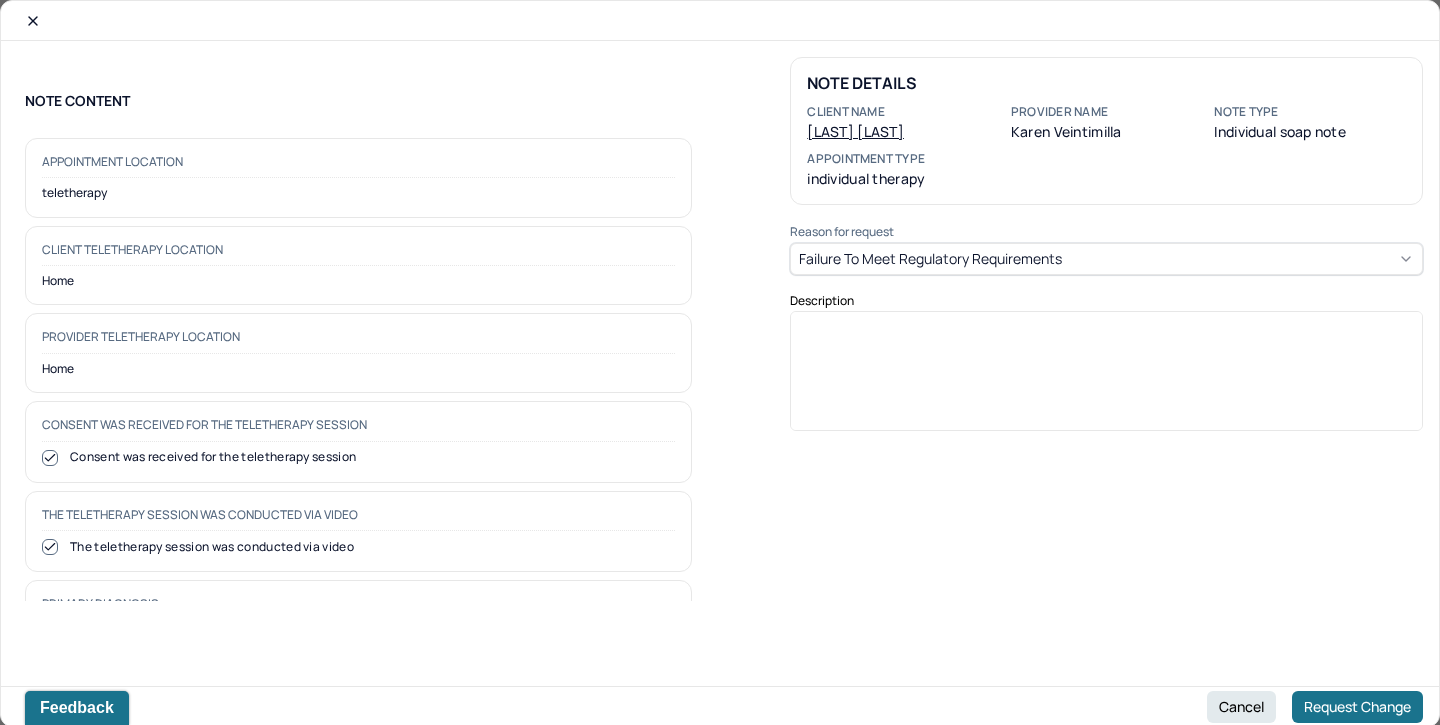 click at bounding box center [1107, 378] 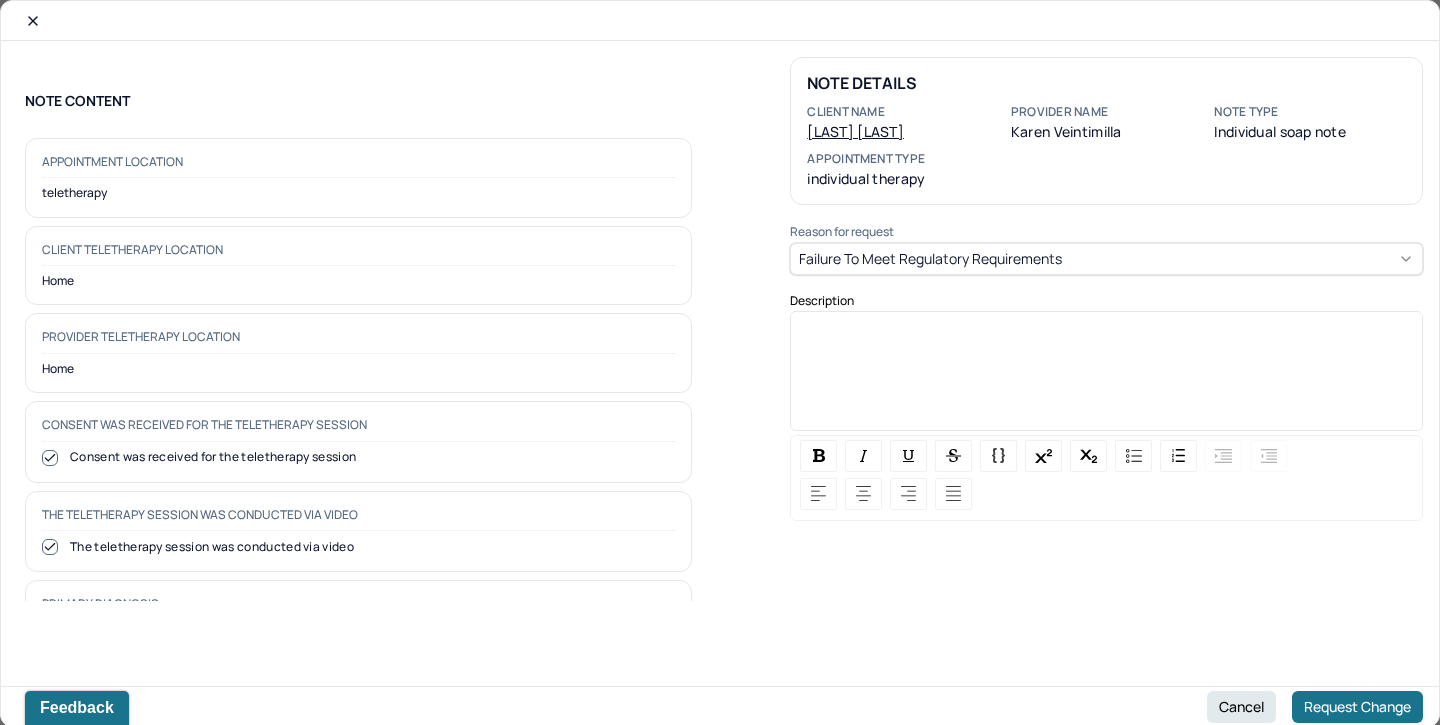 type 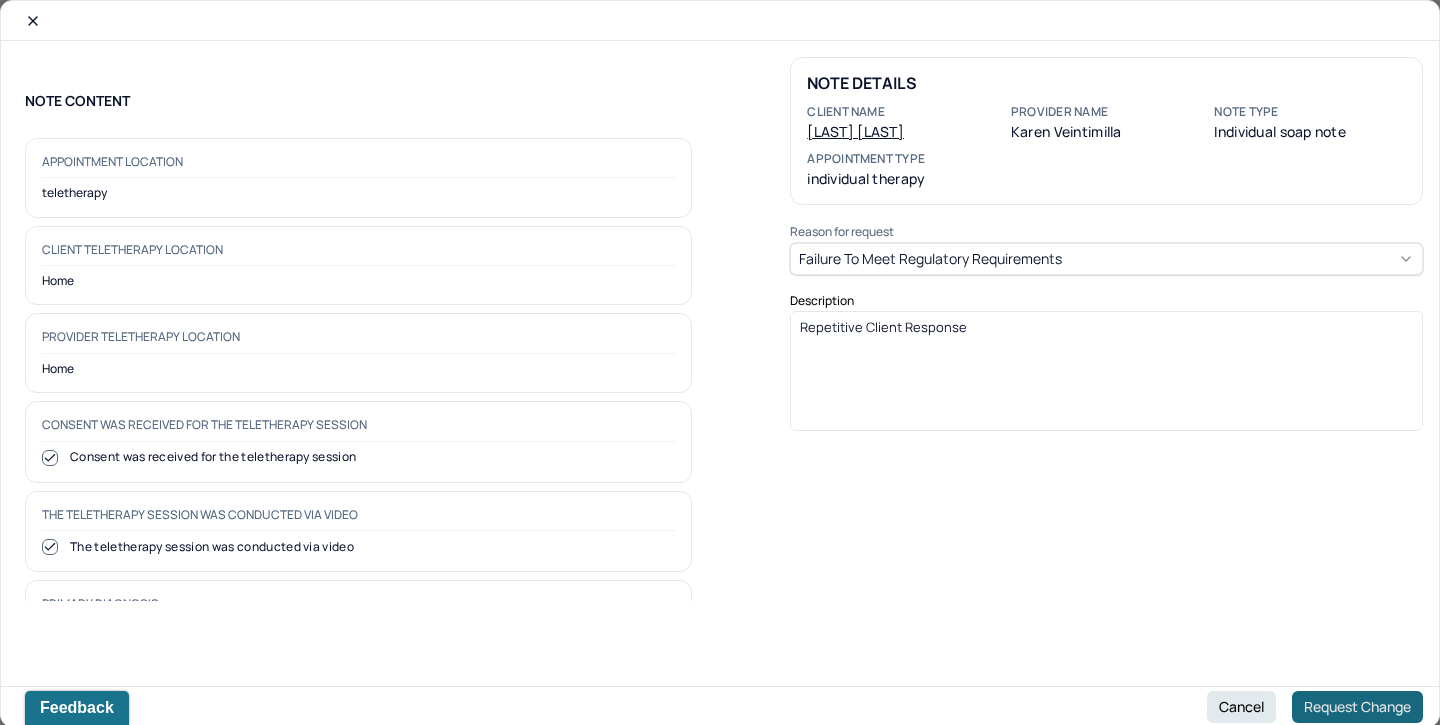 click on "Request Change" at bounding box center (1357, 707) 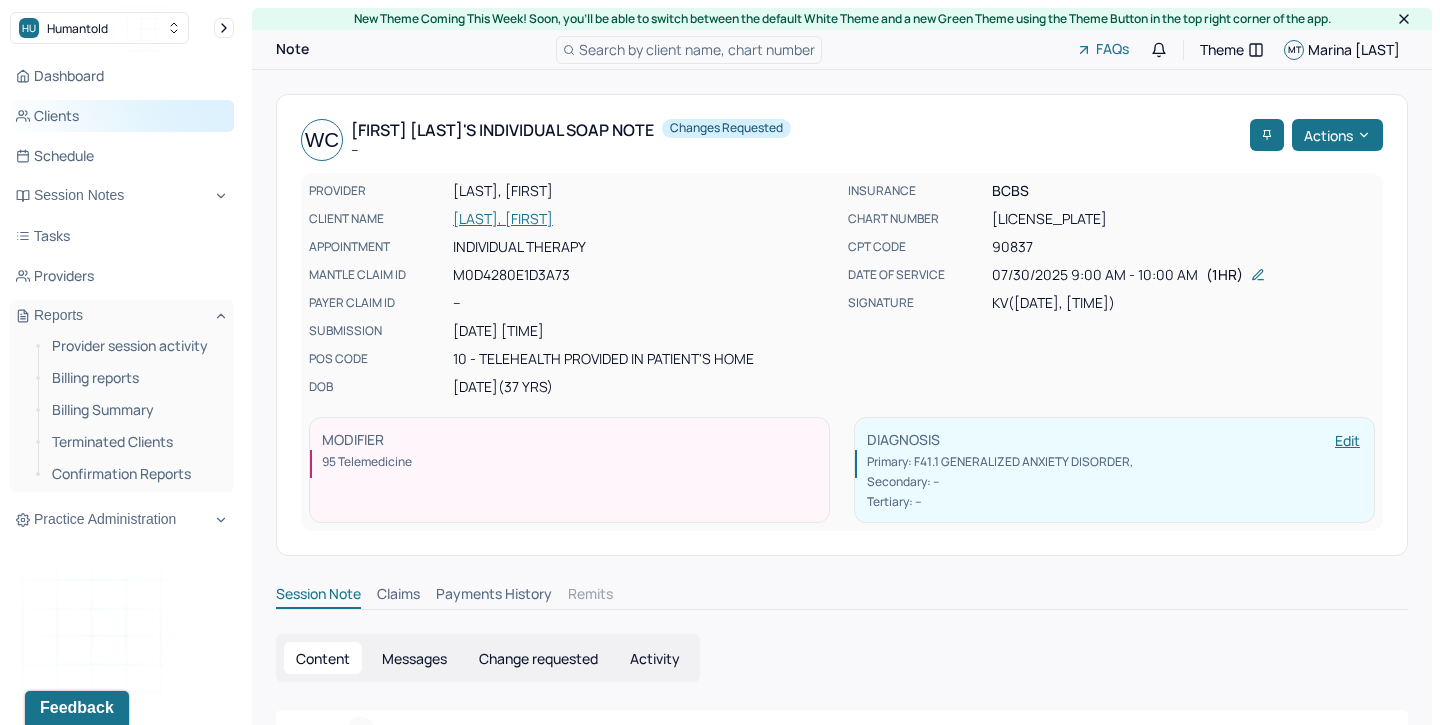click on "Clients" at bounding box center [122, 116] 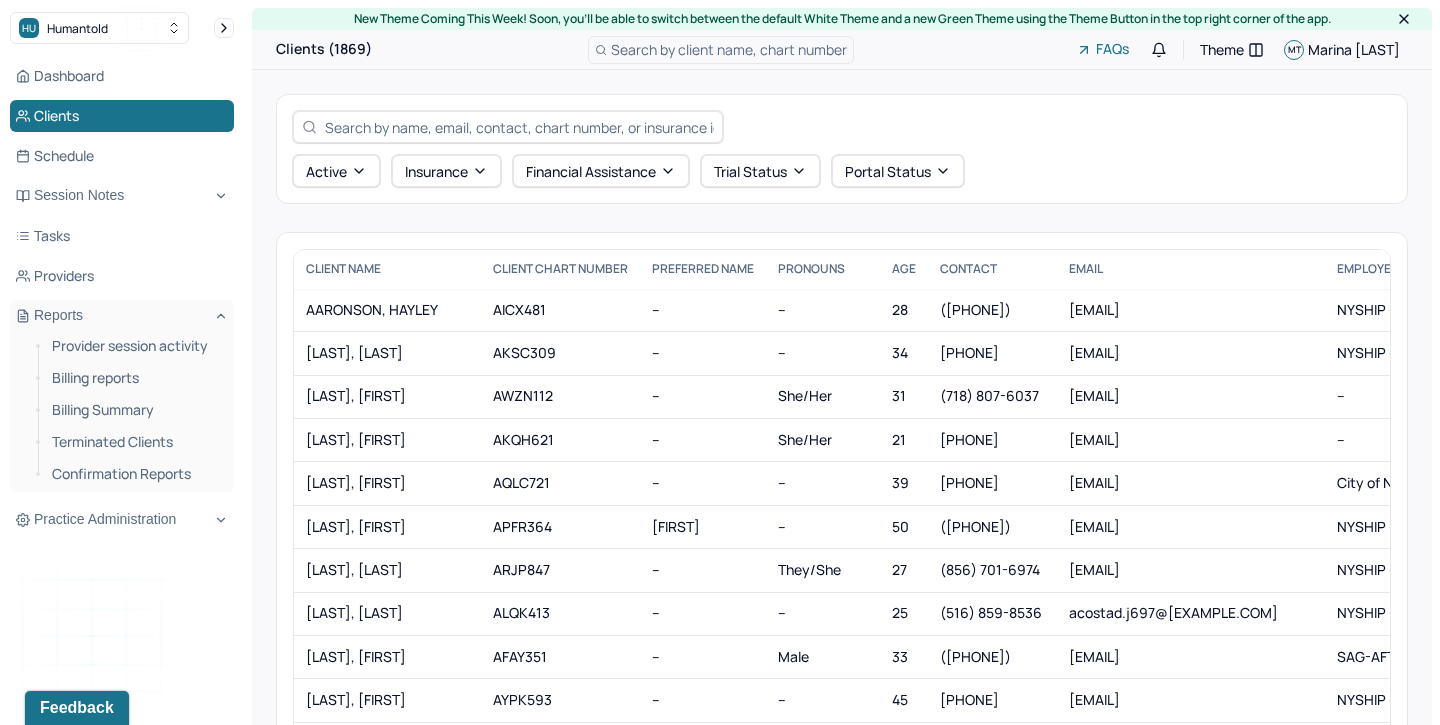 click at bounding box center (519, 127) 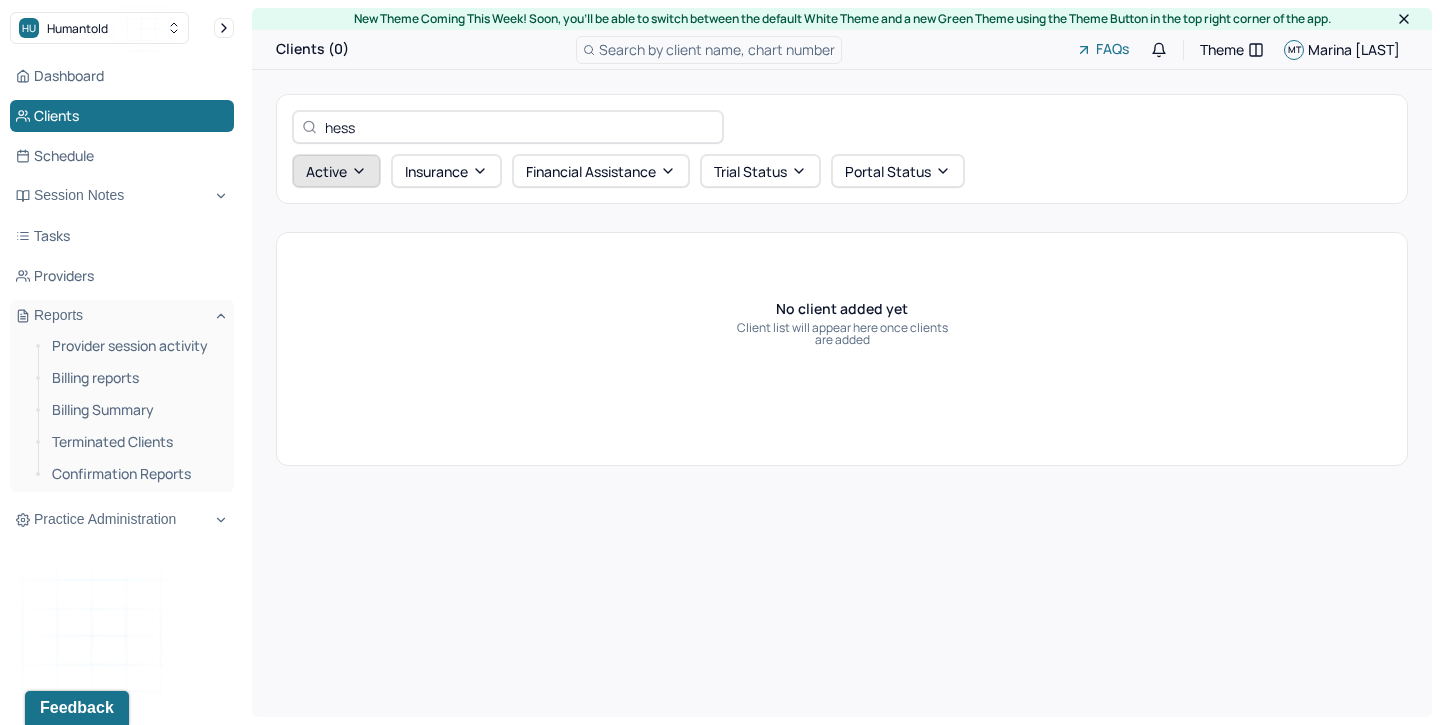 type on "hess" 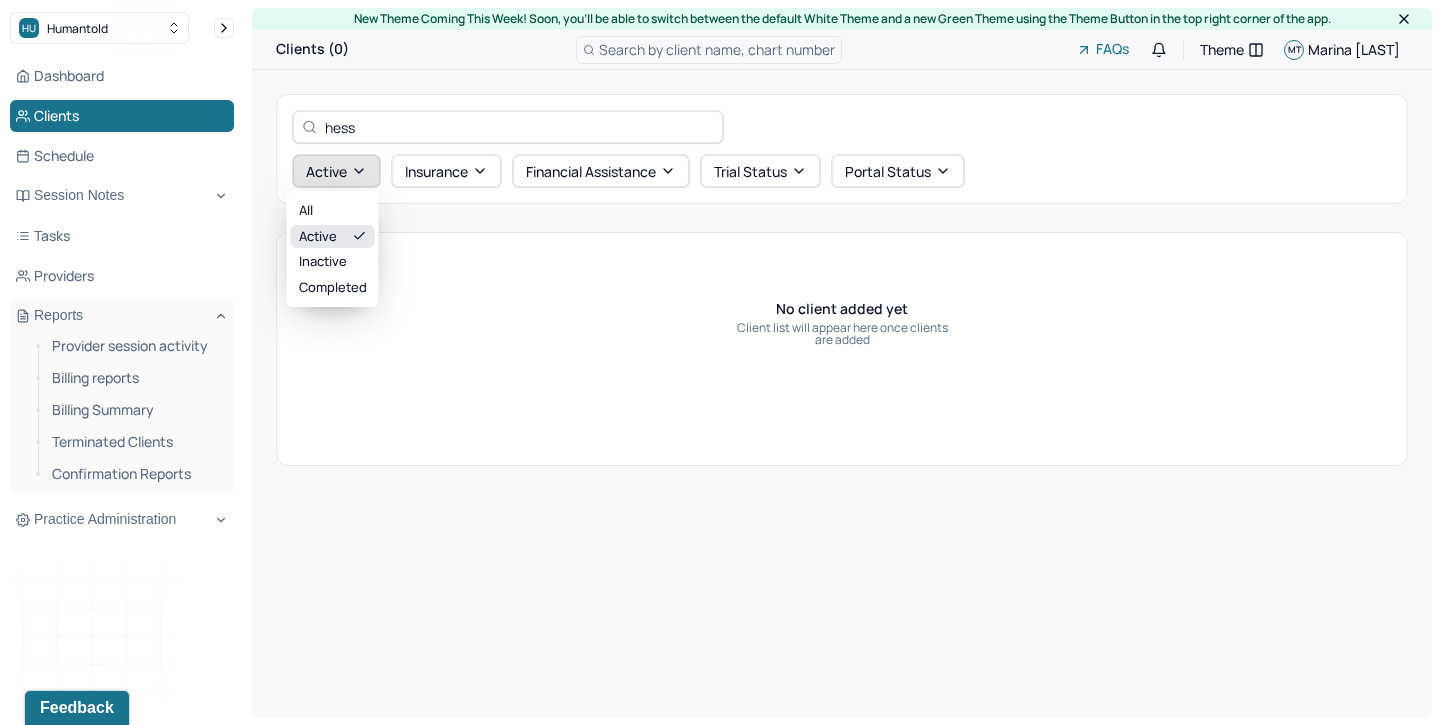 click on "Active" at bounding box center (336, 171) 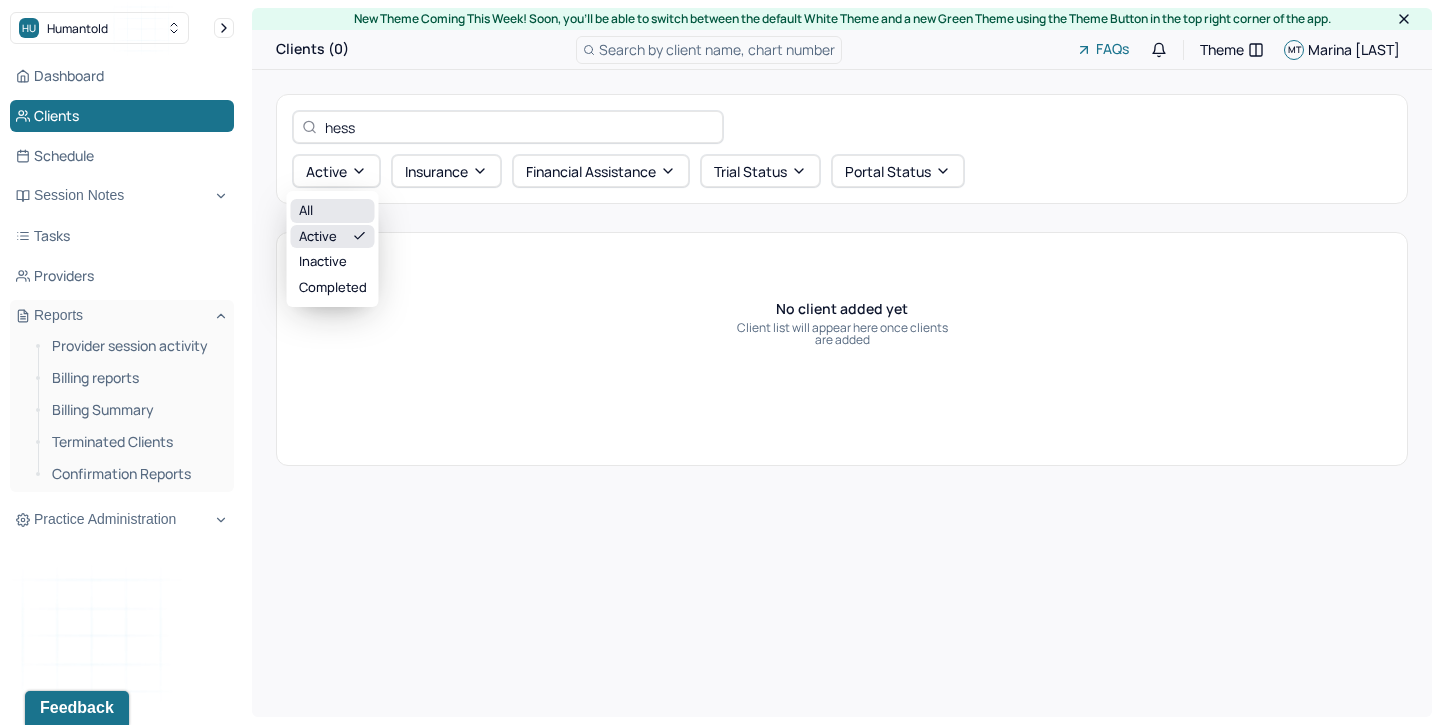 click on "All" at bounding box center [333, 211] 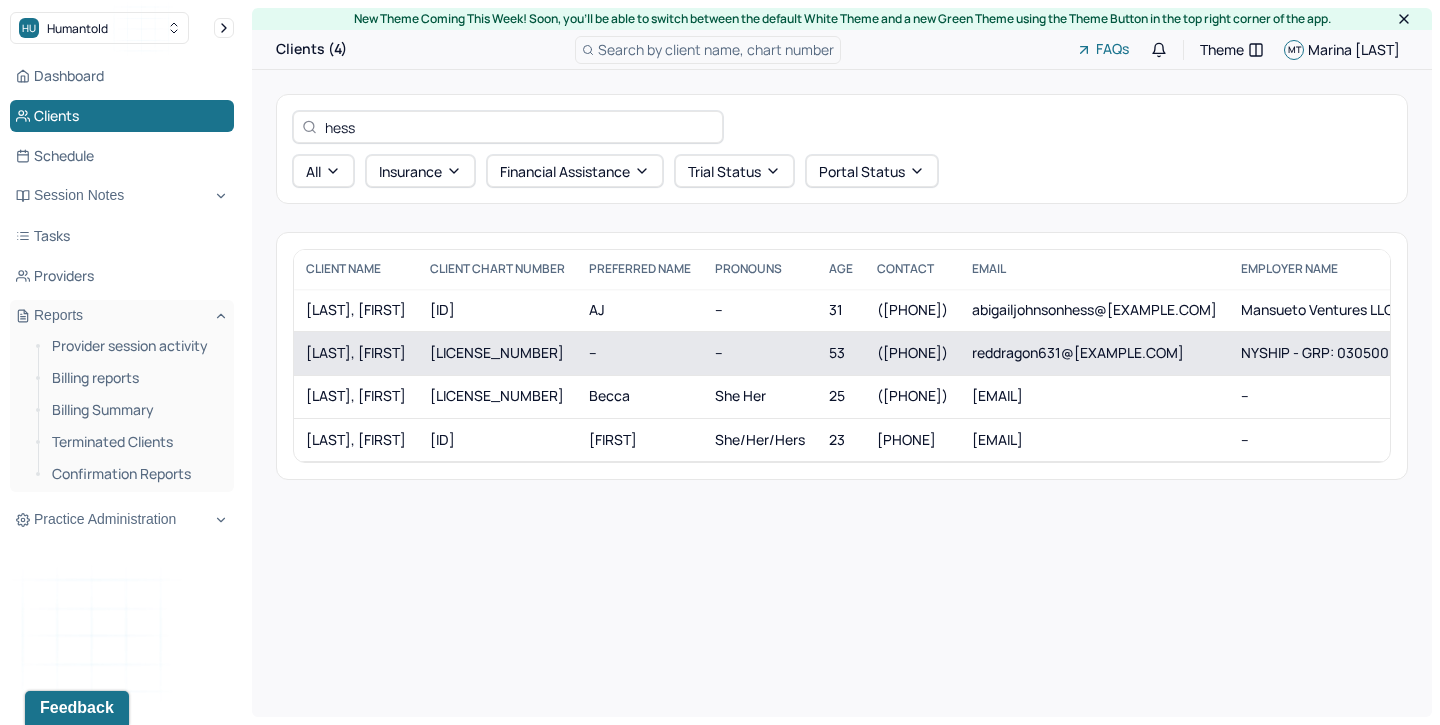 click on "HESS, DAVID" at bounding box center [356, 353] 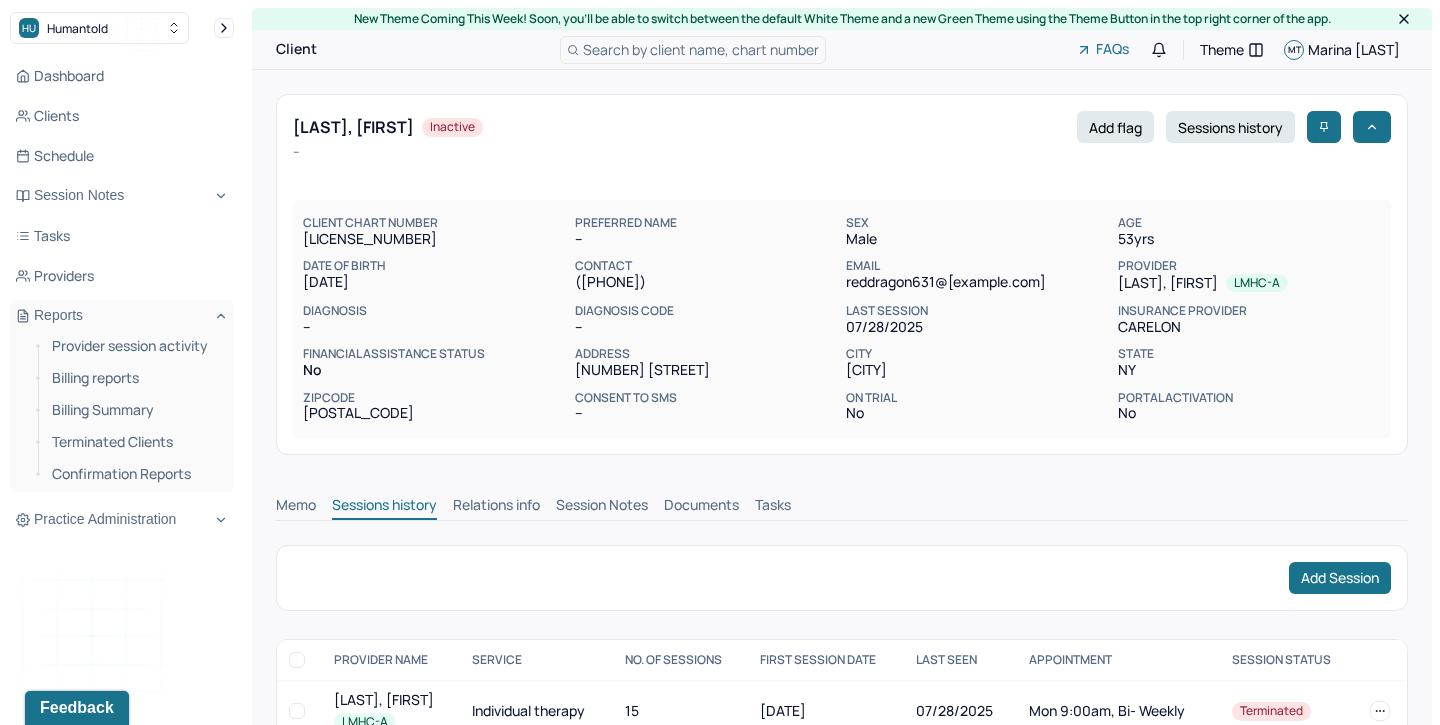 click on "Session Notes" at bounding box center (602, 507) 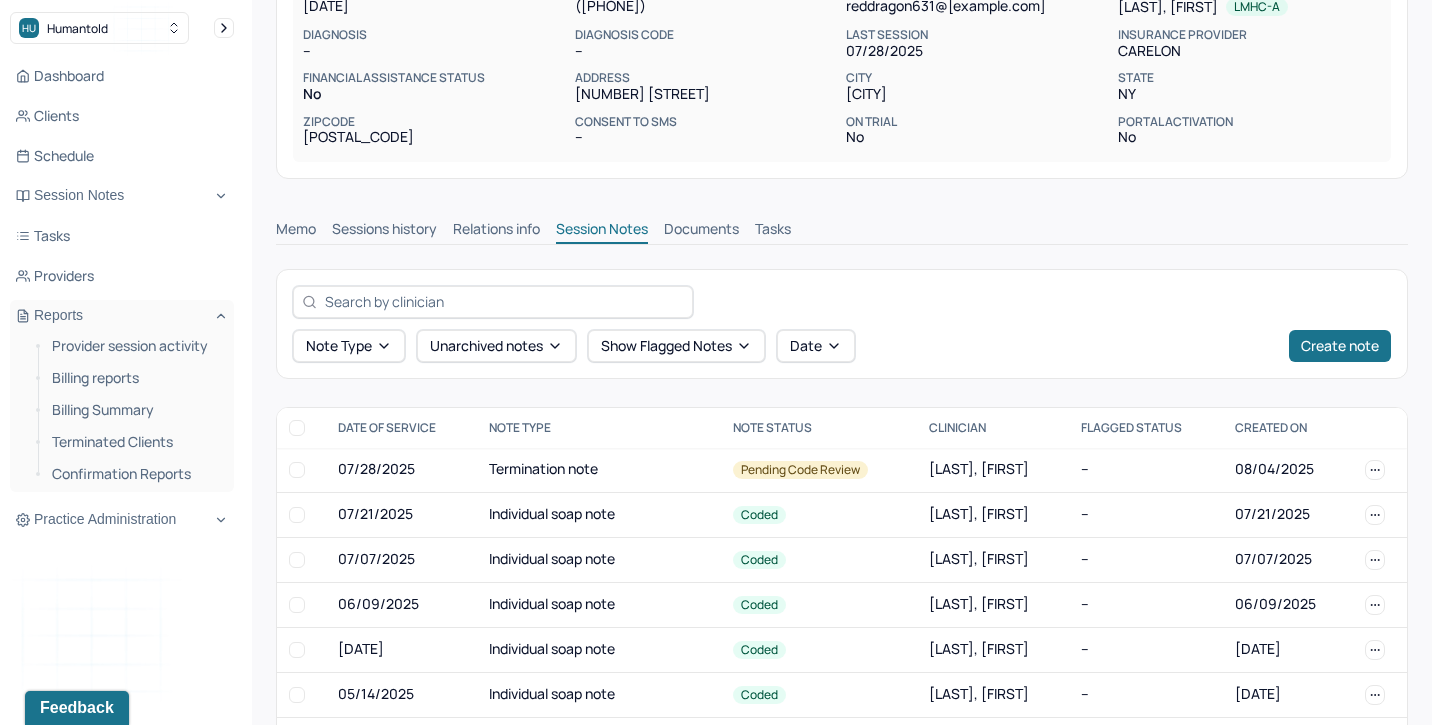 scroll, scrollTop: 281, scrollLeft: 0, axis: vertical 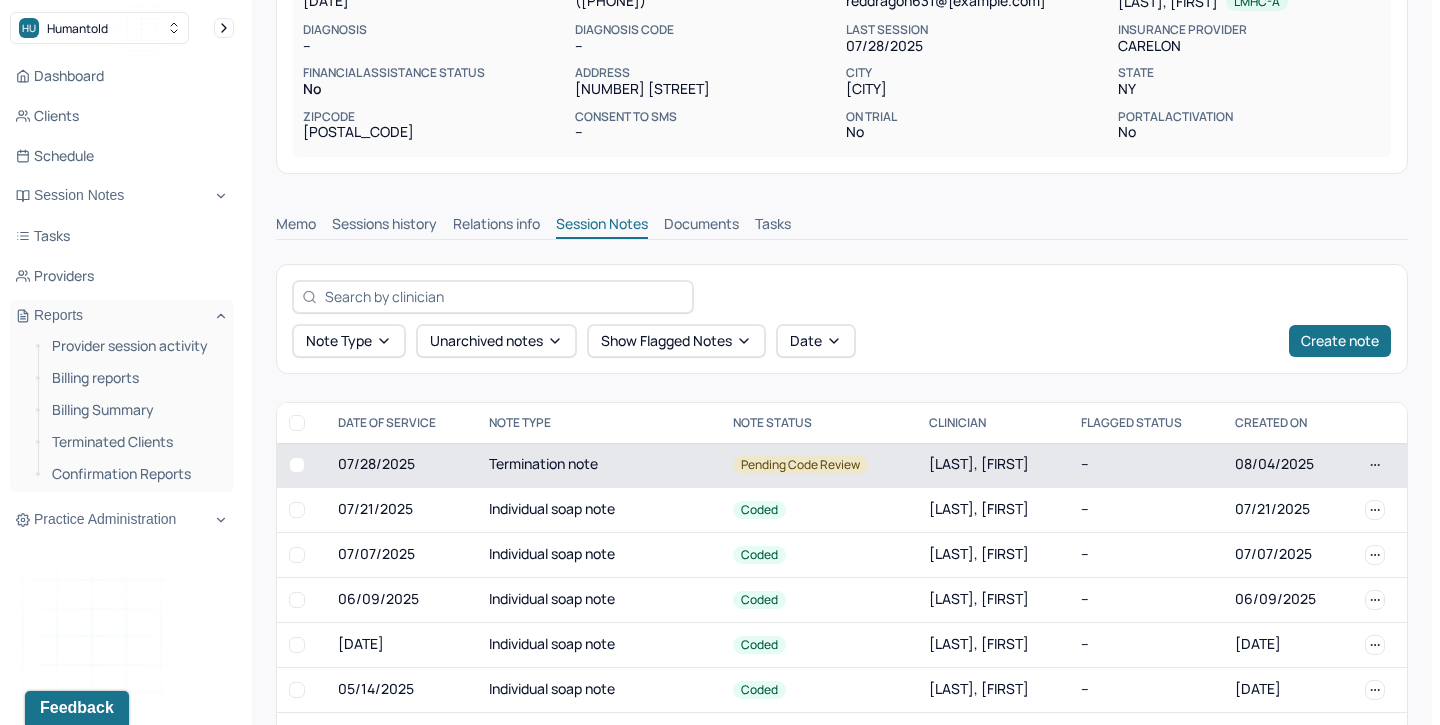 click on "Termination note" at bounding box center (599, 465) 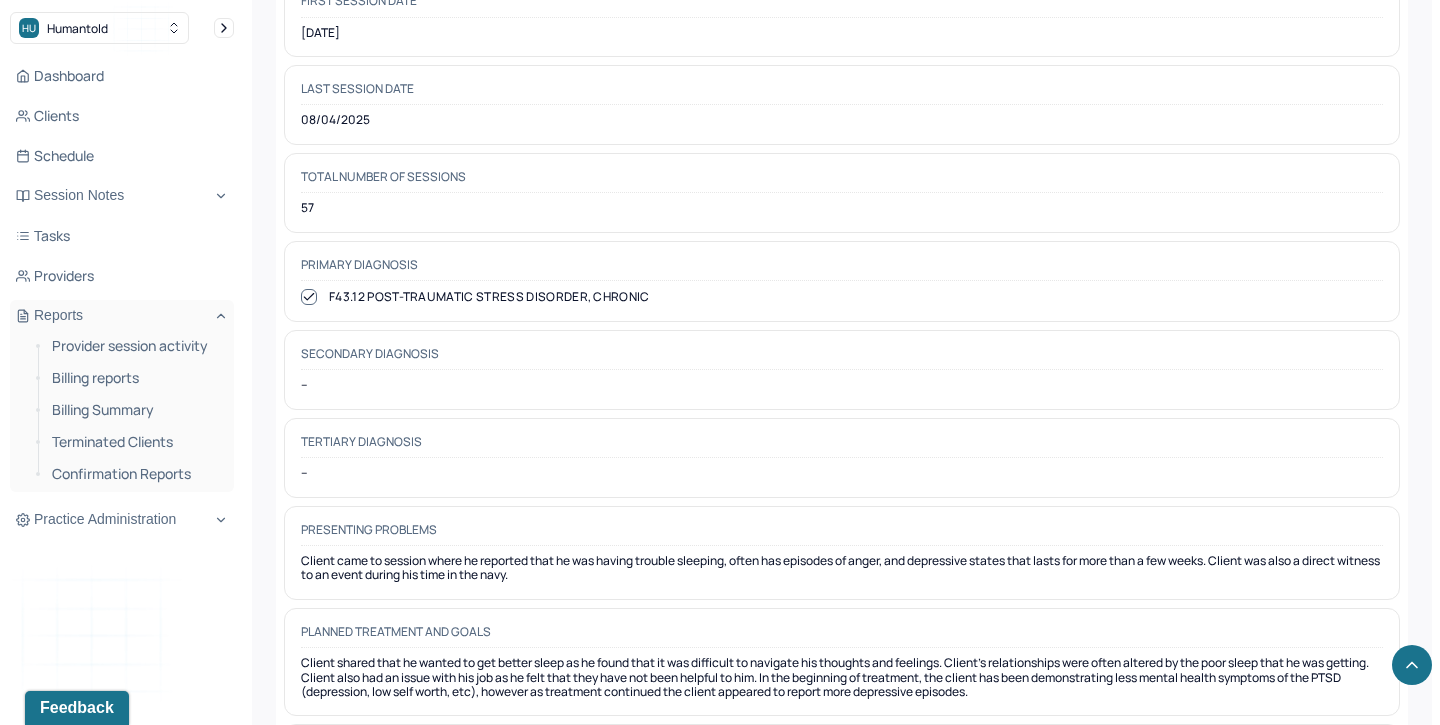 scroll, scrollTop: 0, scrollLeft: 0, axis: both 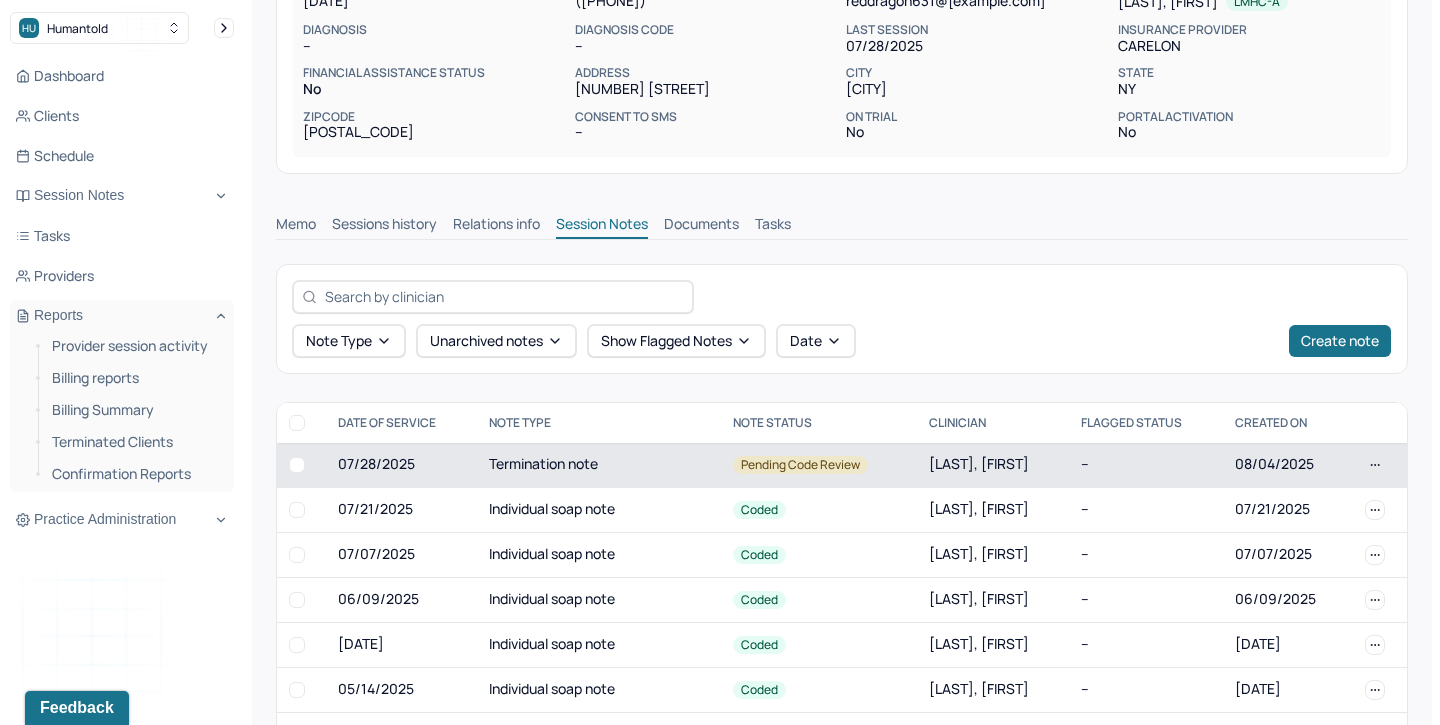 click on "Termination note" at bounding box center [599, 465] 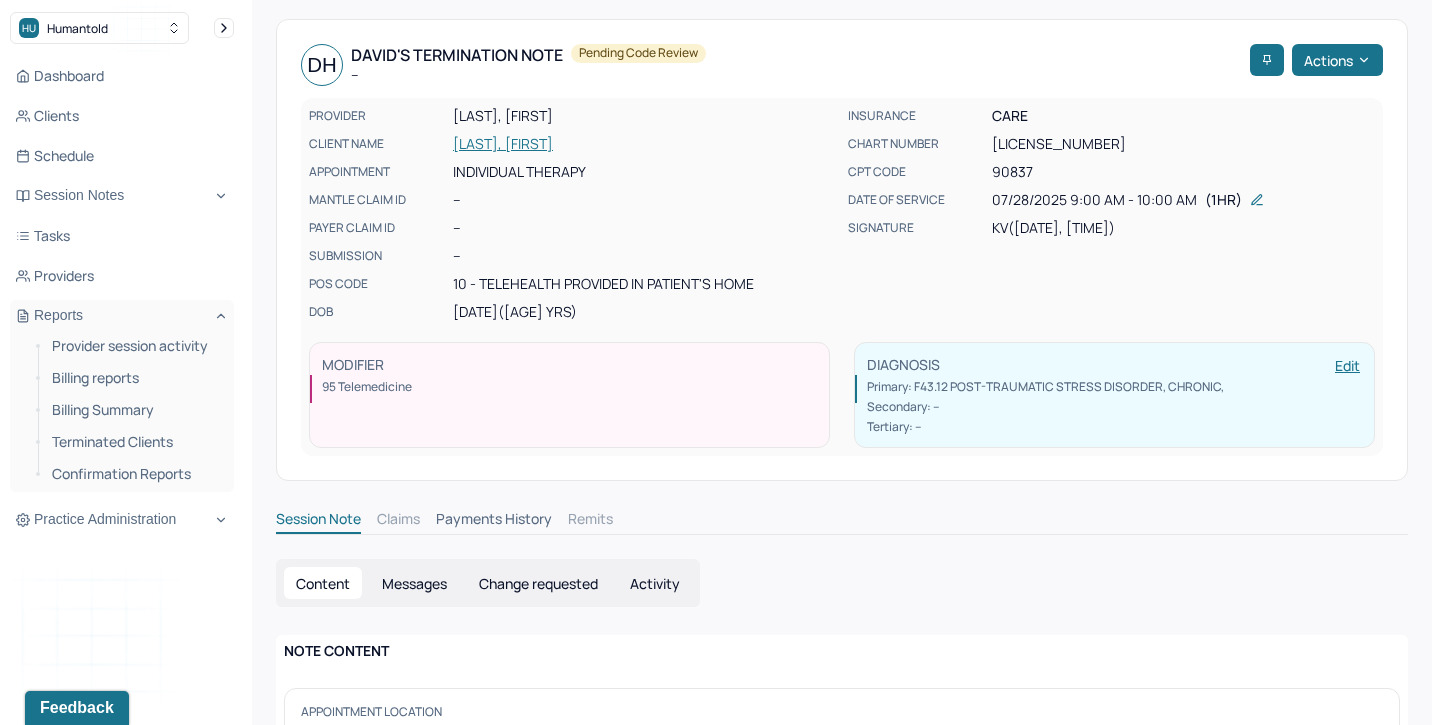 scroll, scrollTop: 0, scrollLeft: 0, axis: both 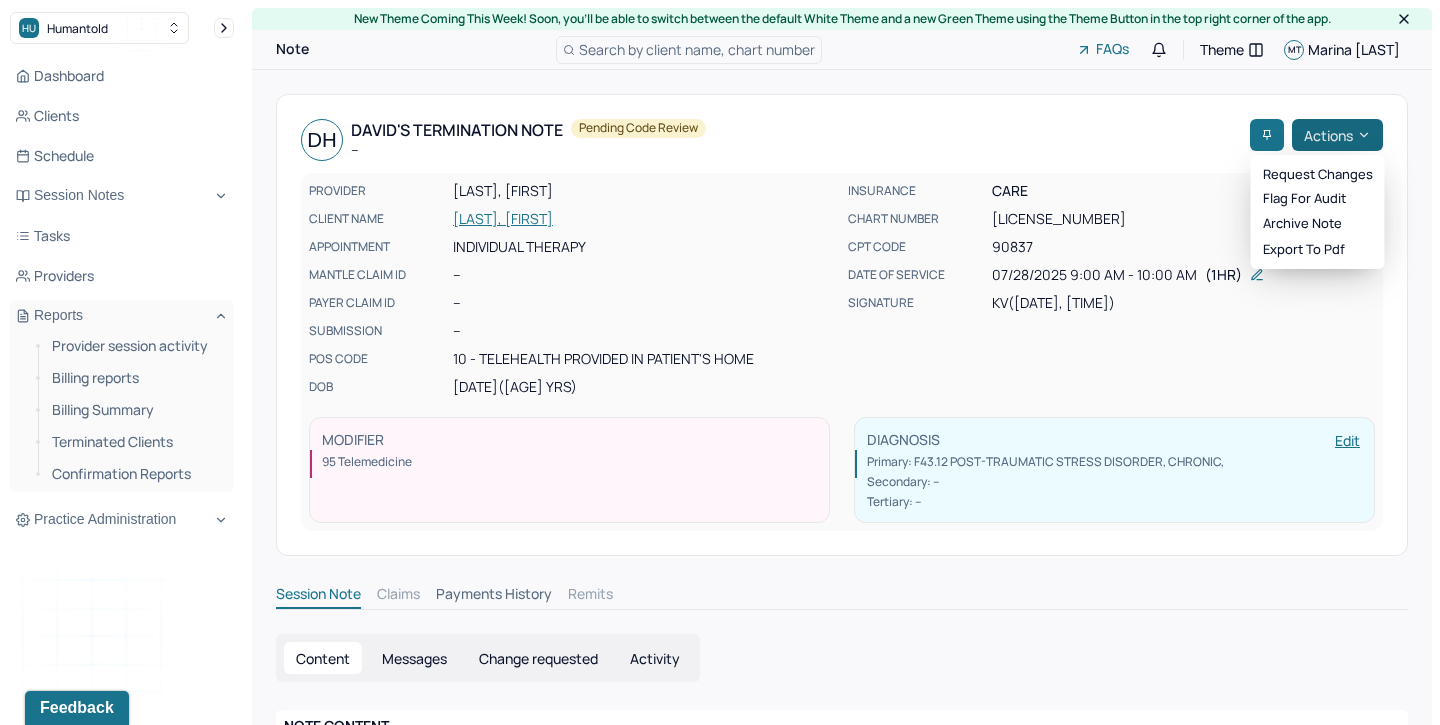 click on "Actions" at bounding box center (1337, 135) 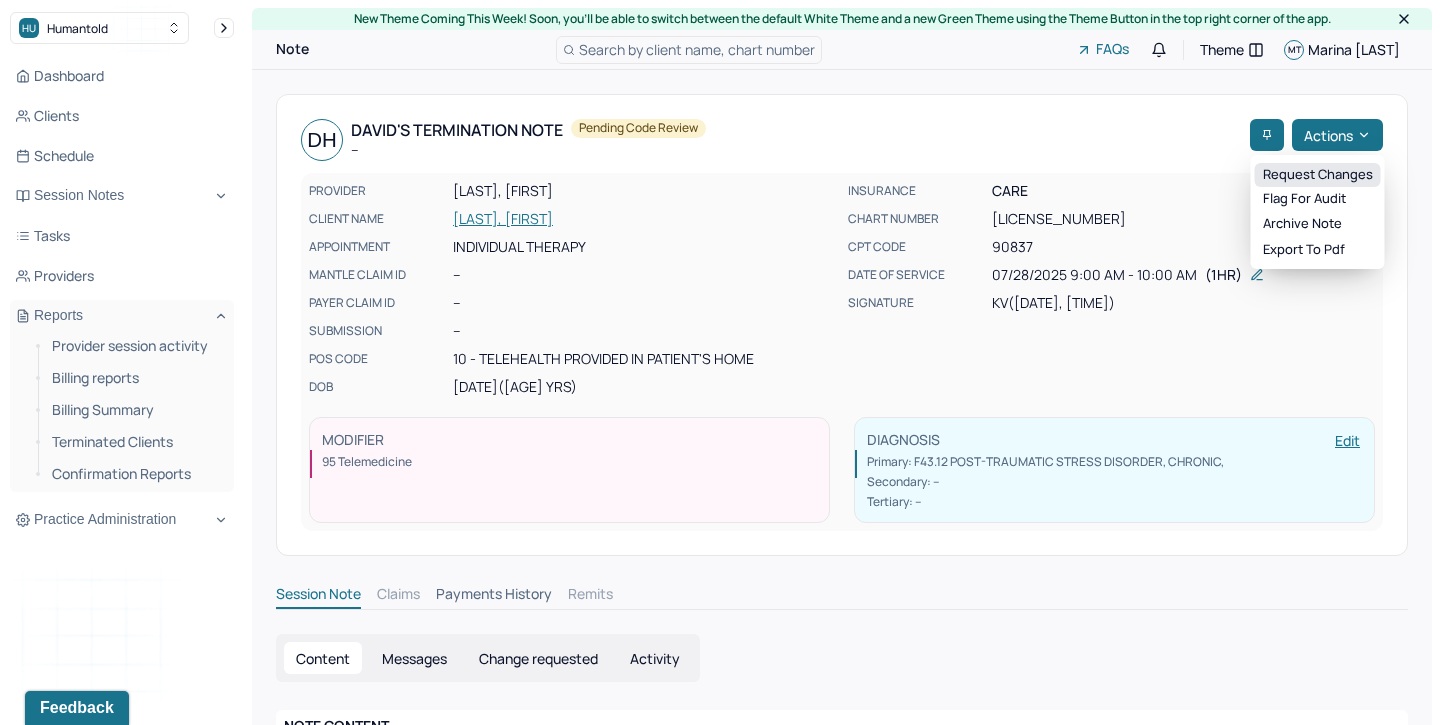 click on "Request changes" at bounding box center [1318, 175] 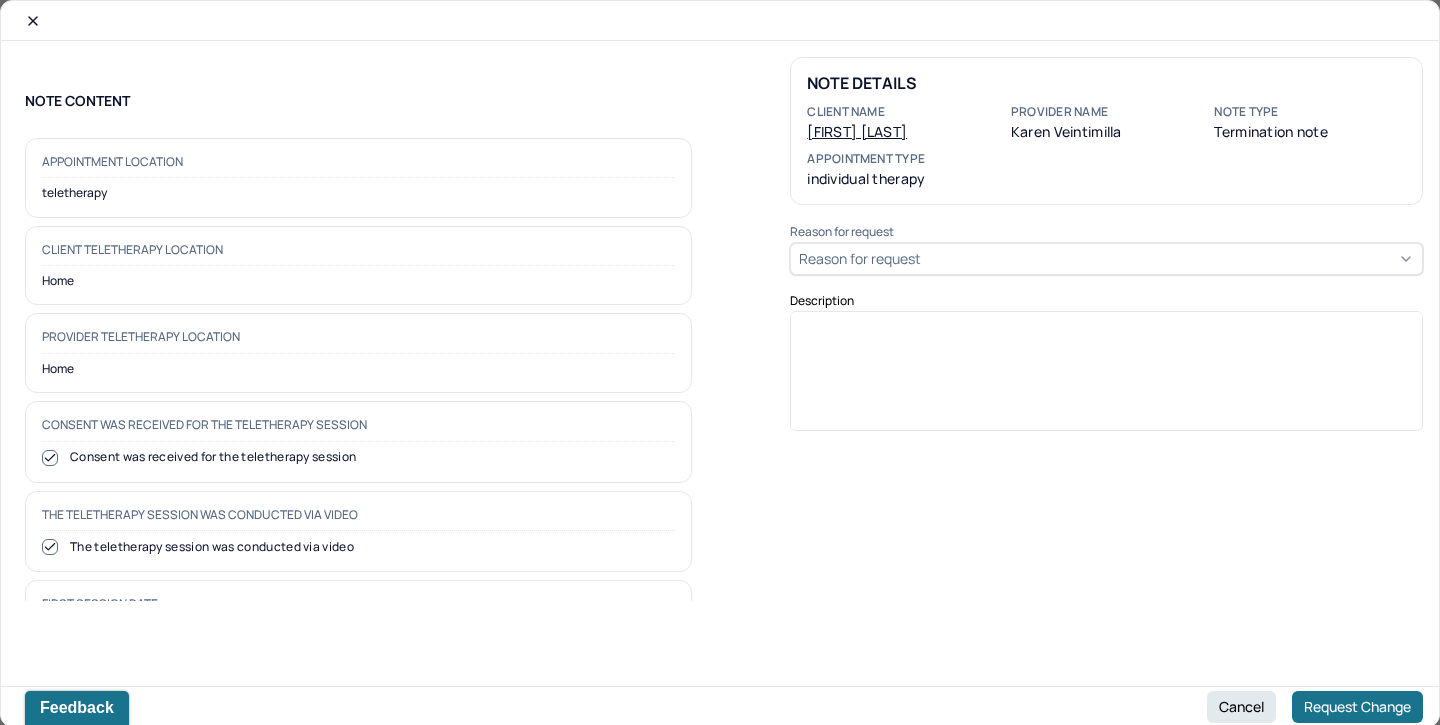 click on "Reason for request" at bounding box center [860, 258] 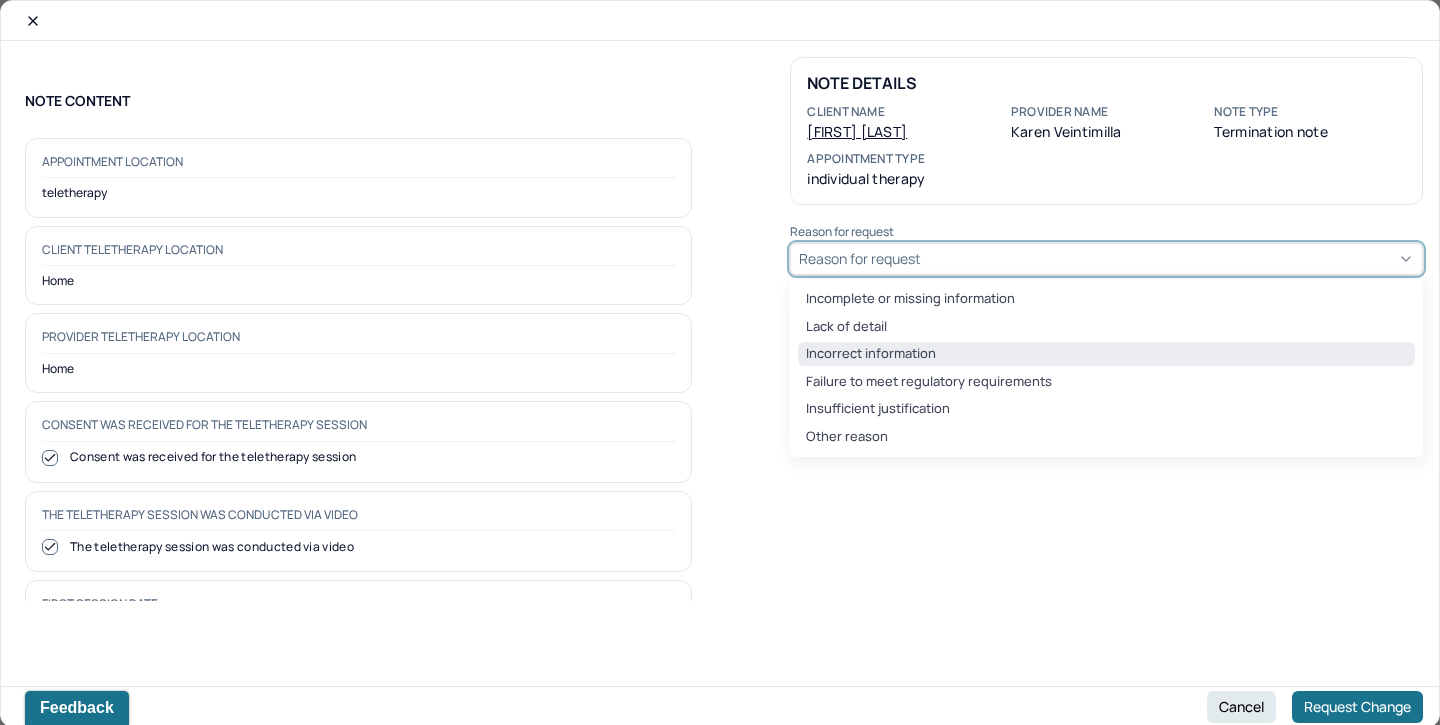 click on "Incorrect information" at bounding box center [1106, 354] 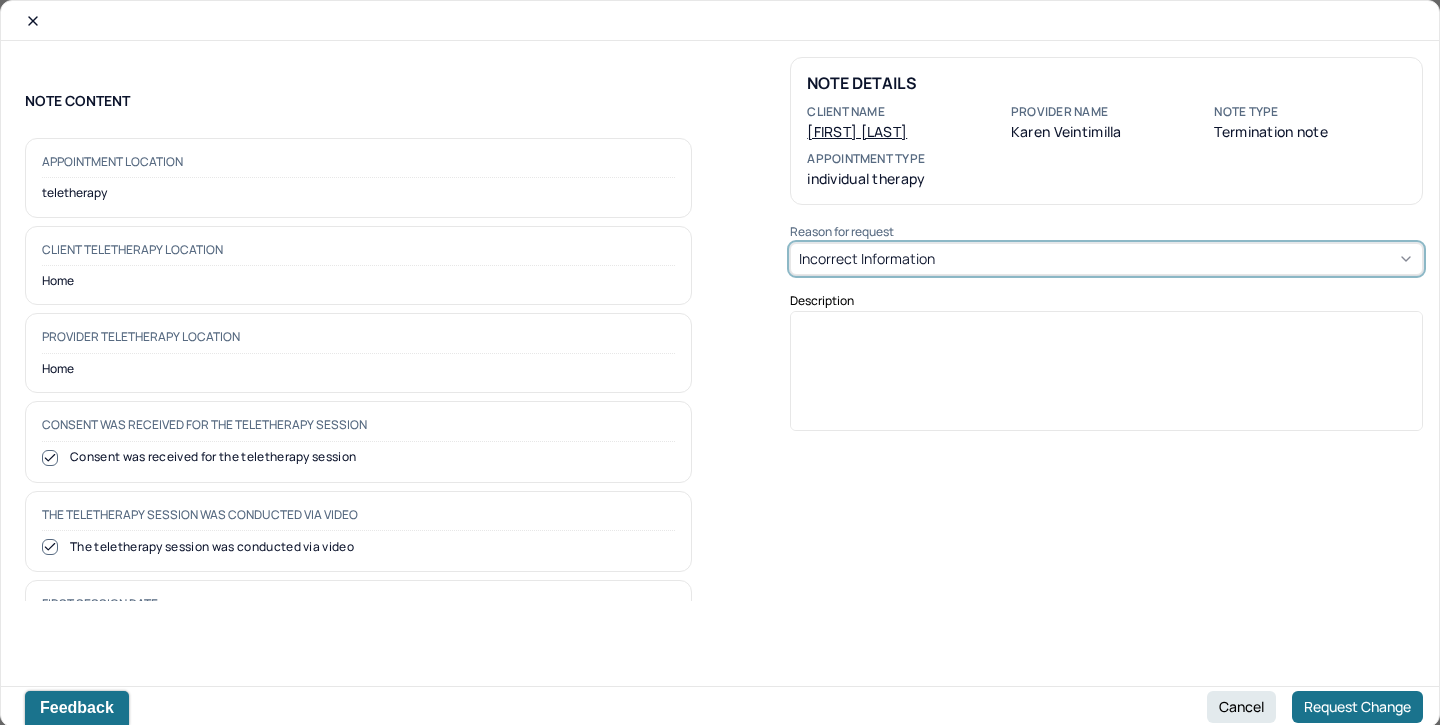 click at bounding box center (1107, 378) 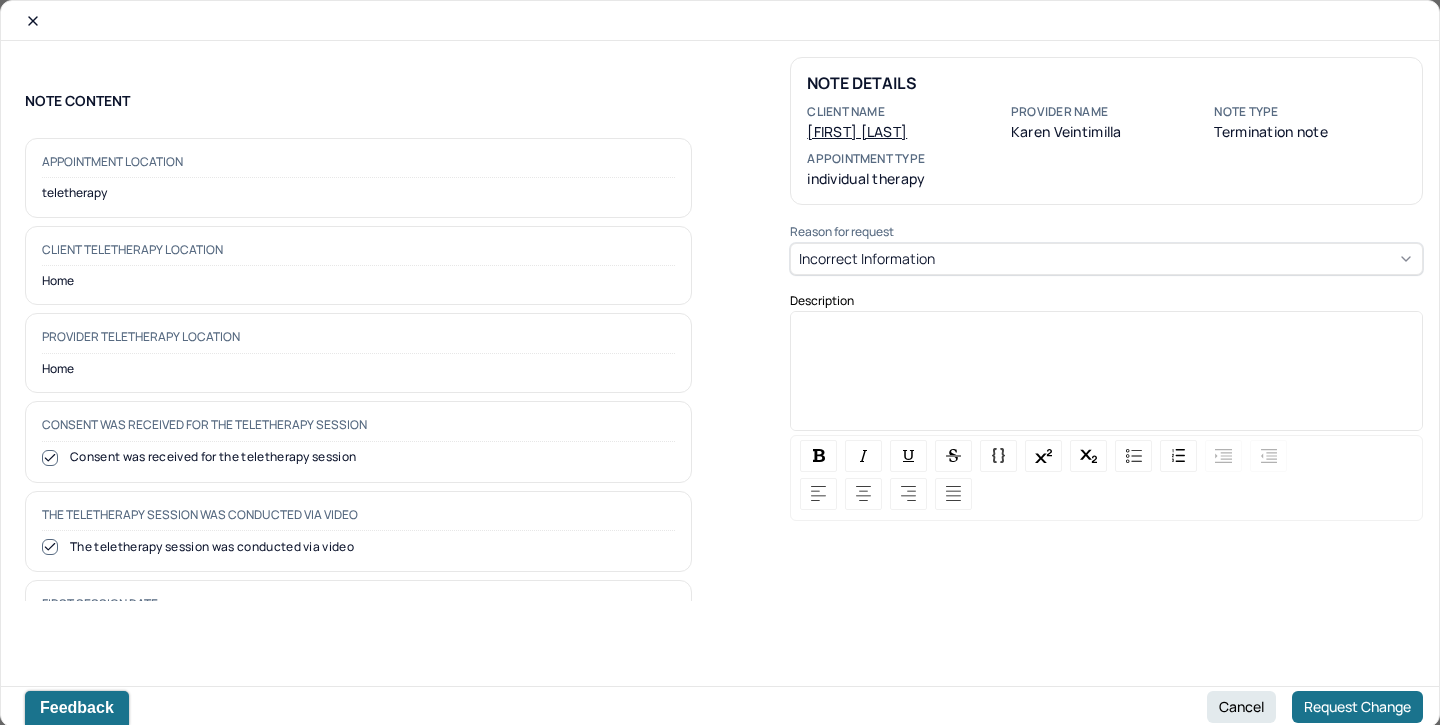 type 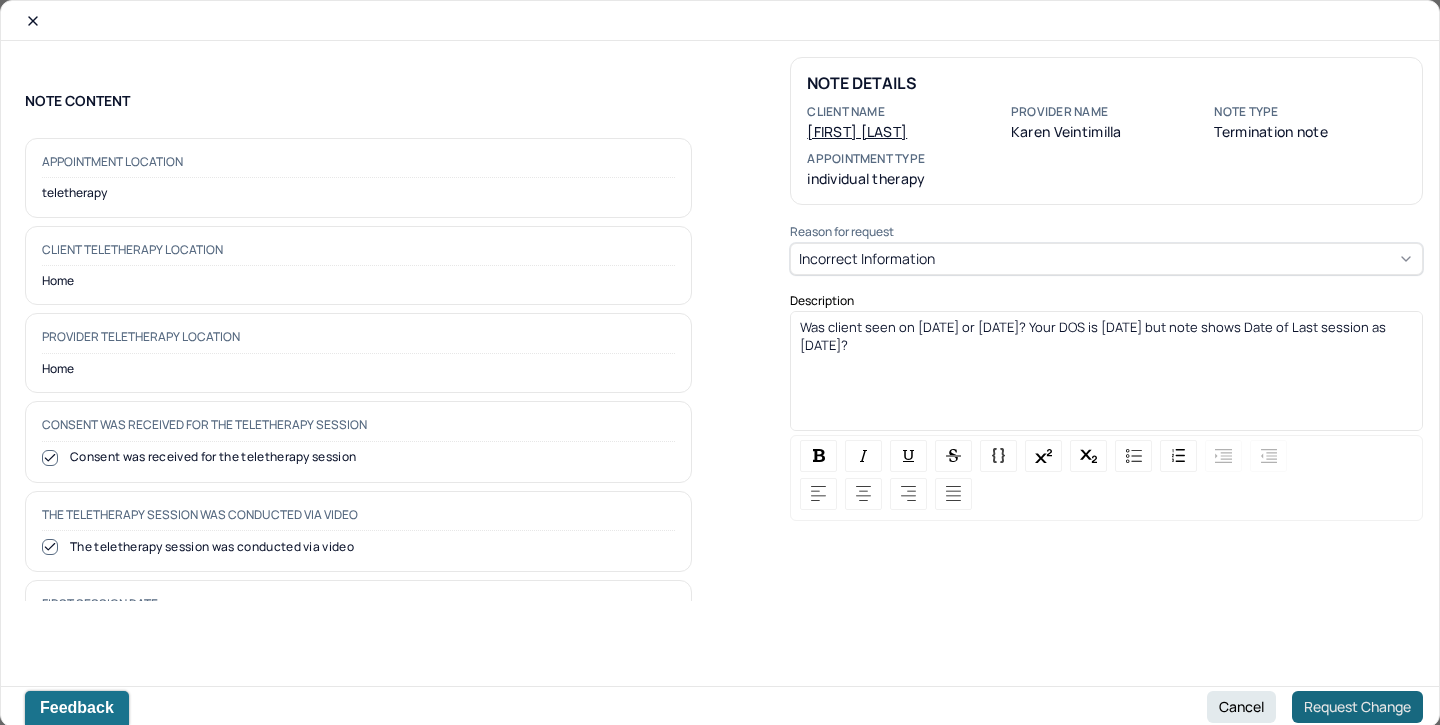 click on "Request Change" at bounding box center [1357, 707] 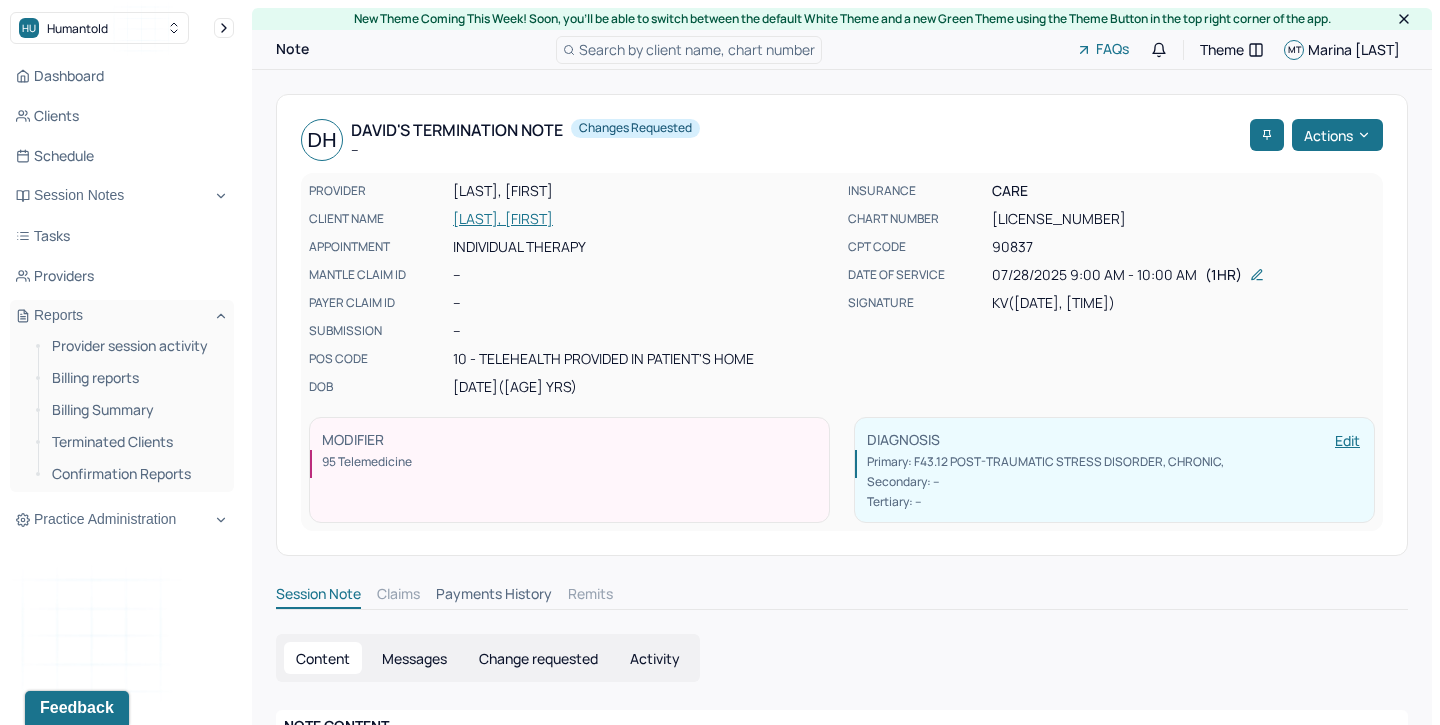 click on "HESS, DAVID" at bounding box center [644, 219] 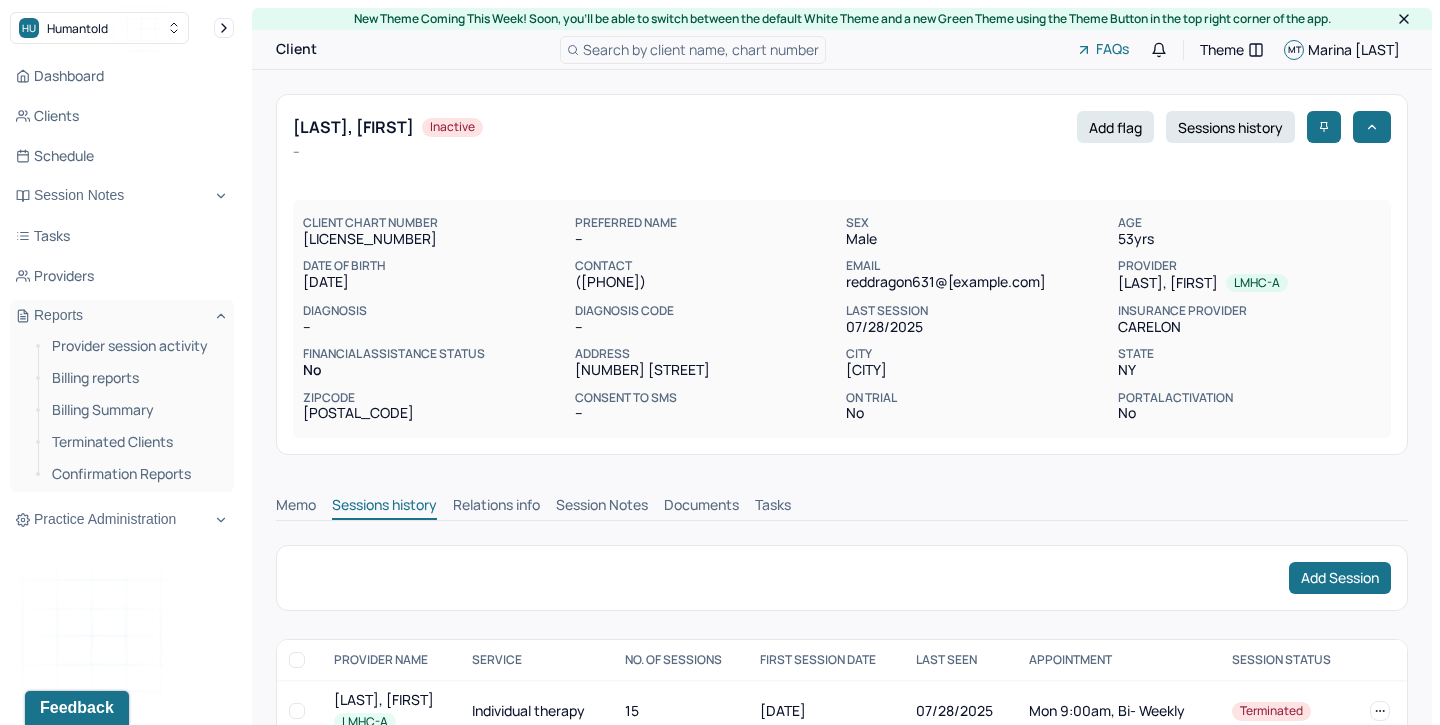 click on "Memo Sessions history Relations info Session Notes Documents Tasks" at bounding box center [842, 500] 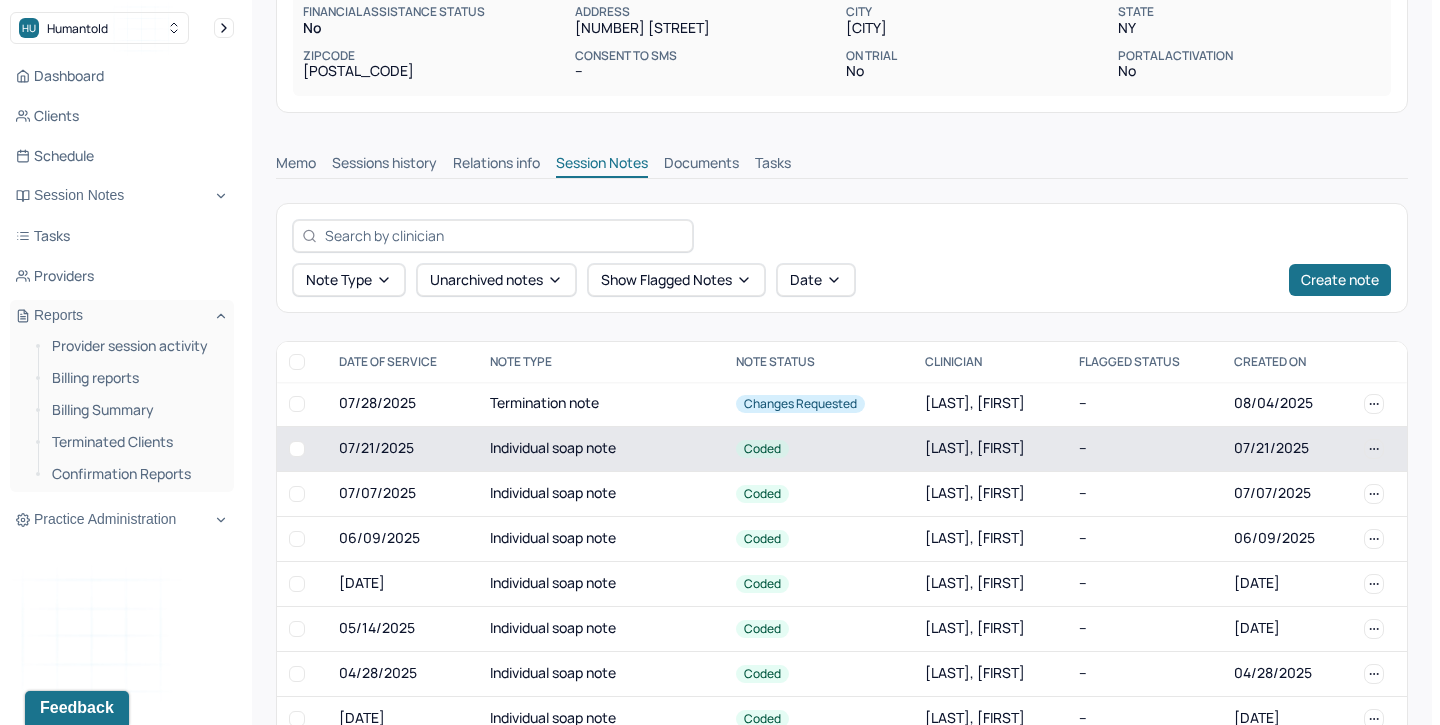 click on "Individual soap note" at bounding box center (601, 448) 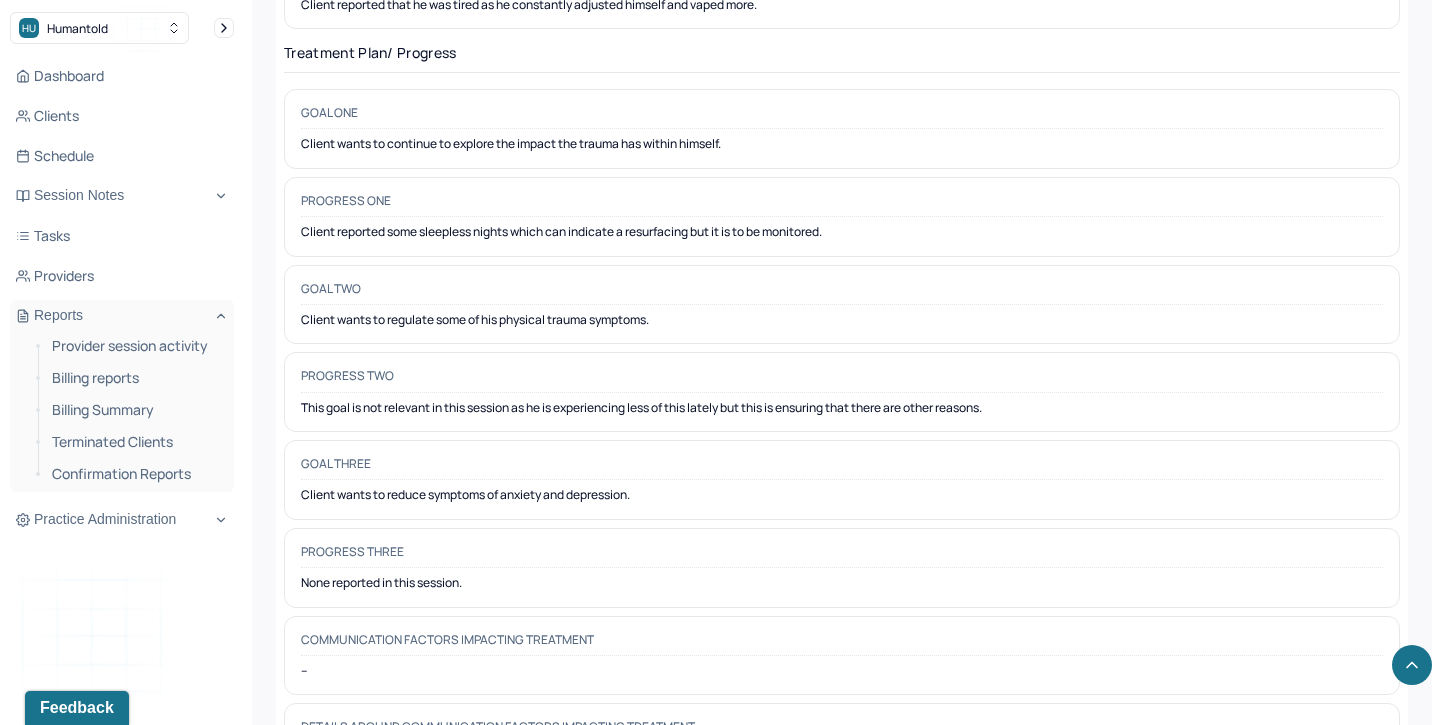 scroll, scrollTop: 2962, scrollLeft: 0, axis: vertical 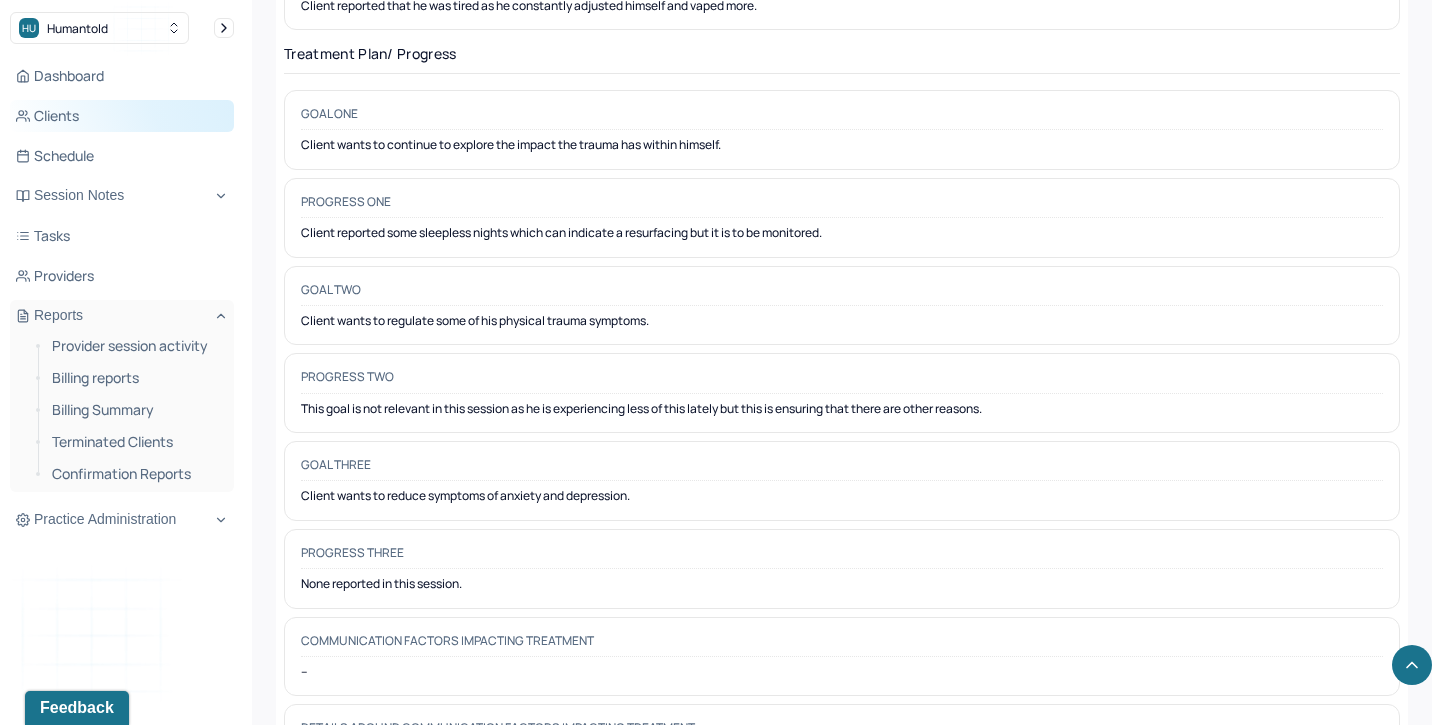 click on "Clients" at bounding box center [122, 116] 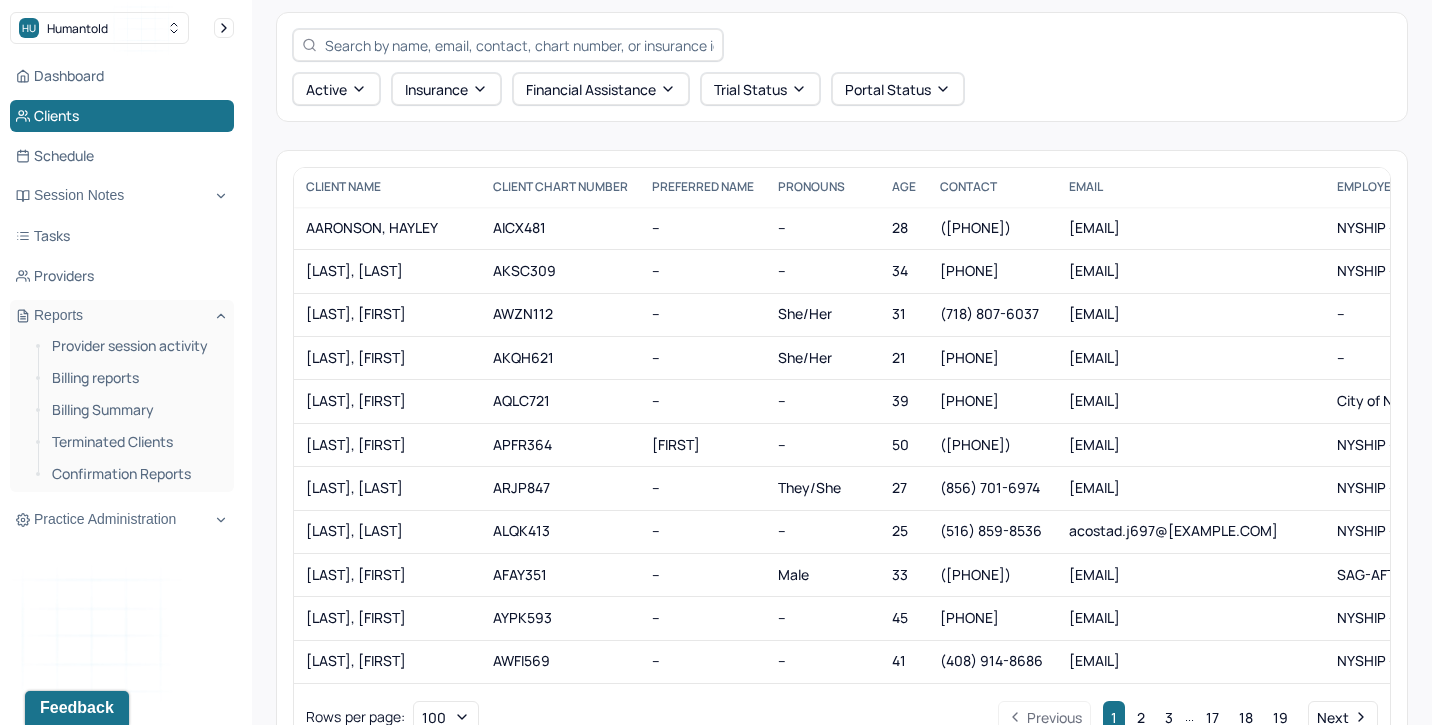 scroll, scrollTop: 68, scrollLeft: 0, axis: vertical 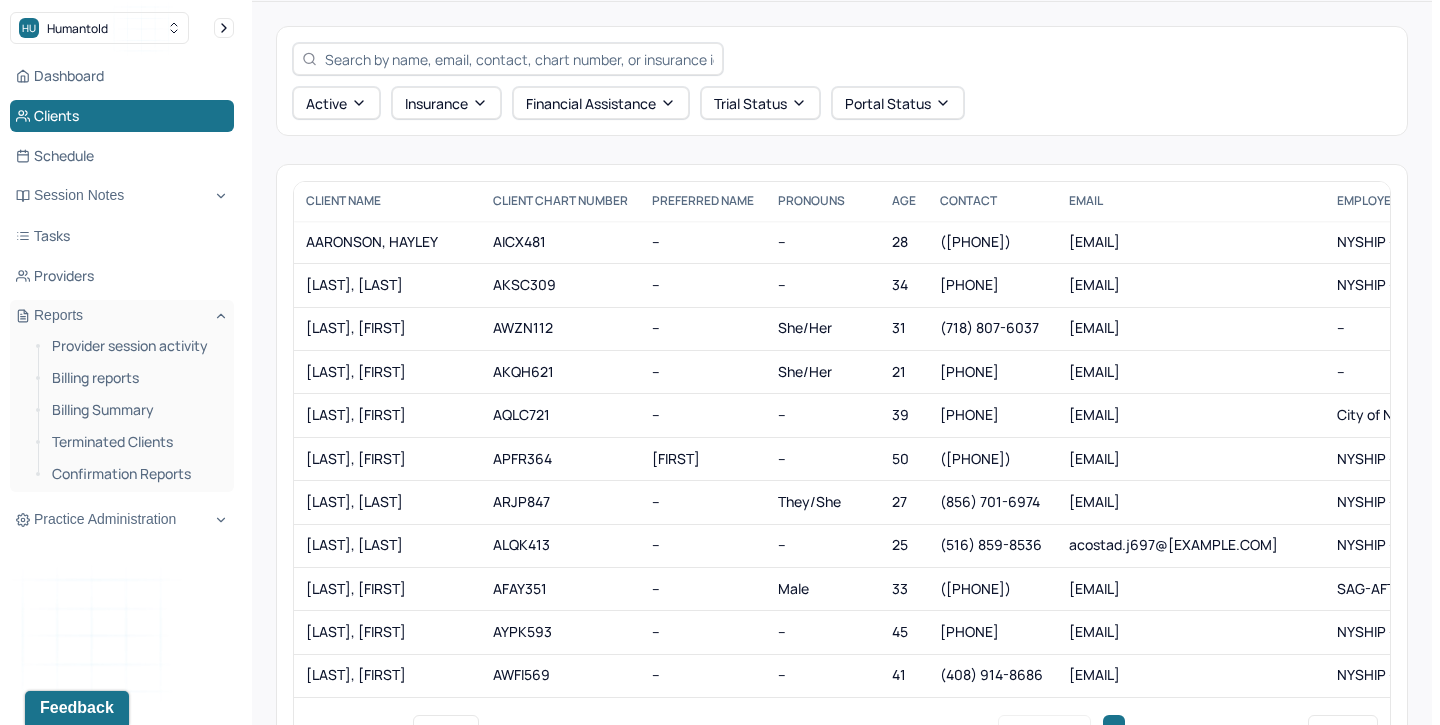 click at bounding box center [519, 59] 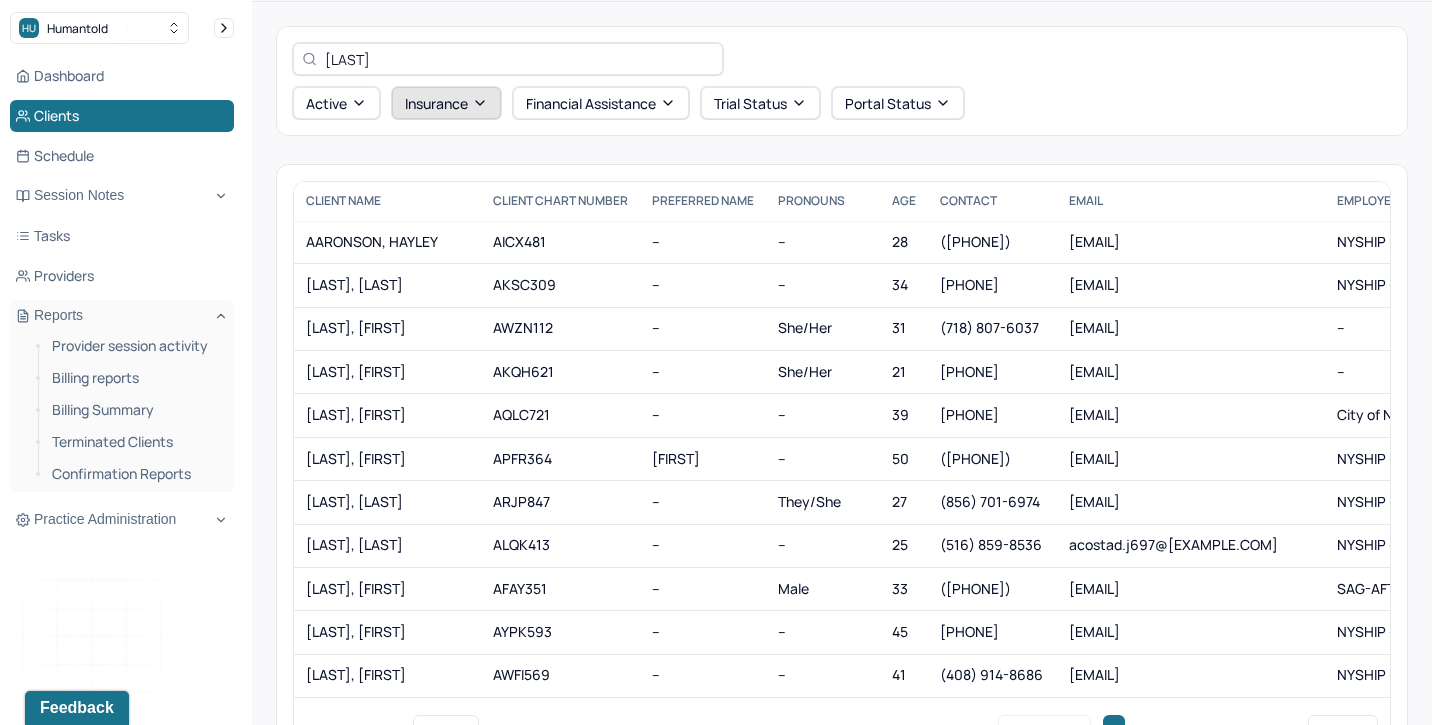 scroll, scrollTop: 0, scrollLeft: 0, axis: both 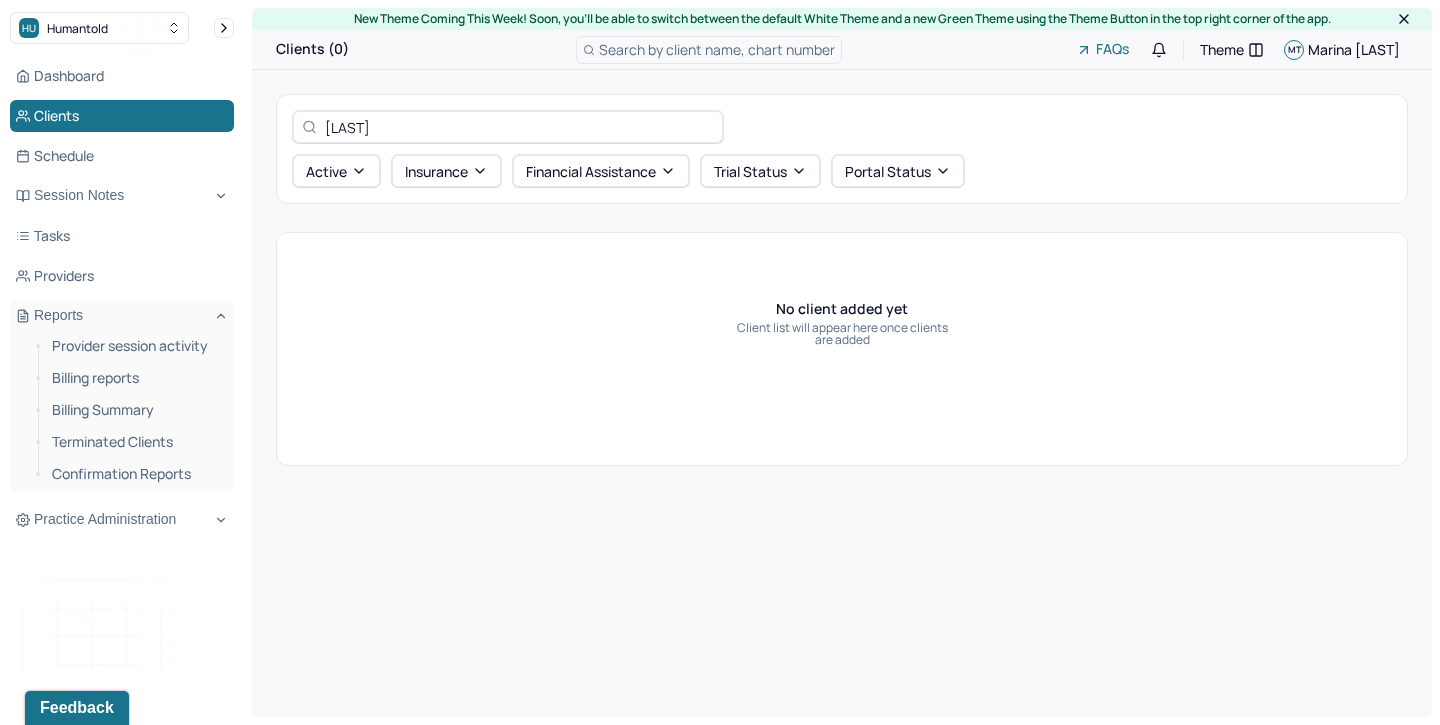 click on "wrner" at bounding box center (519, 127) 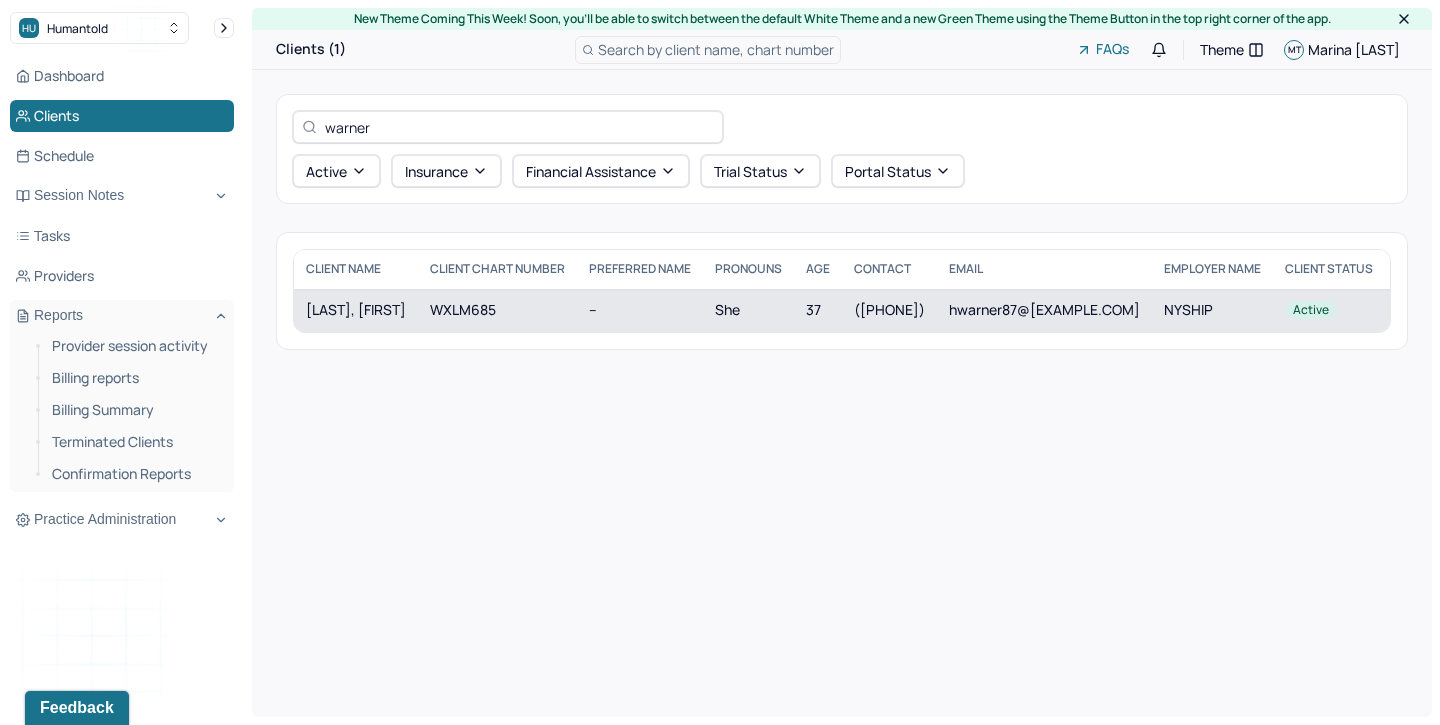 type on "warner" 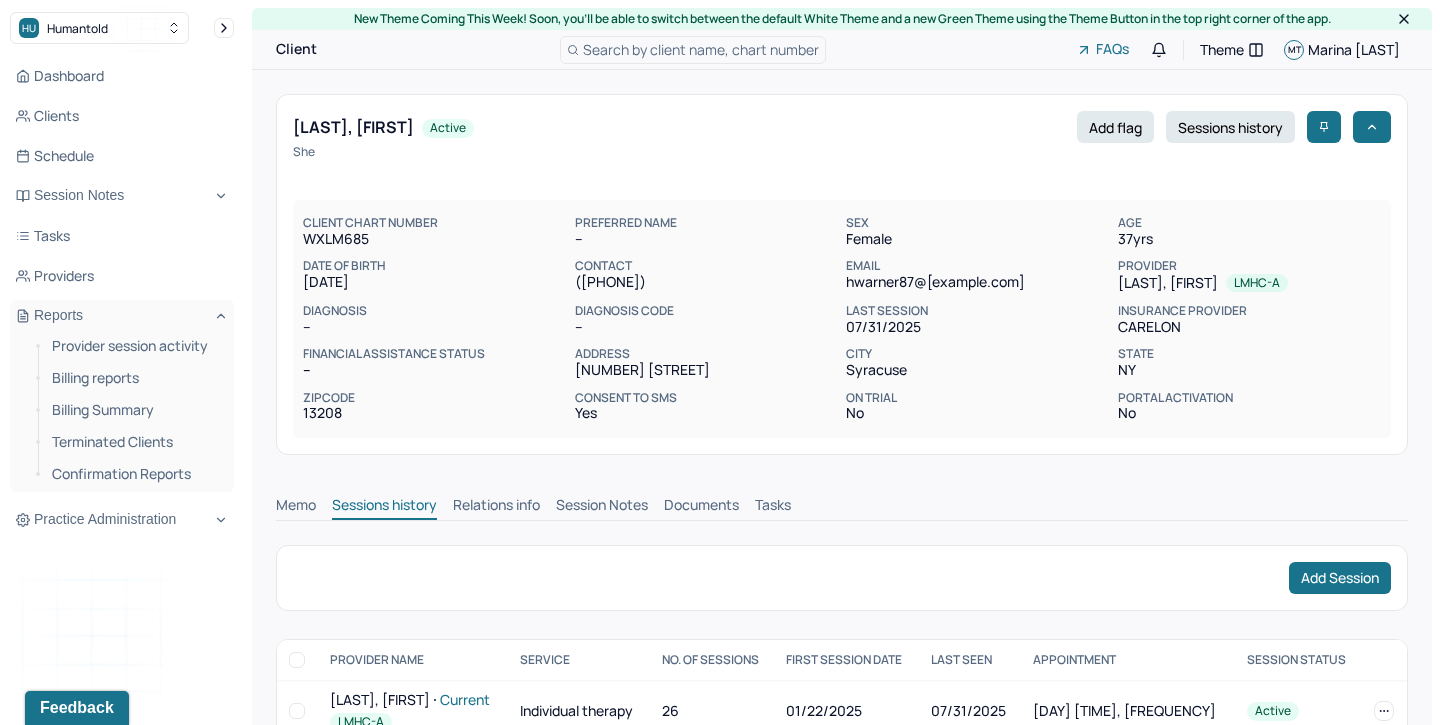 click on "Session Notes" at bounding box center (602, 507) 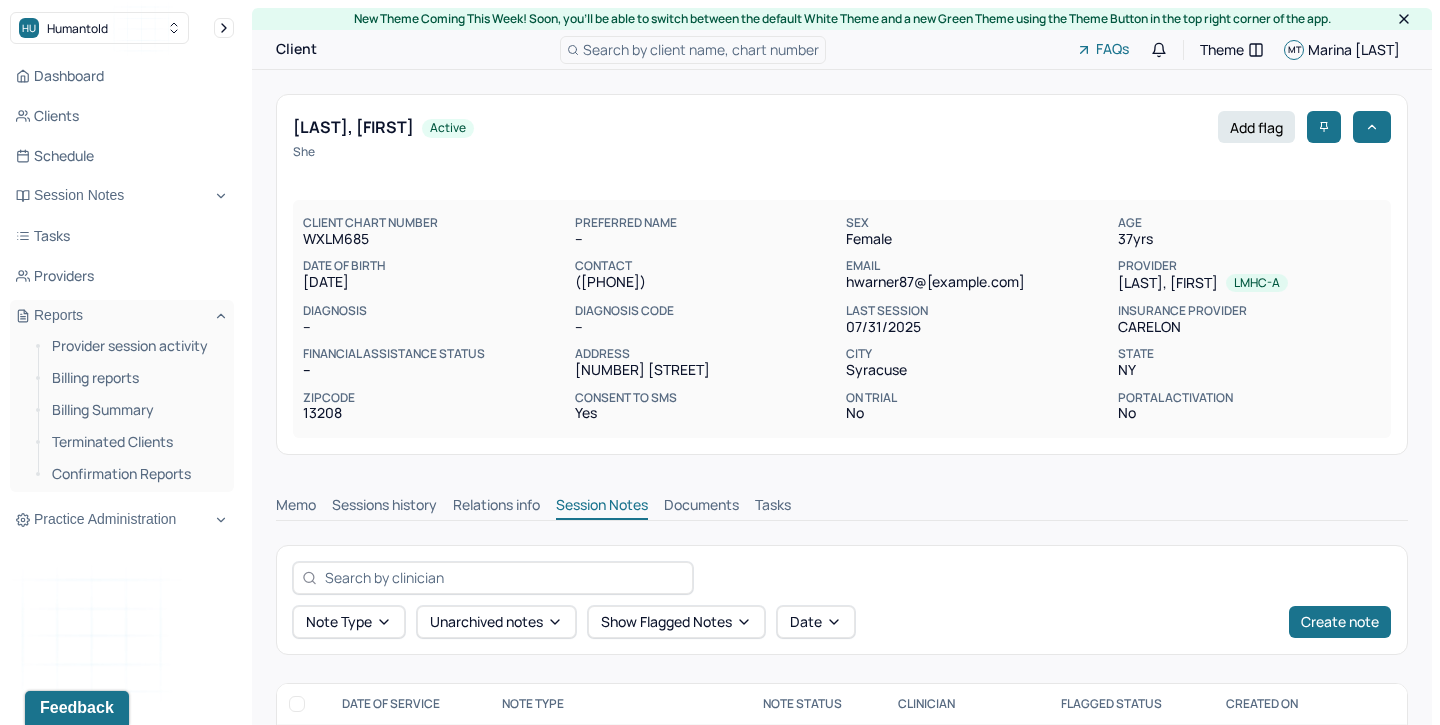 scroll, scrollTop: 0, scrollLeft: 0, axis: both 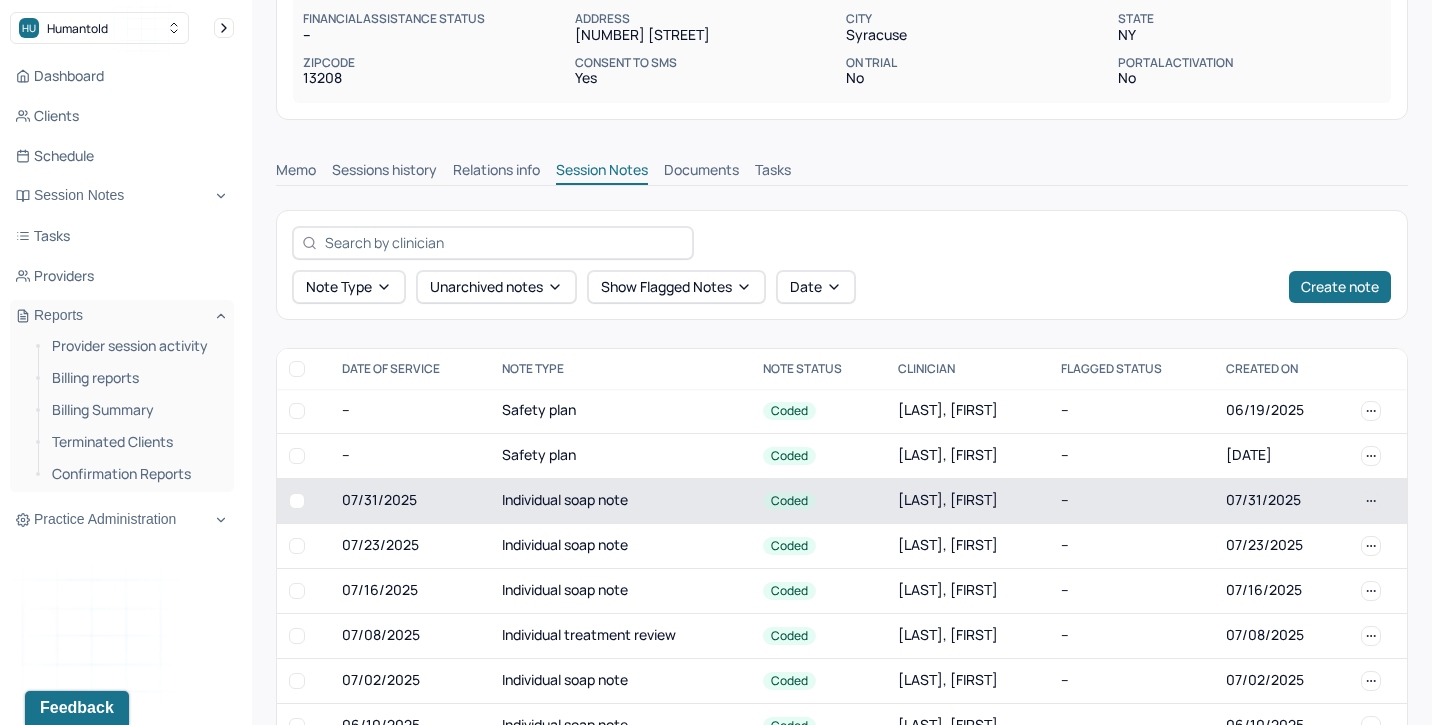 click on "Individual soap note" at bounding box center [620, 500] 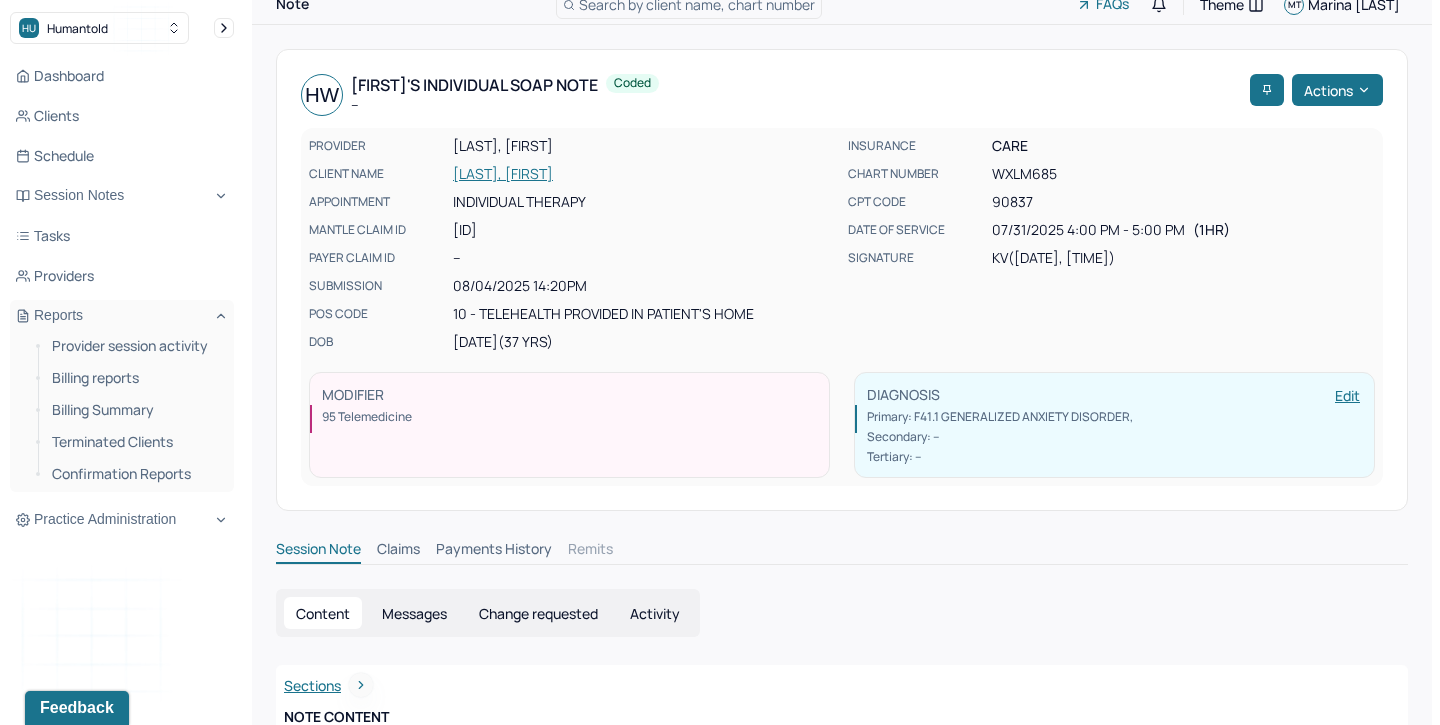 scroll, scrollTop: 0, scrollLeft: 0, axis: both 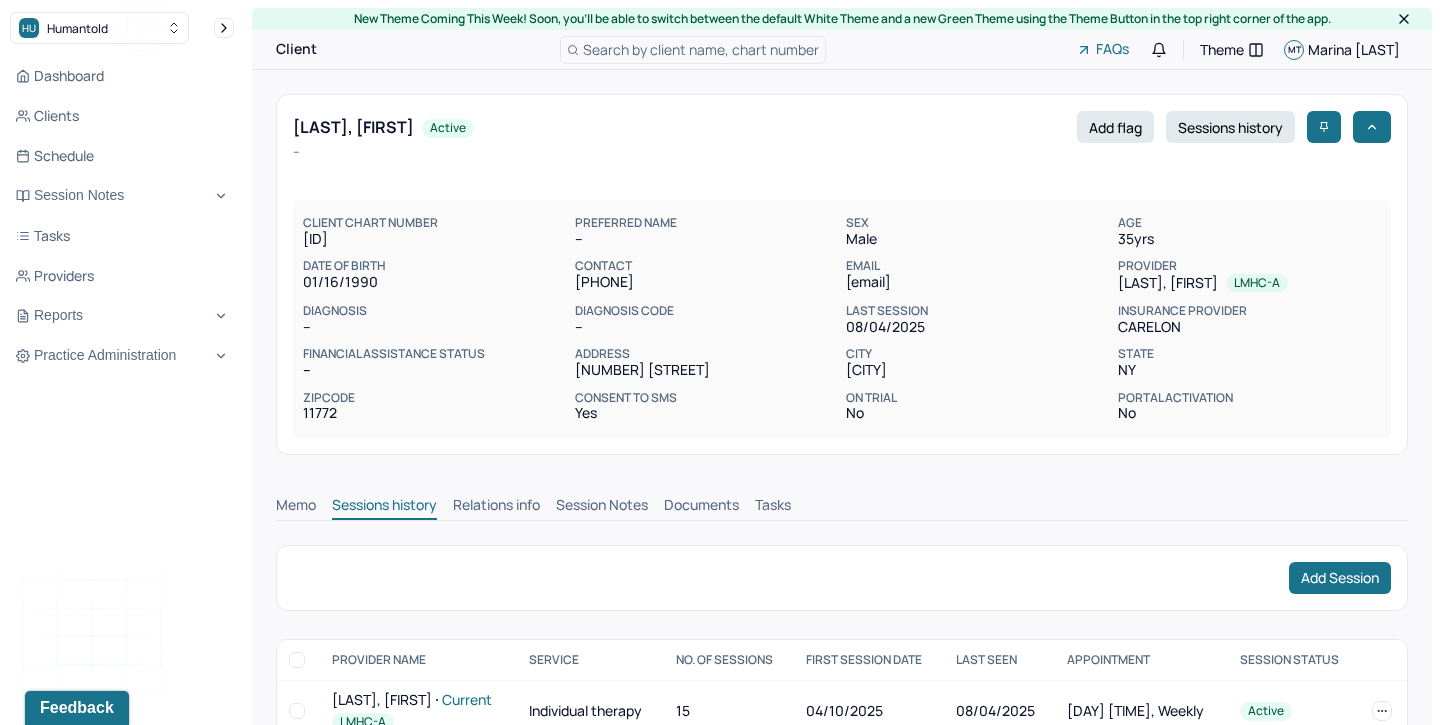 click on "Session Notes" at bounding box center (602, 507) 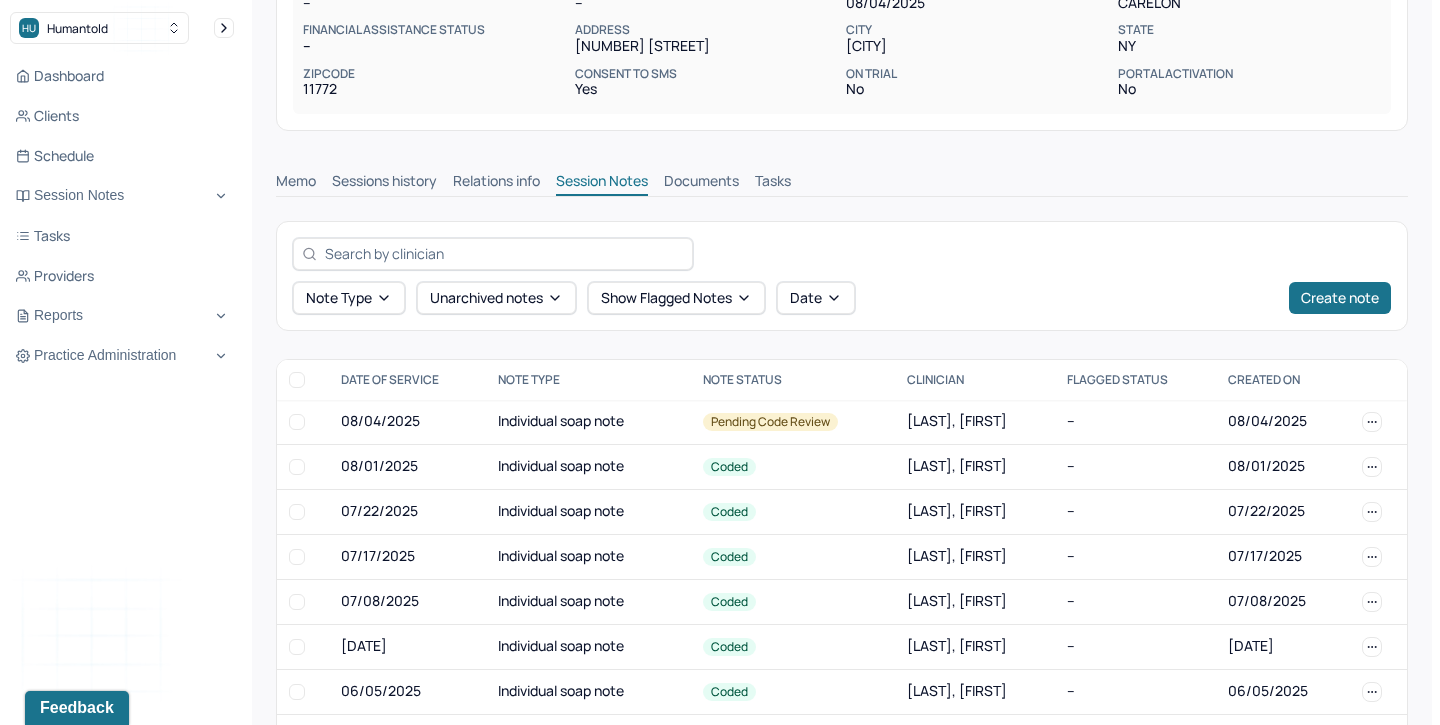 scroll, scrollTop: 327, scrollLeft: 0, axis: vertical 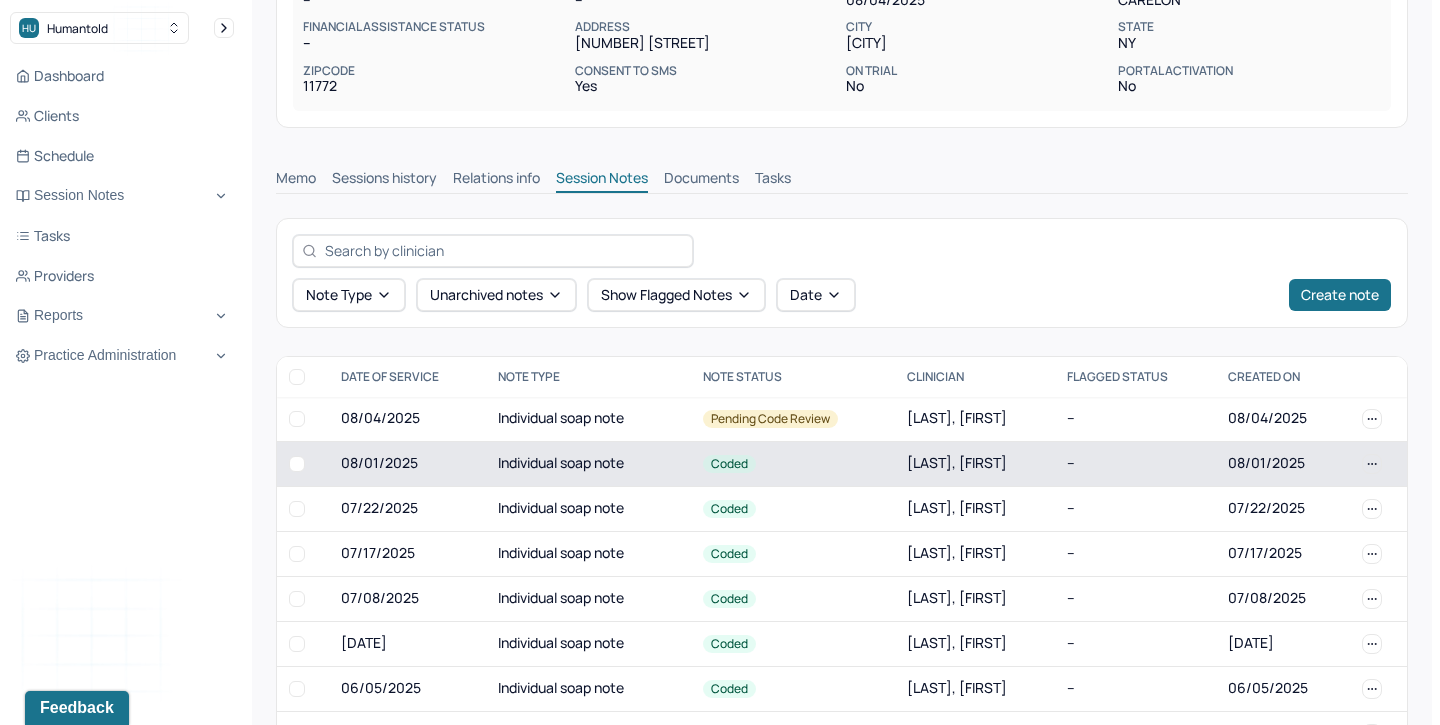 click on "Individual soap note" at bounding box center (588, 463) 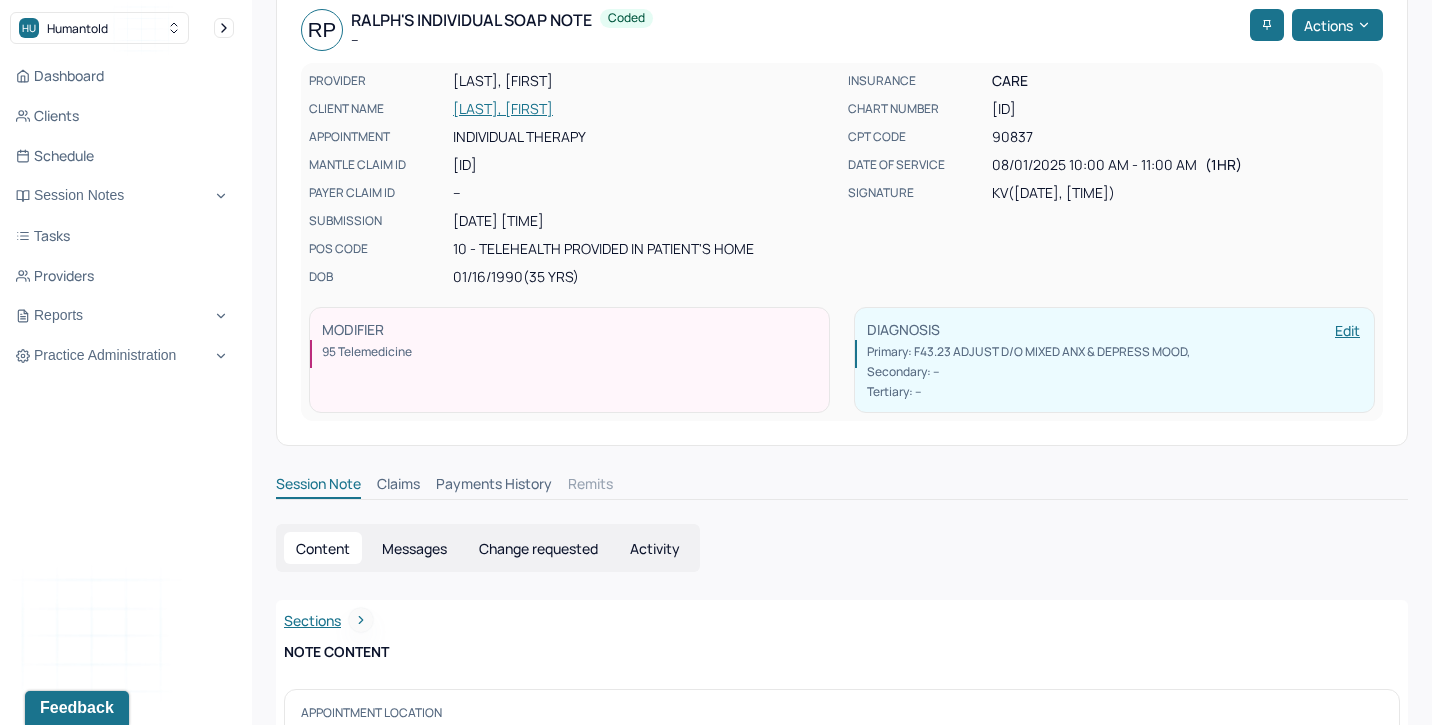 scroll, scrollTop: 0, scrollLeft: 0, axis: both 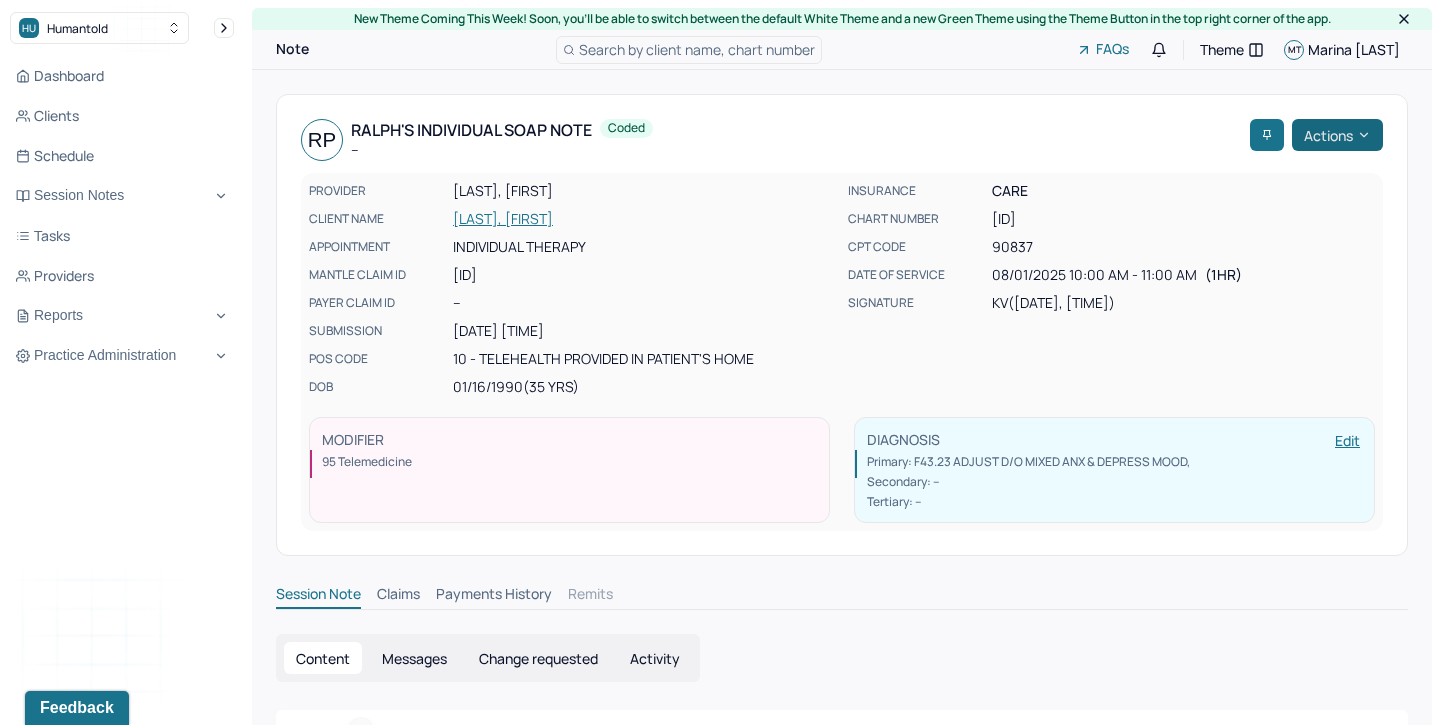 click on "Actions" at bounding box center [1337, 135] 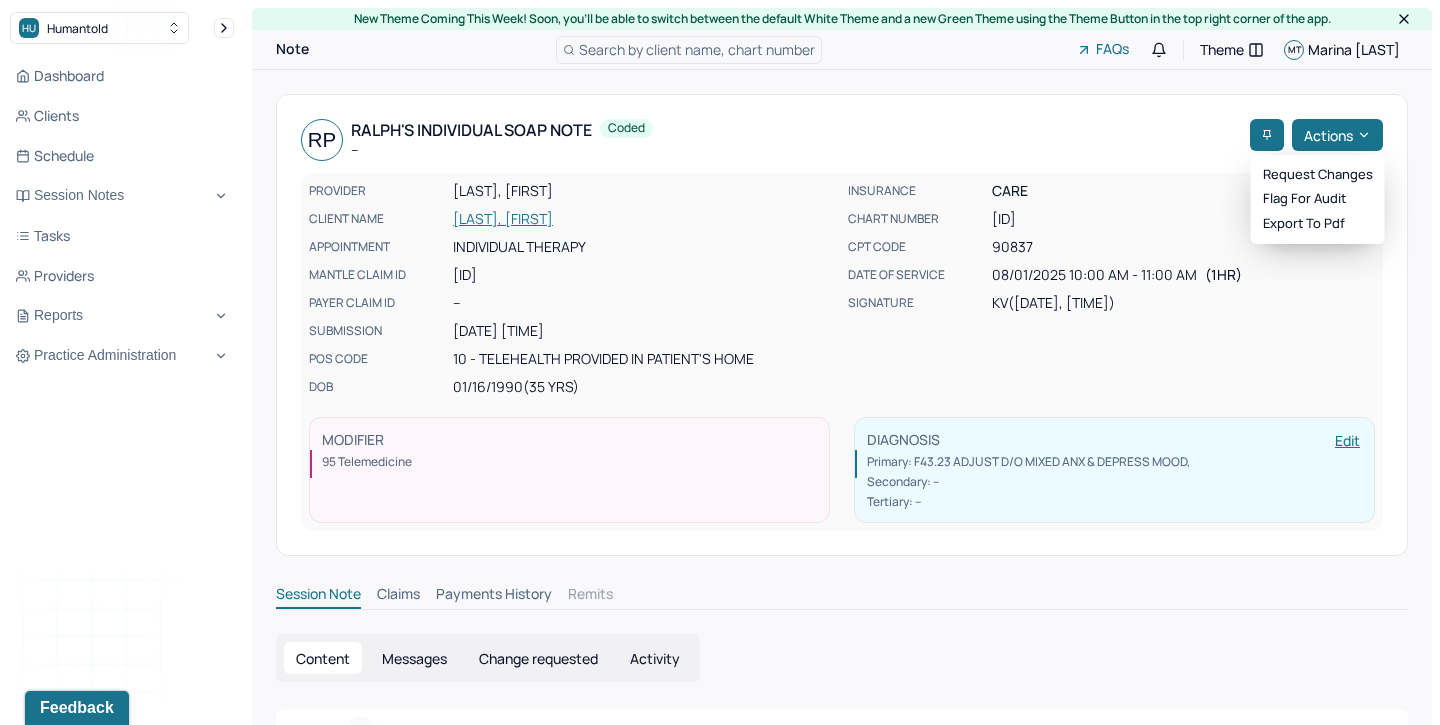 click on "Request changes Flag for audit Export to pdf" at bounding box center (1318, 199) 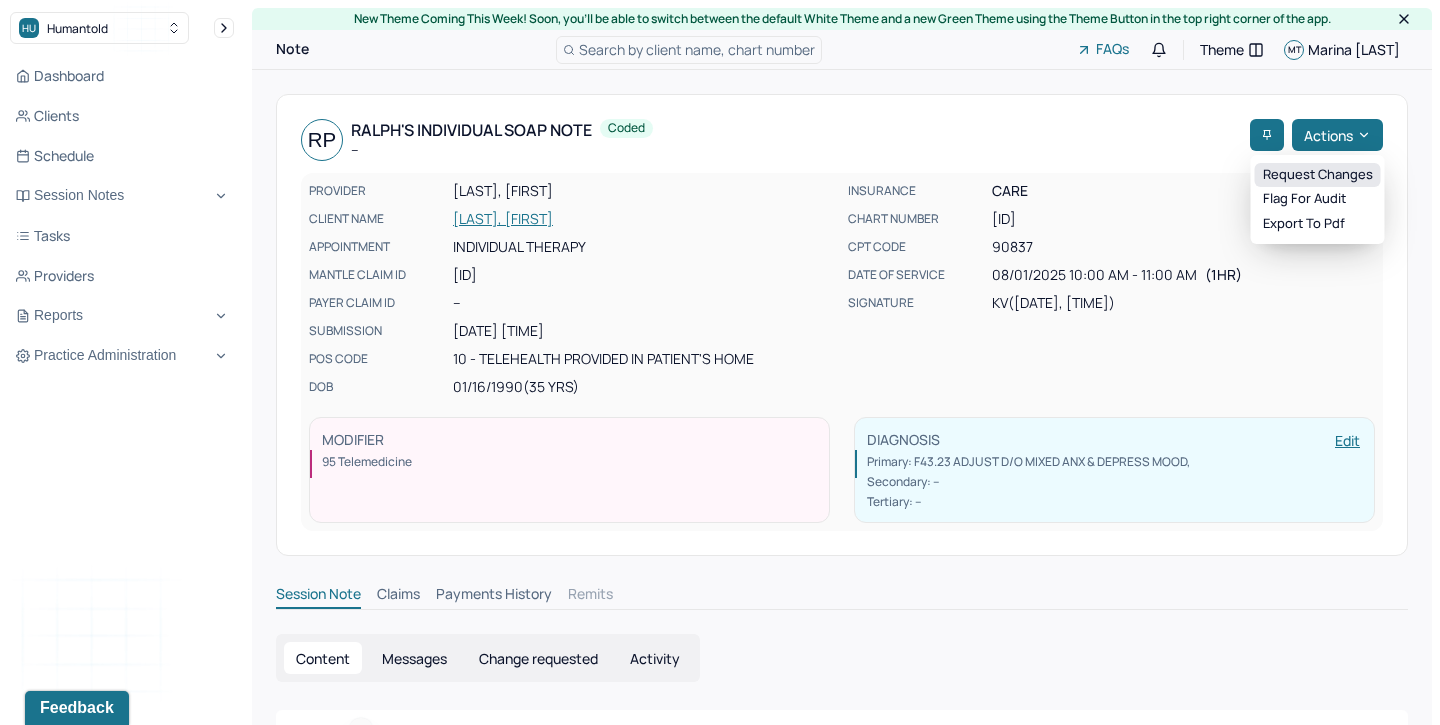 click on "Request changes" at bounding box center (1318, 175) 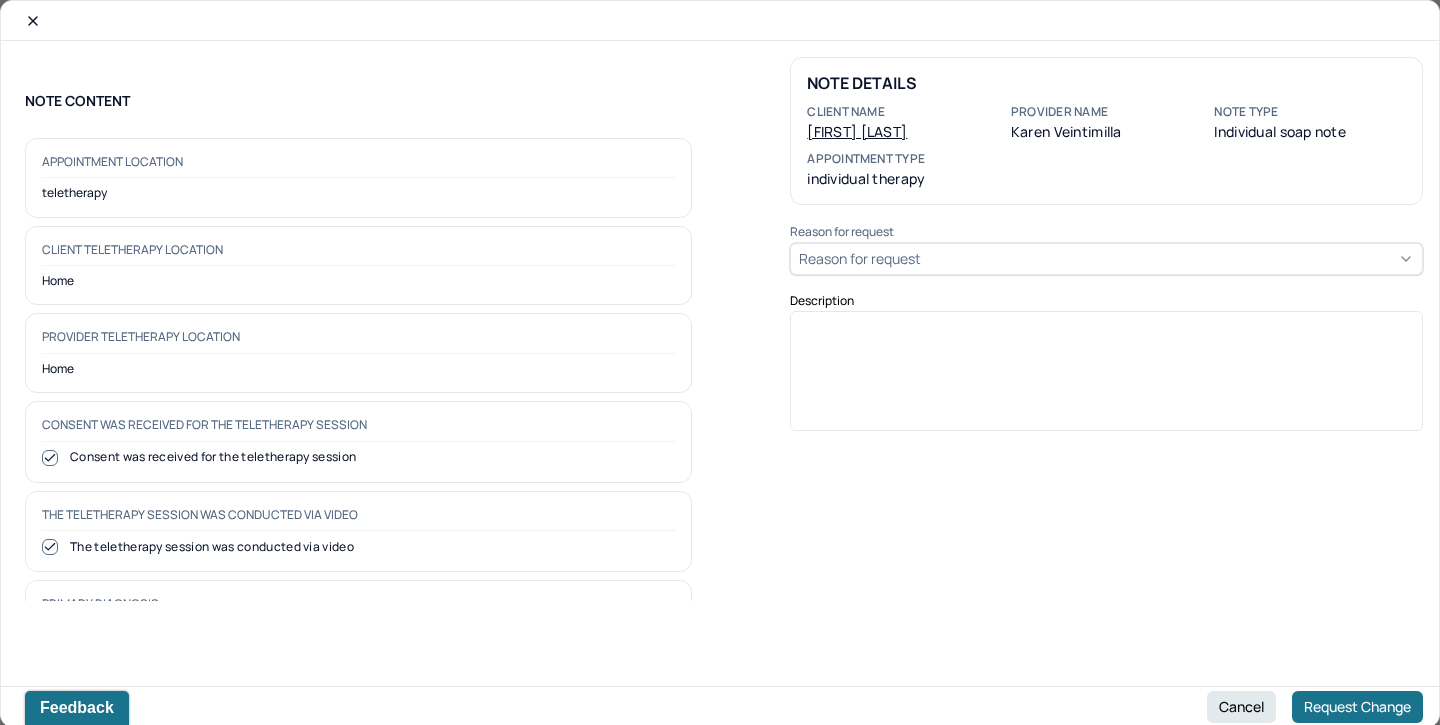 click on "Reason for request" at bounding box center (1106, 259) 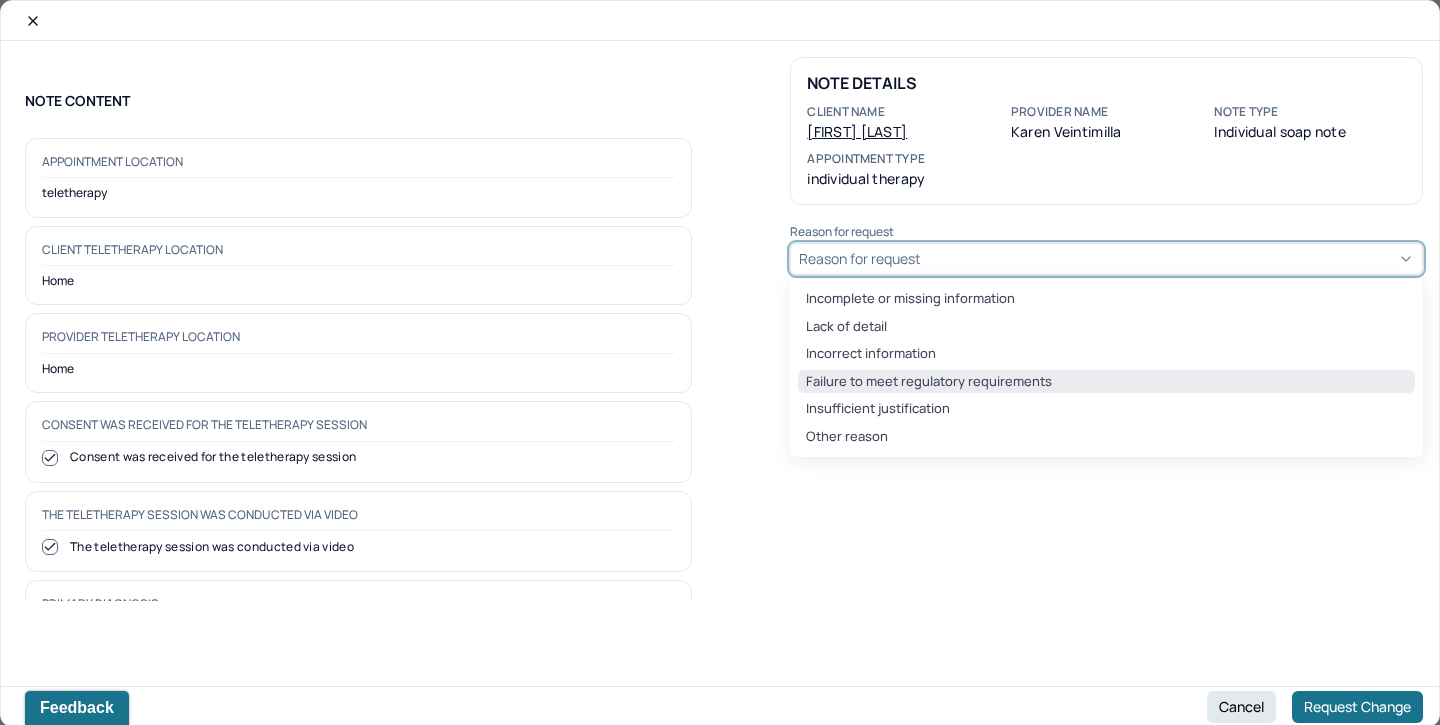 click on "Failure to meet regulatory requirements" at bounding box center (1106, 382) 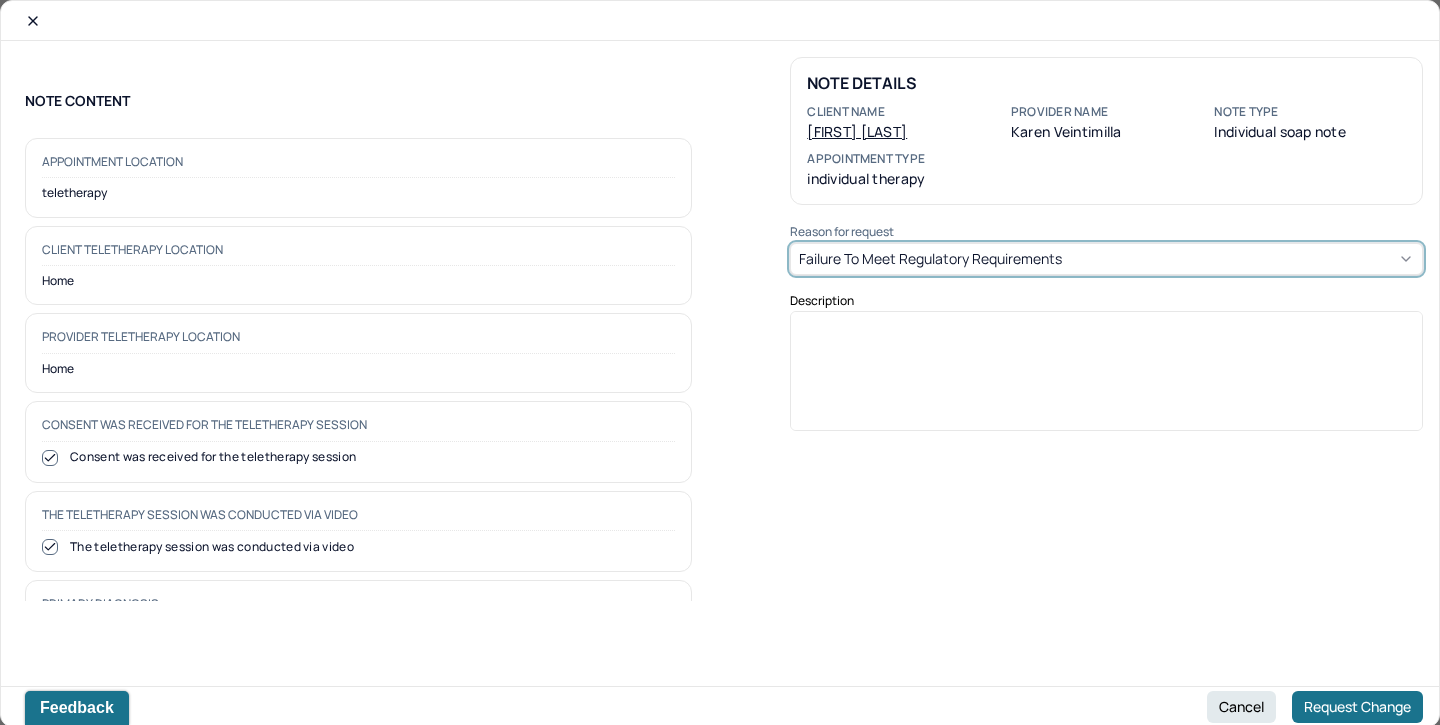 click at bounding box center [1107, 378] 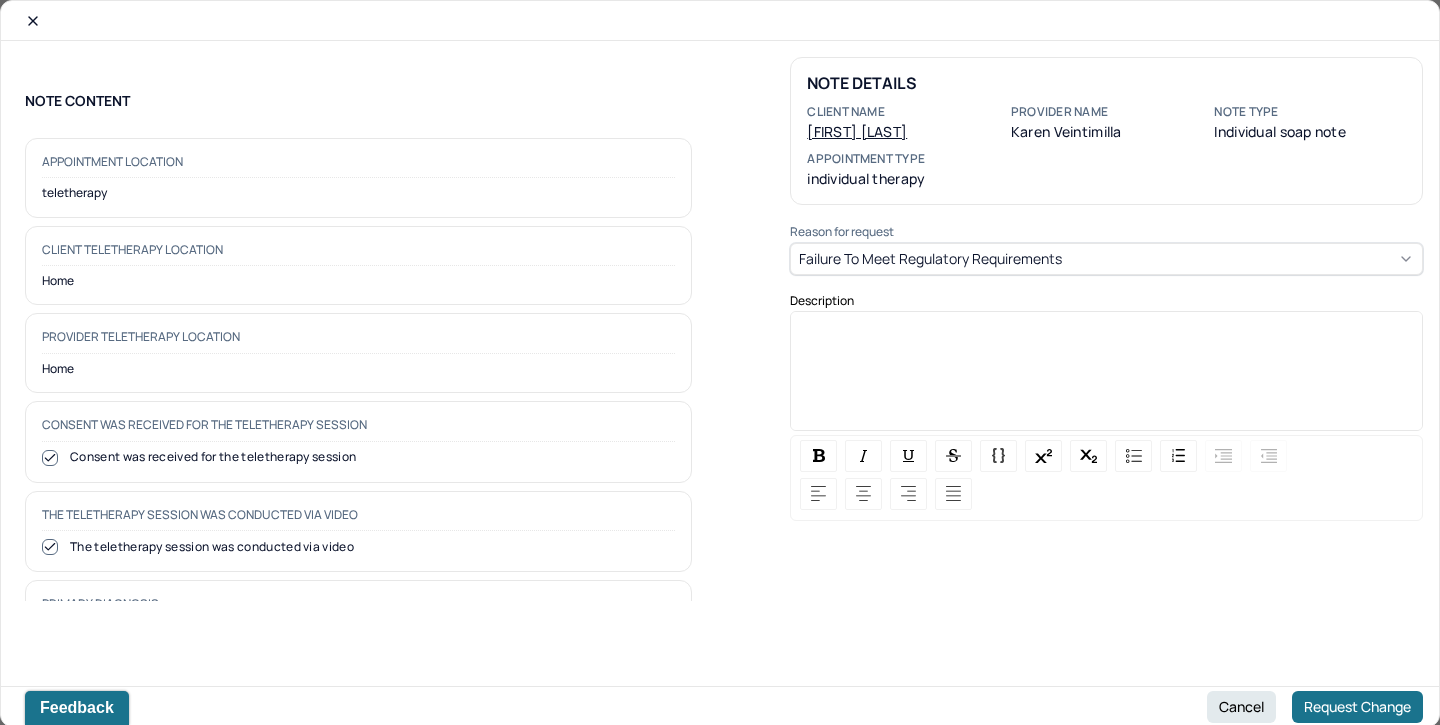 type 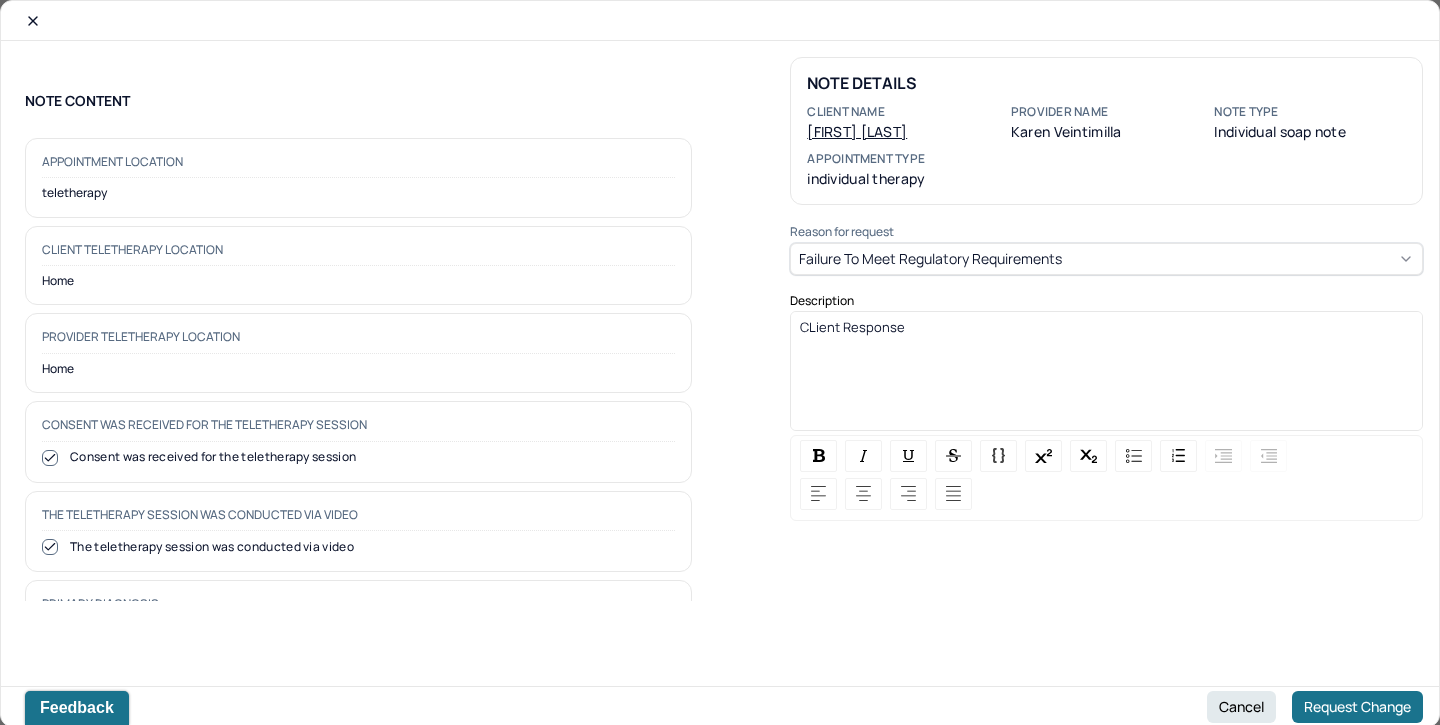 click on "CLient Response" at bounding box center (852, 327) 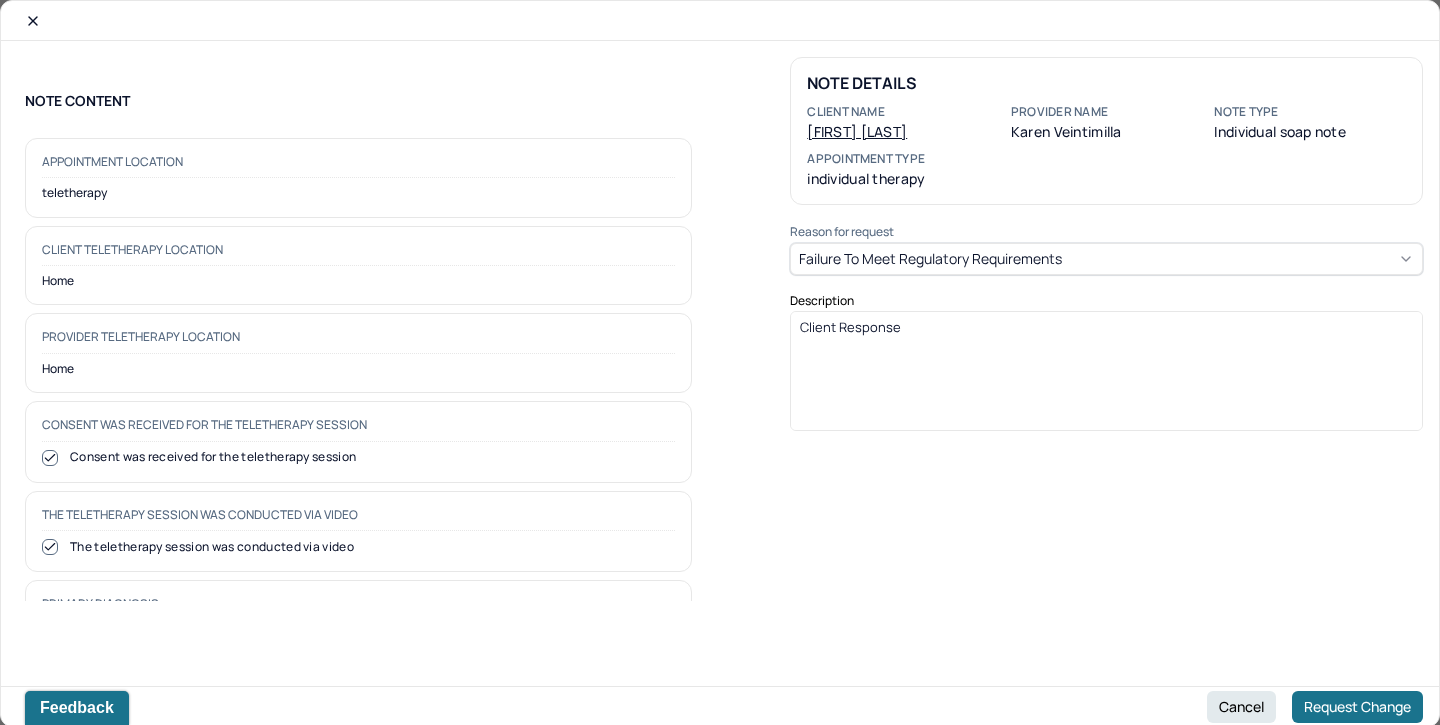 click on "Client Response" at bounding box center [1106, 371] 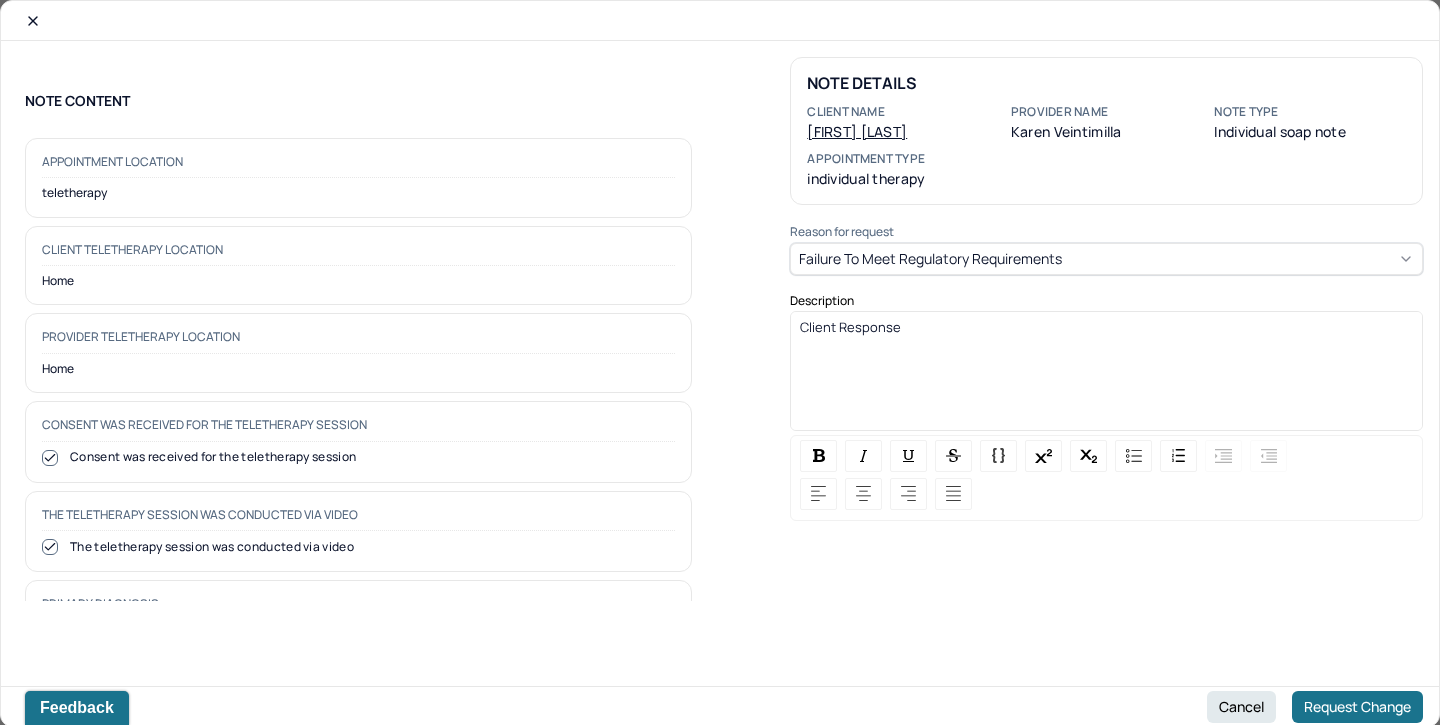 click on "Client Response" at bounding box center (1106, 378) 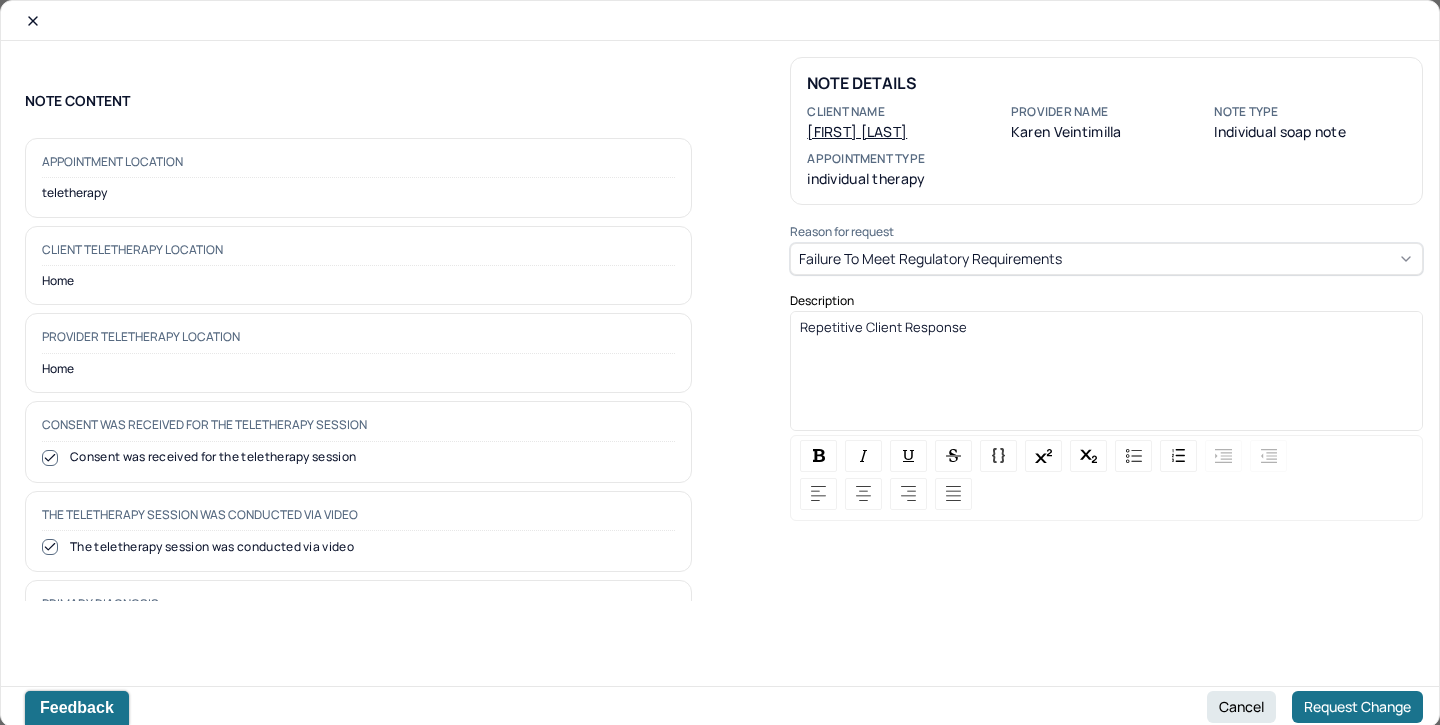 drag, startPoint x: 969, startPoint y: 324, endPoint x: 719, endPoint y: 324, distance: 250 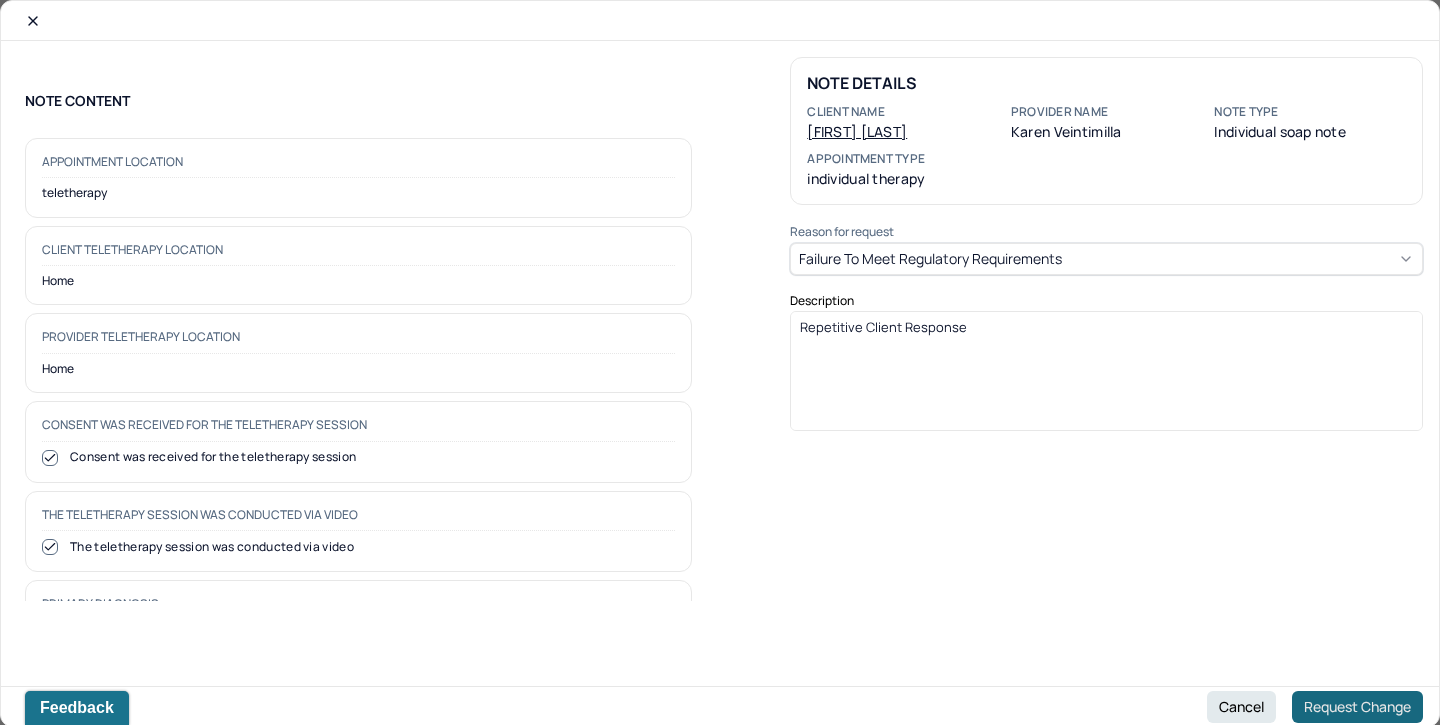 click on "Request Change" at bounding box center [1357, 707] 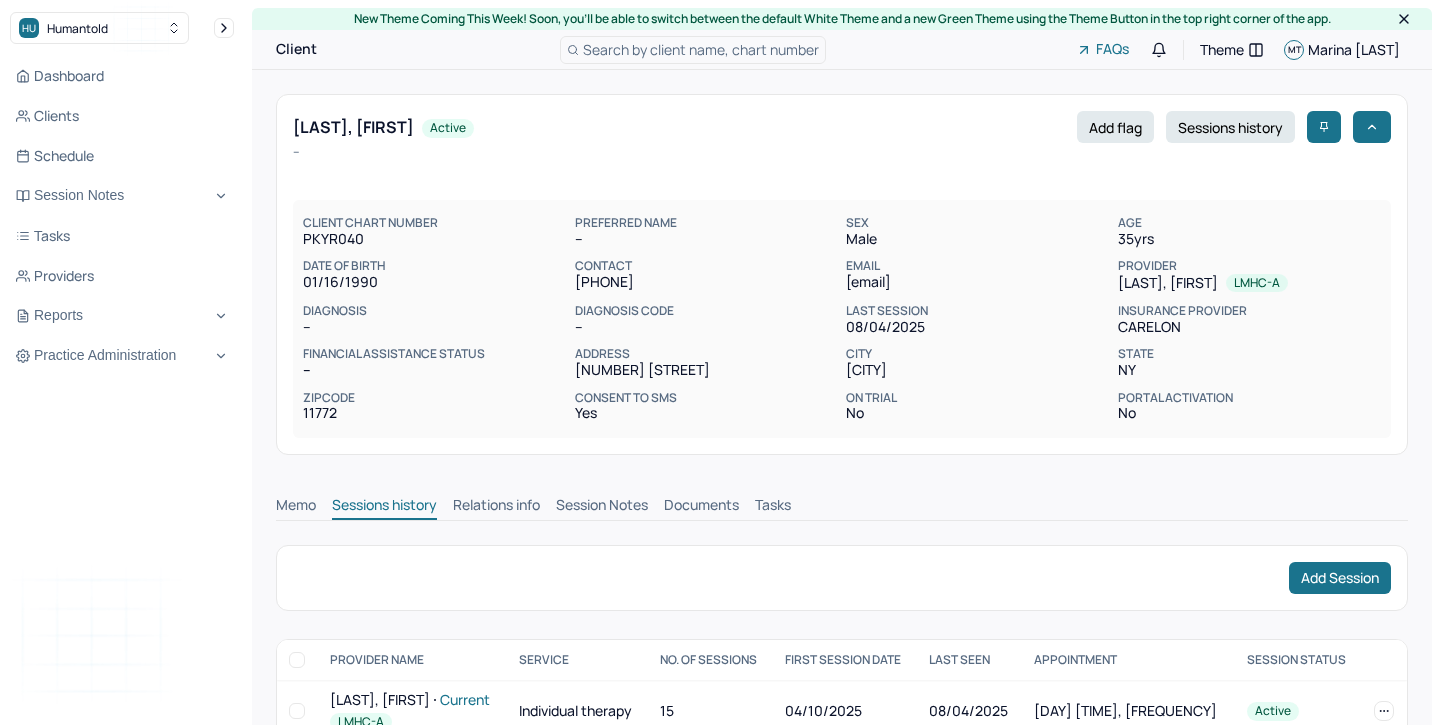 scroll, scrollTop: 0, scrollLeft: 0, axis: both 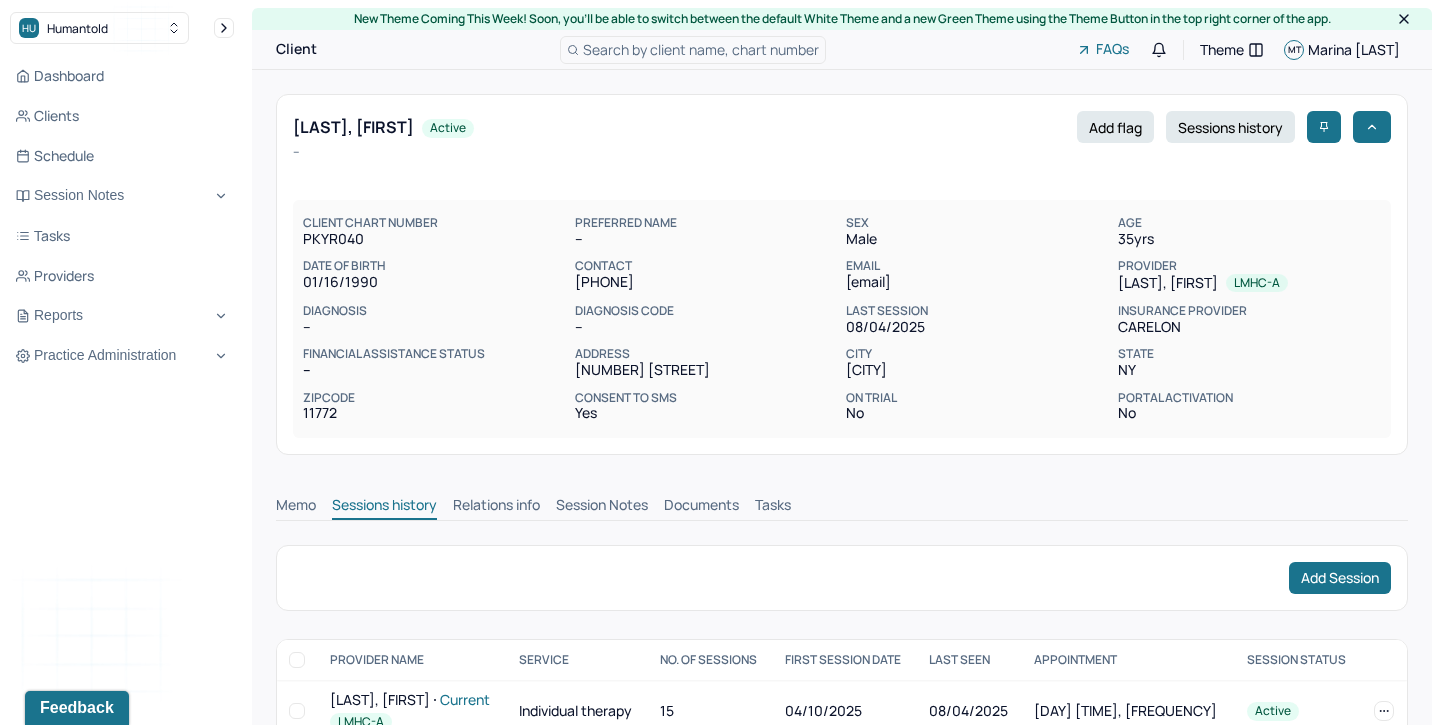 click on "Session Notes" at bounding box center (602, 507) 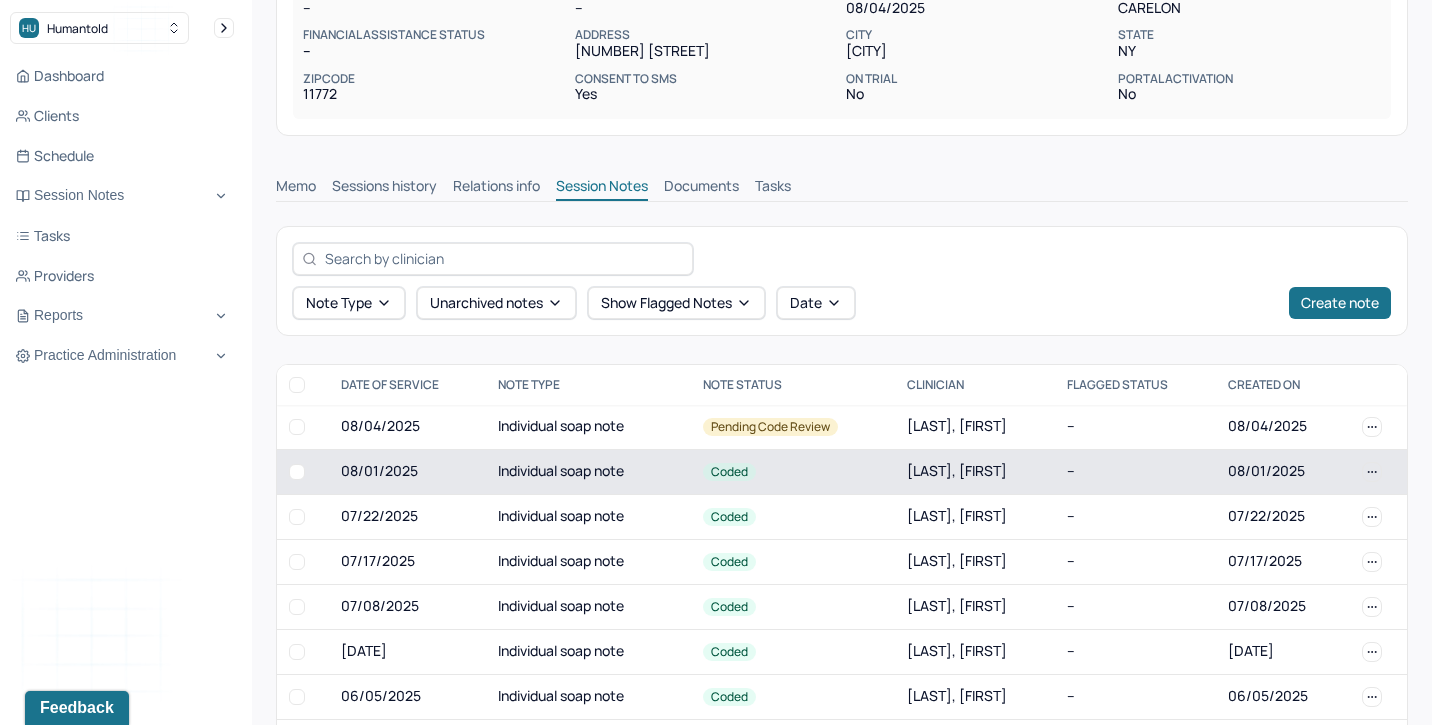 scroll, scrollTop: 320, scrollLeft: 0, axis: vertical 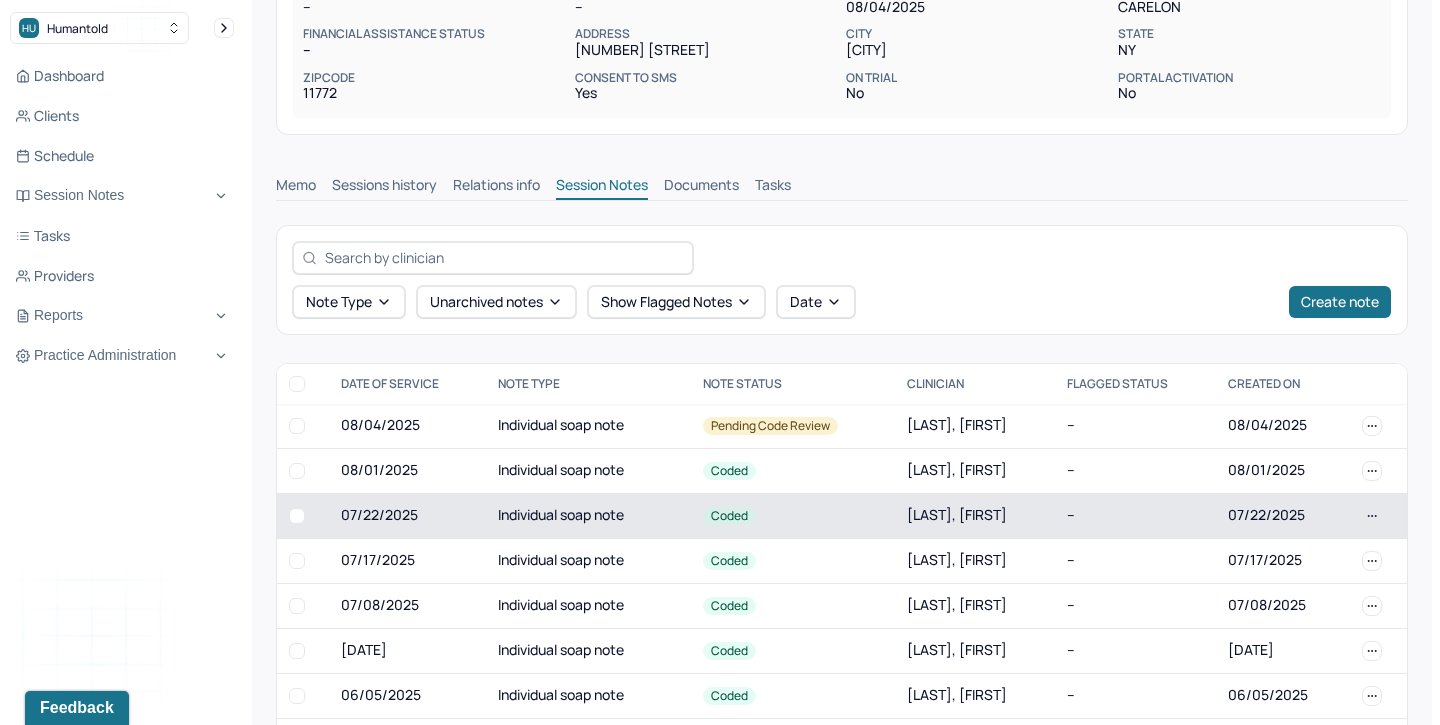 click on "Individual soap note" at bounding box center [588, 515] 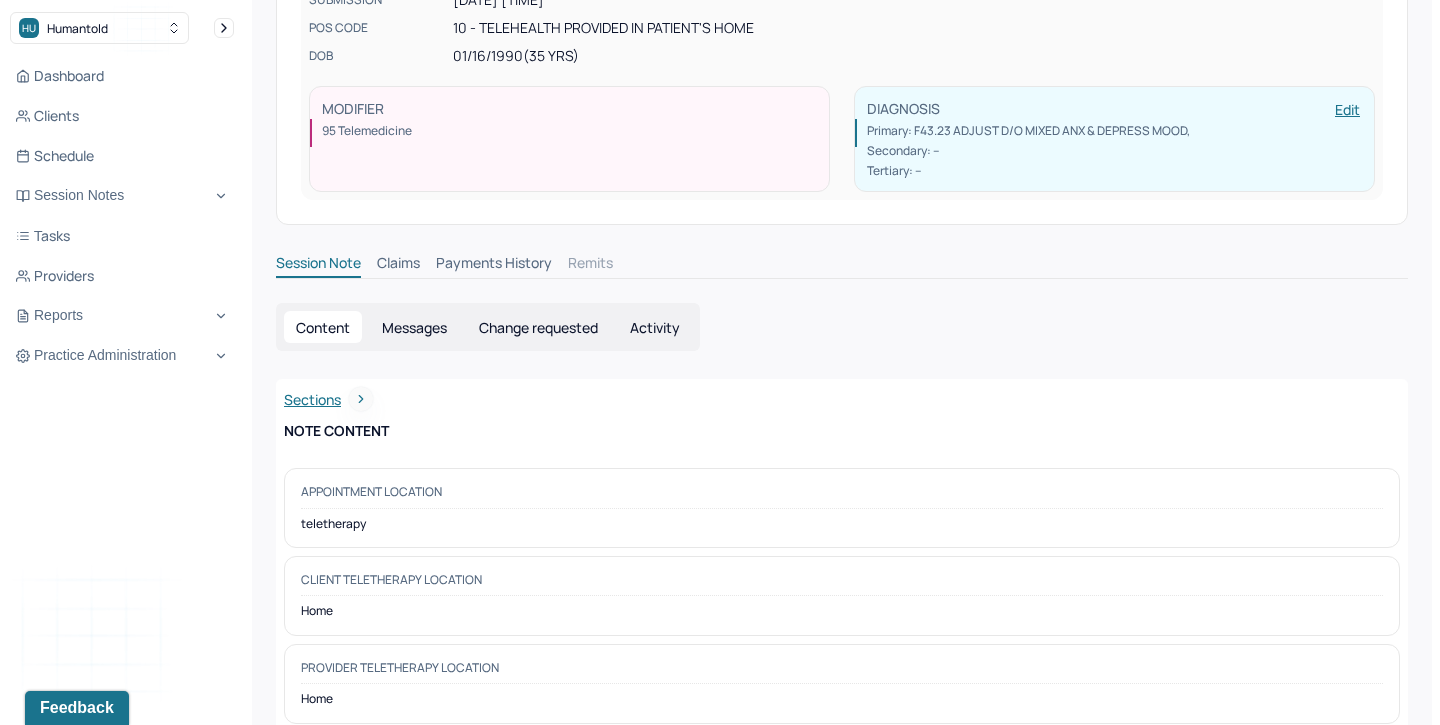 scroll, scrollTop: 0, scrollLeft: 0, axis: both 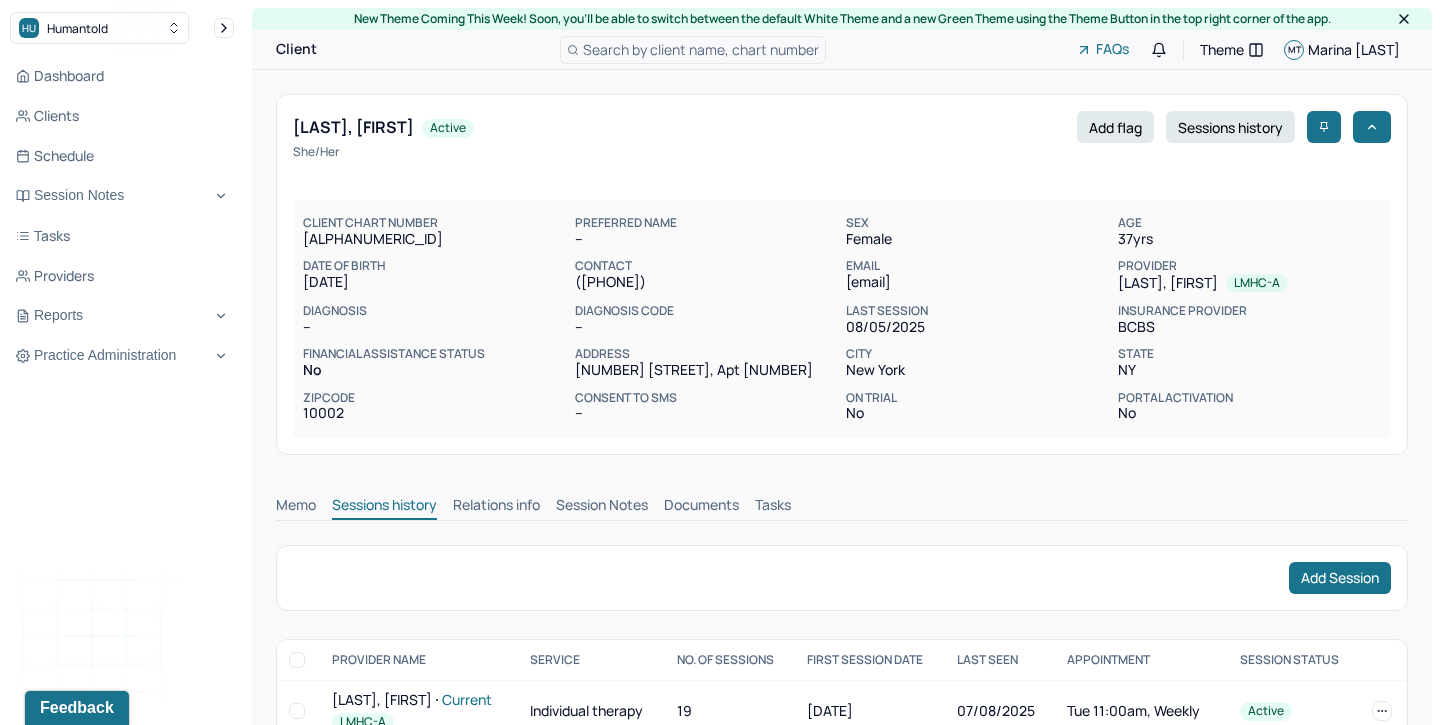 click on "Session Notes" at bounding box center [602, 507] 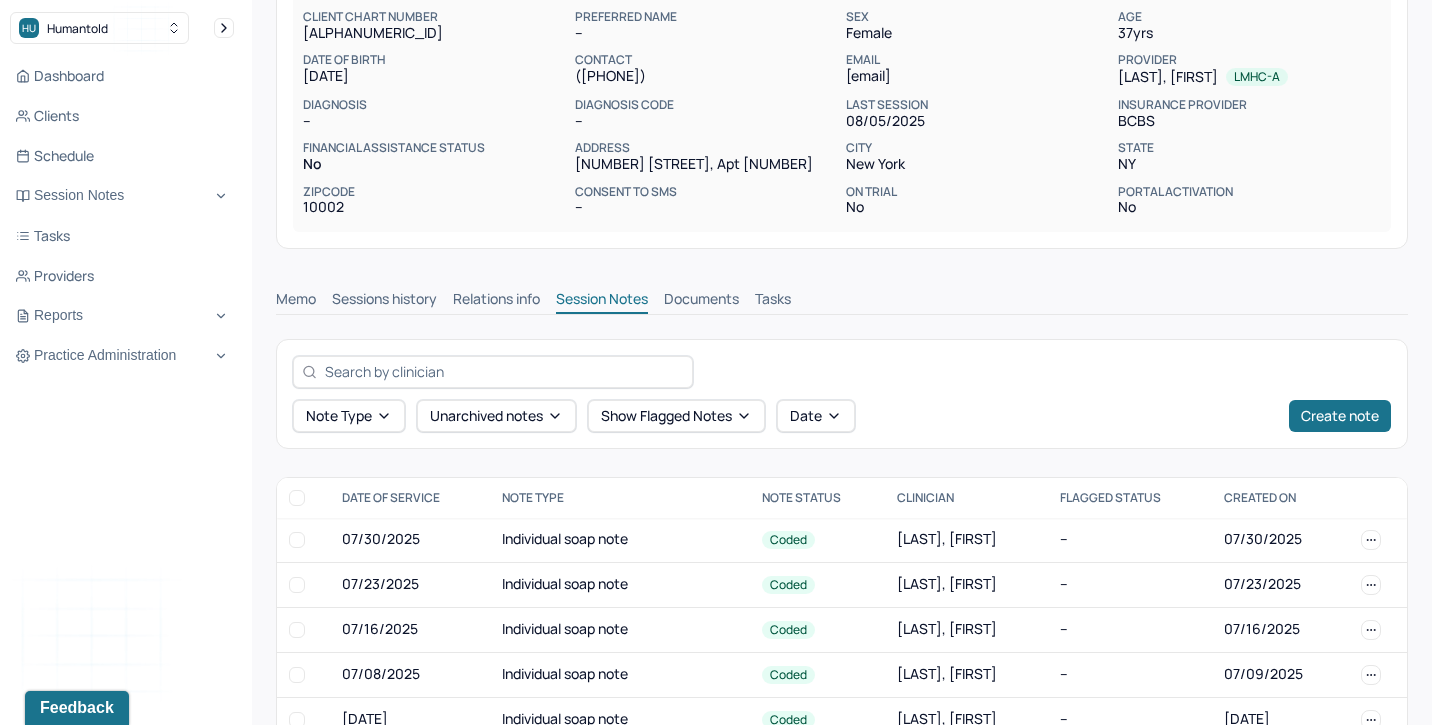 scroll, scrollTop: 209, scrollLeft: 0, axis: vertical 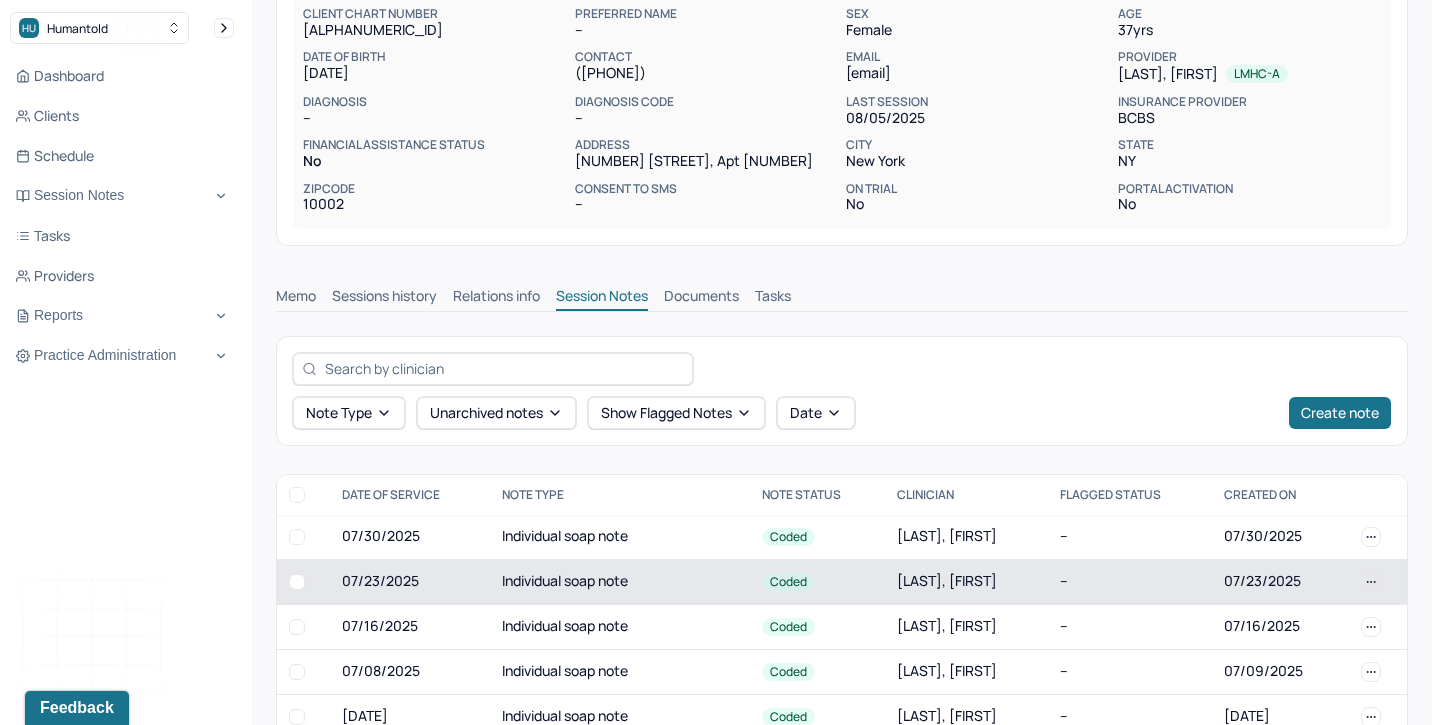 click on "Individual soap note" at bounding box center [620, 581] 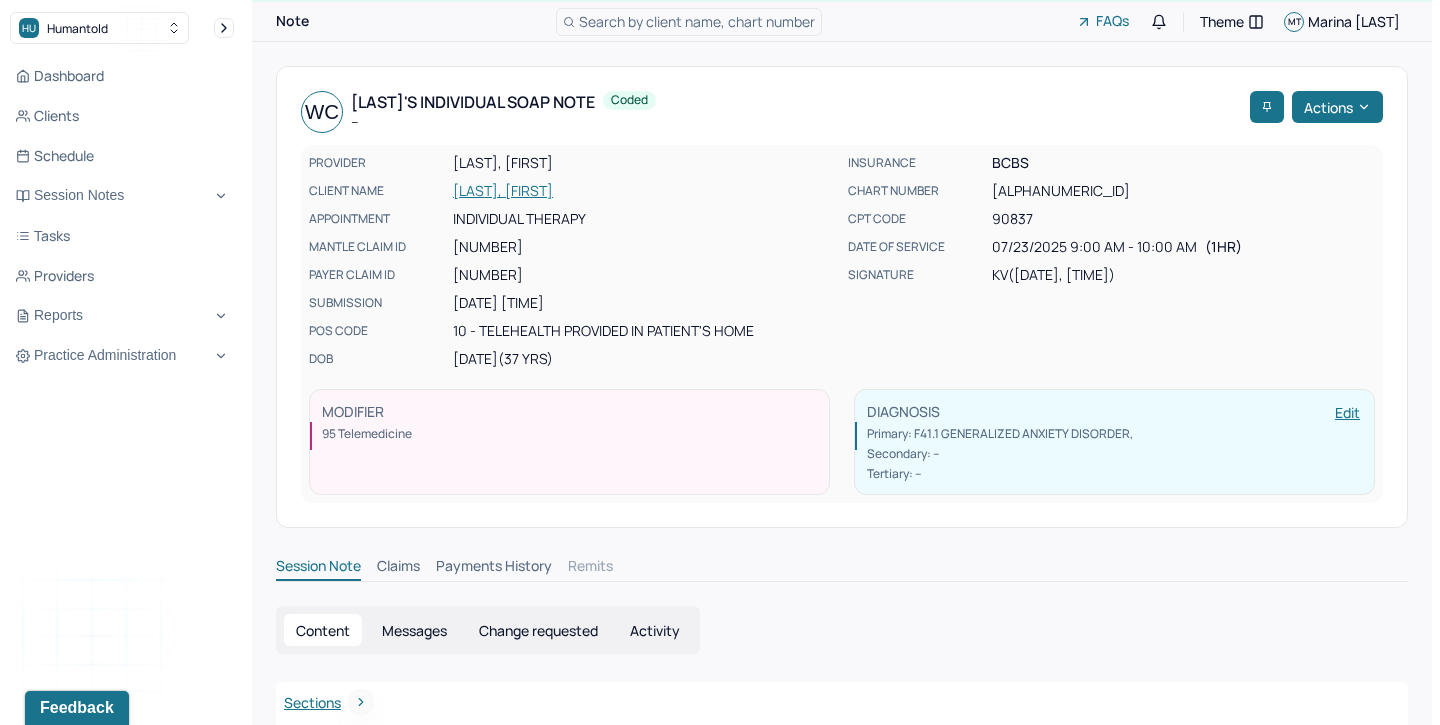 scroll, scrollTop: 0, scrollLeft: 0, axis: both 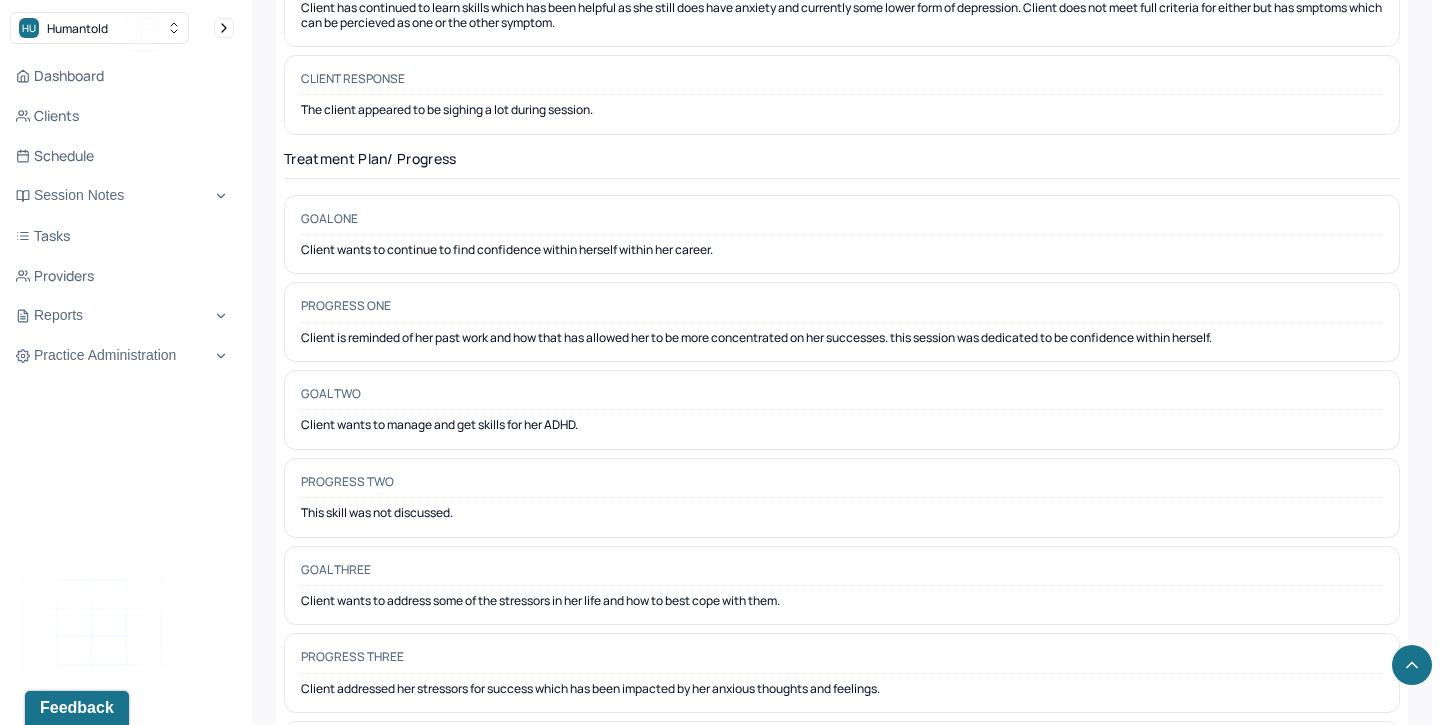 click on "Progress one Client is reminded of her past work and how that has allowed her to be more concentrated on her successes. this session was dedicated to be confidence within herself." at bounding box center (842, 322) 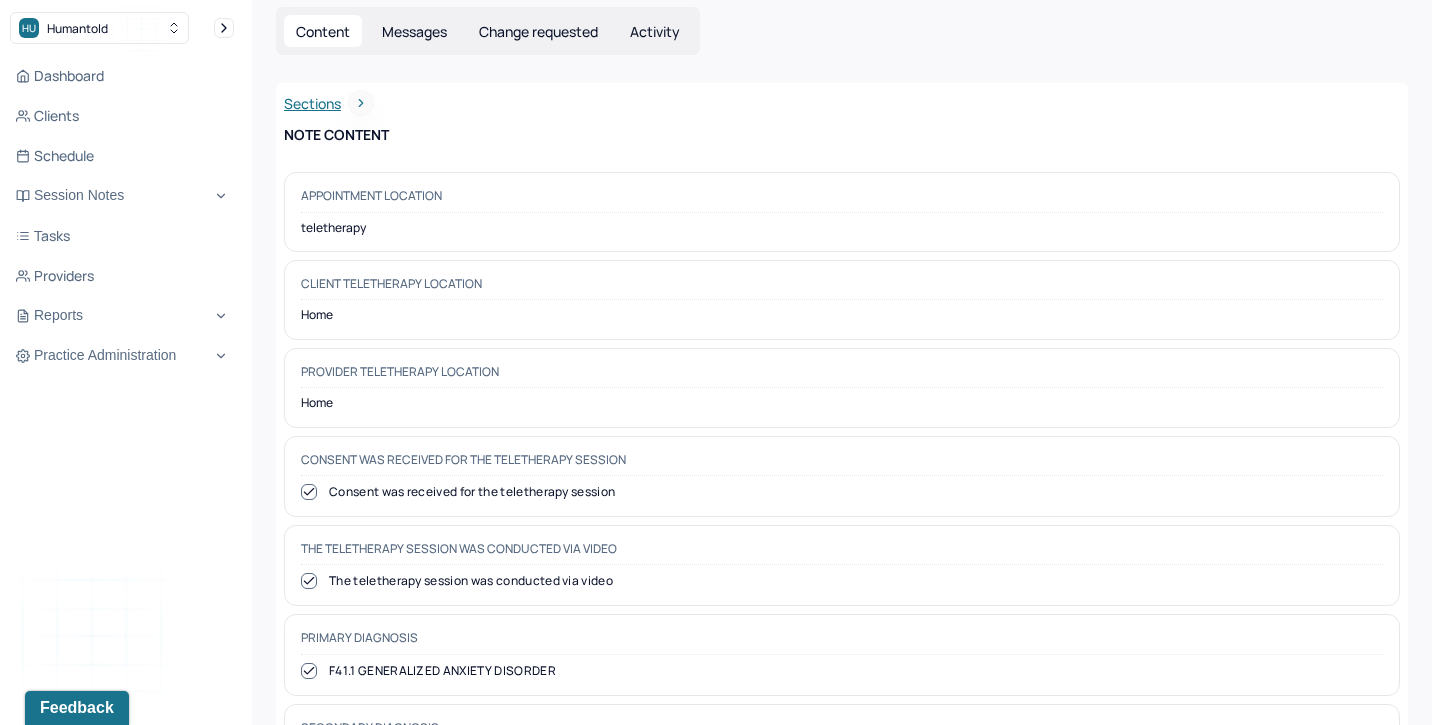 scroll, scrollTop: 0, scrollLeft: 0, axis: both 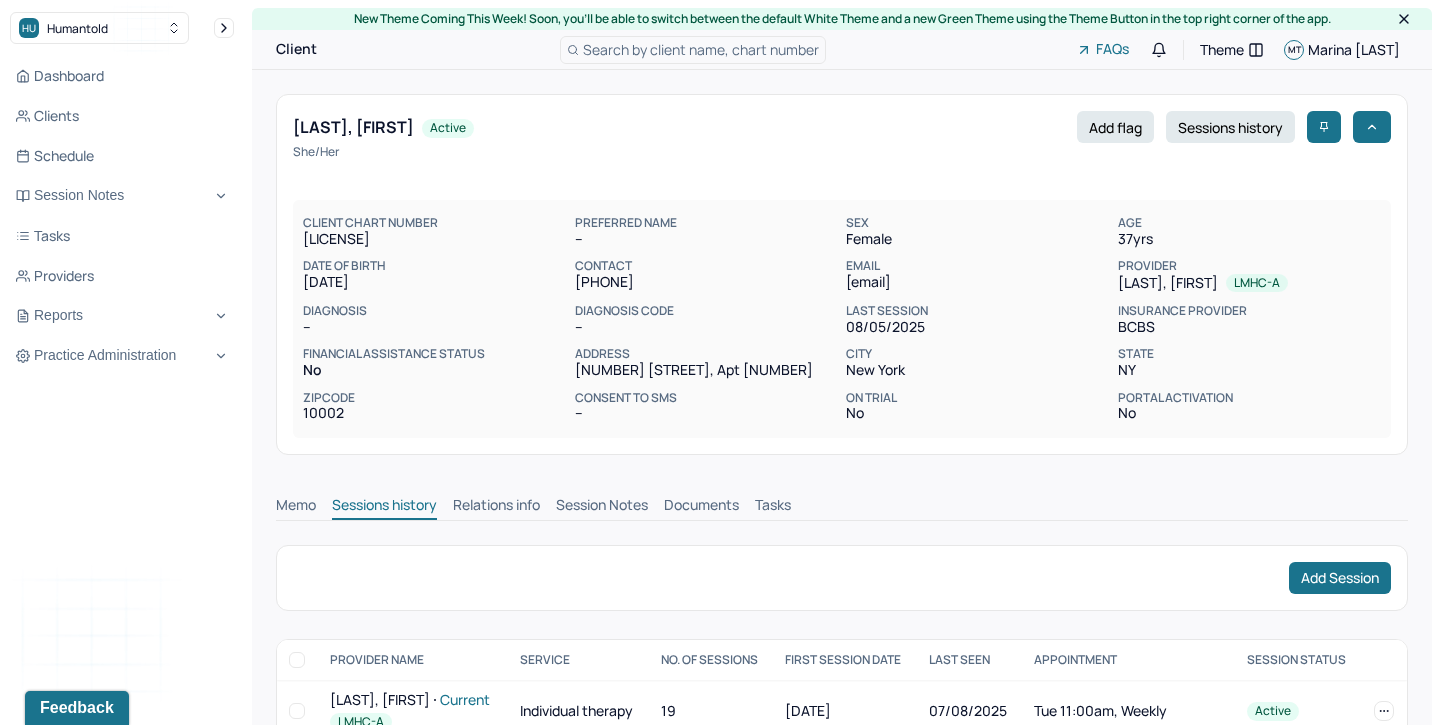 click on "Session Notes" at bounding box center [602, 507] 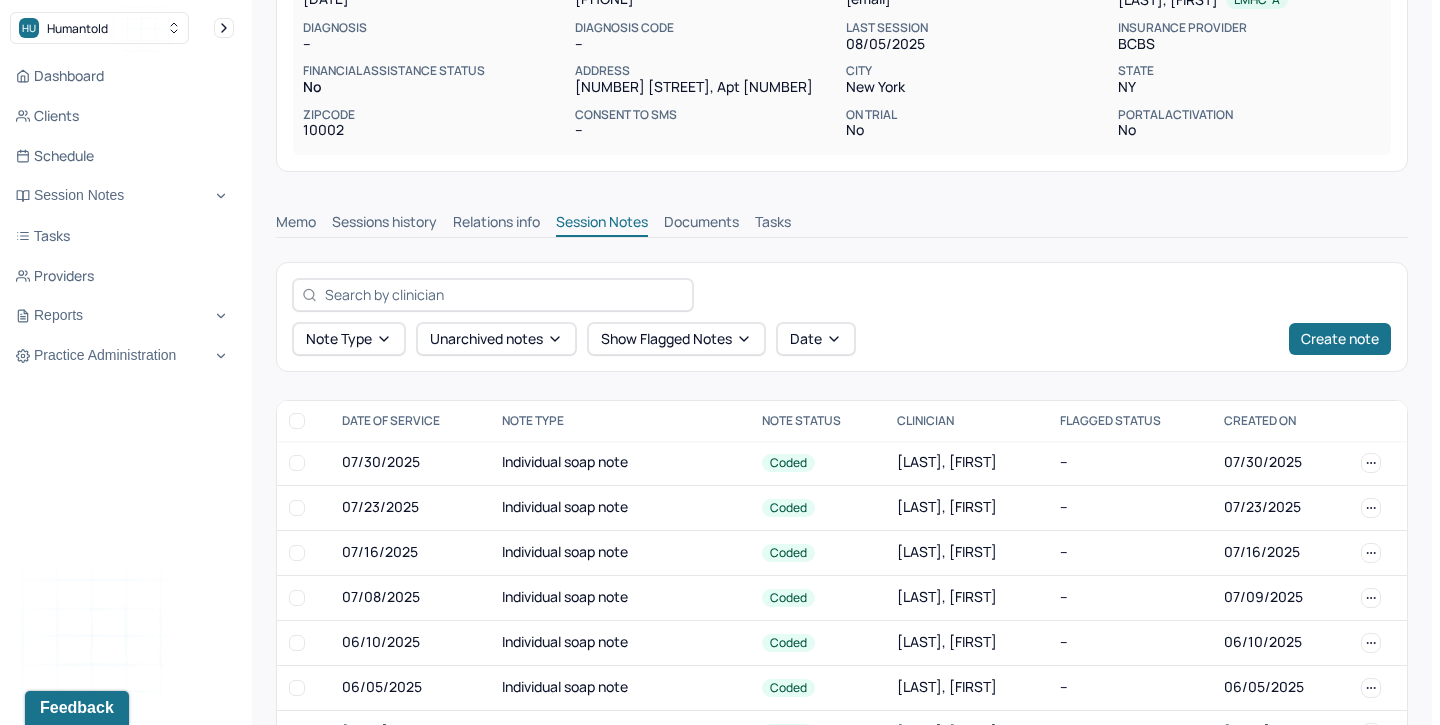 scroll, scrollTop: 289, scrollLeft: 0, axis: vertical 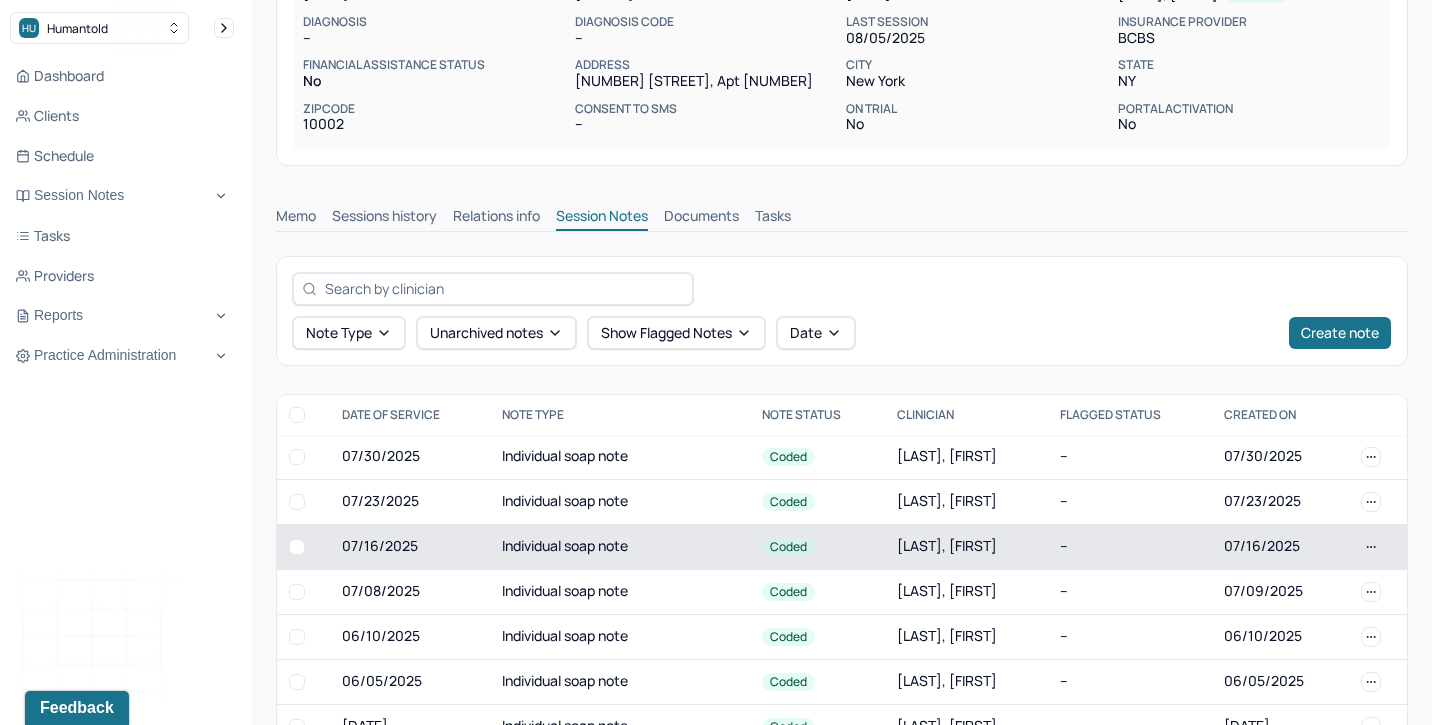 click on "Individual soap note" at bounding box center [620, 546] 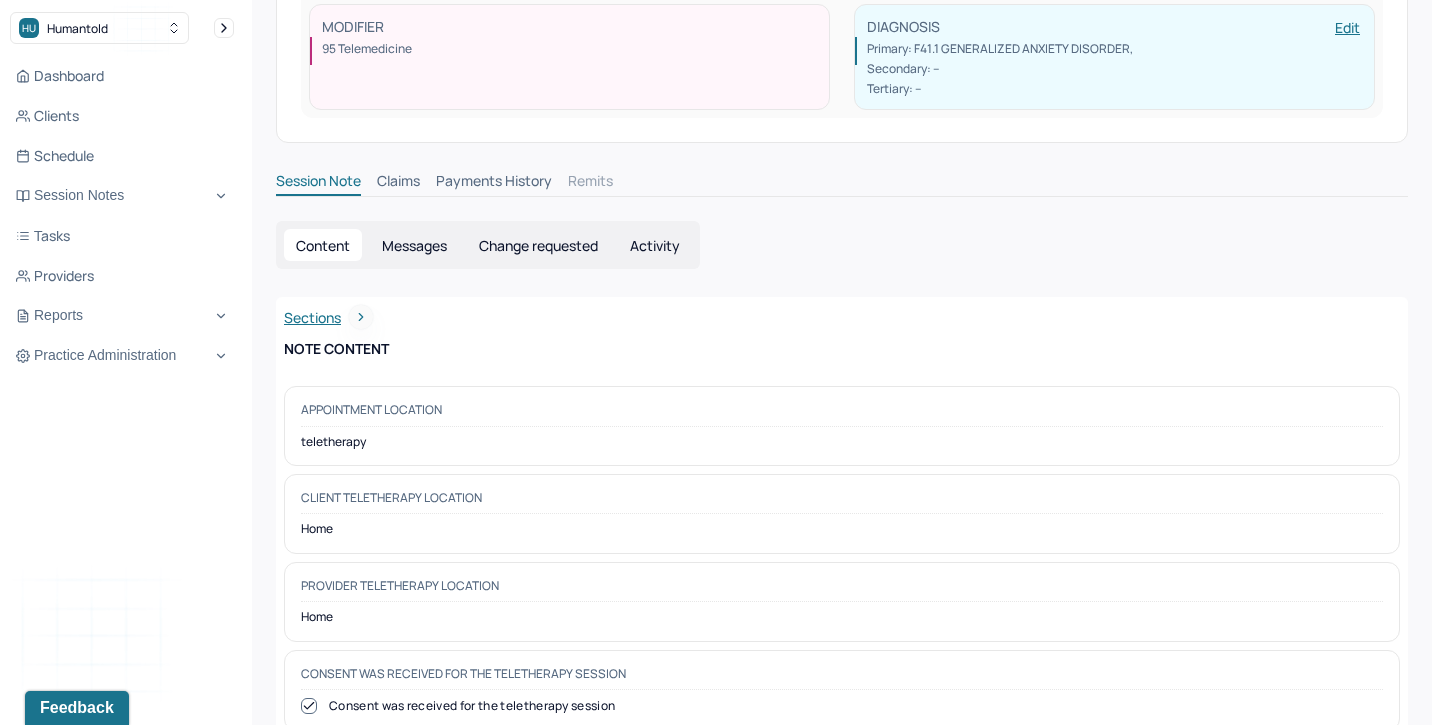 scroll, scrollTop: 0, scrollLeft: 0, axis: both 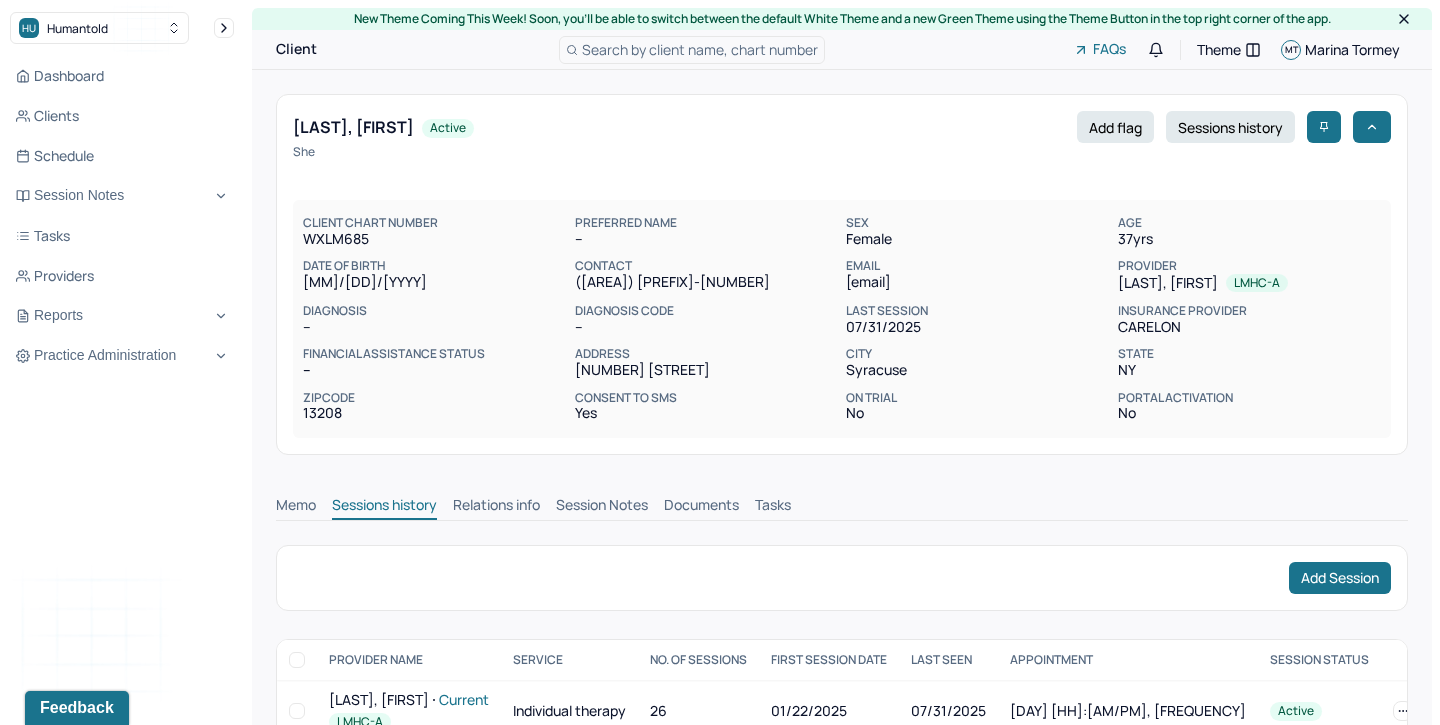 click on "Session Notes" at bounding box center (602, 507) 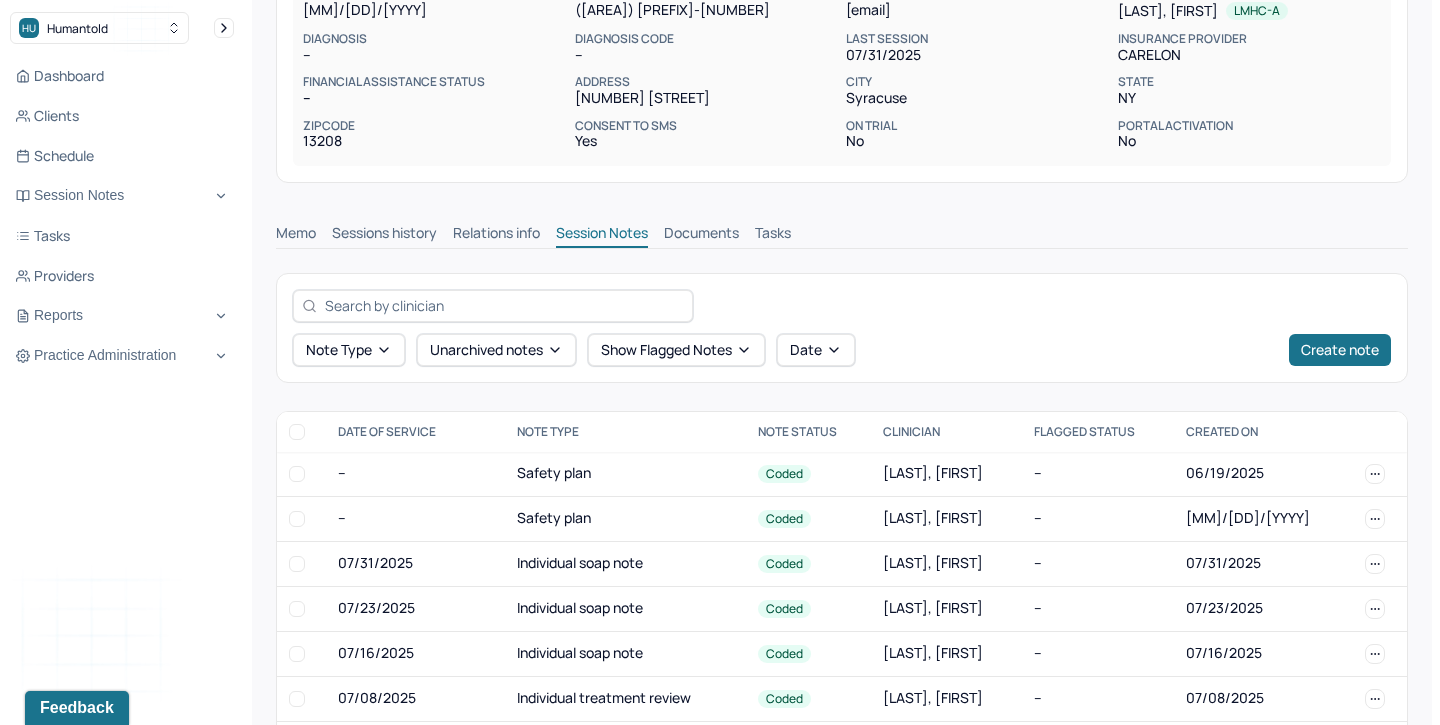 scroll, scrollTop: 277, scrollLeft: 0, axis: vertical 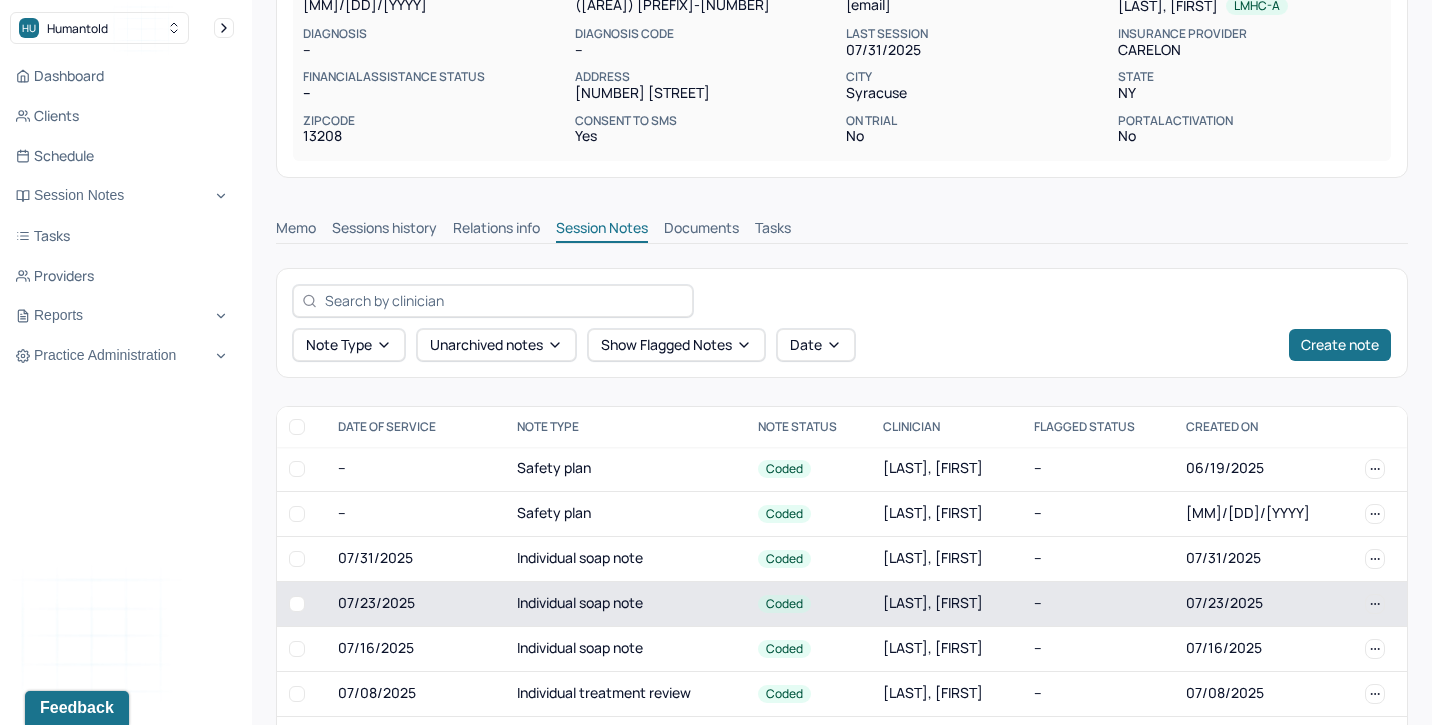 click on "Individual soap note" at bounding box center (625, 603) 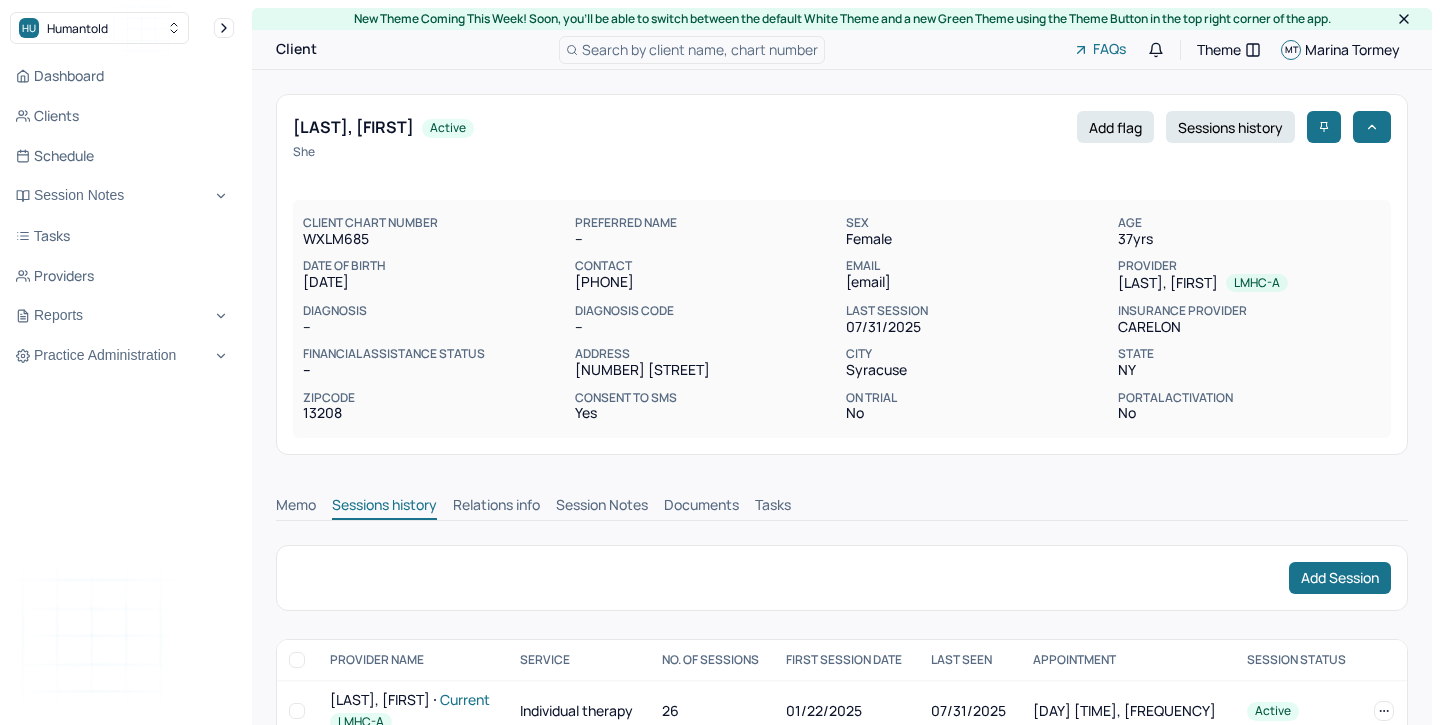 scroll, scrollTop: 0, scrollLeft: 0, axis: both 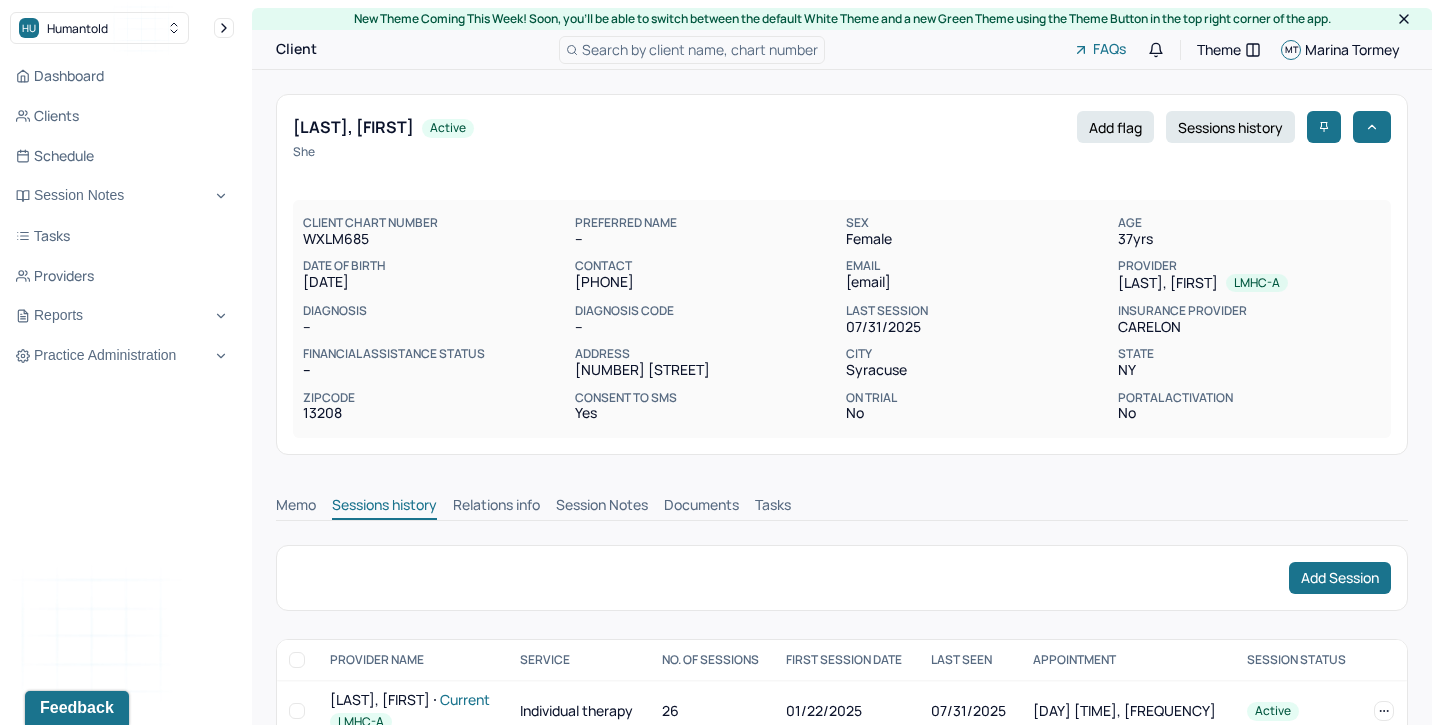 click on "Session Notes" at bounding box center [602, 507] 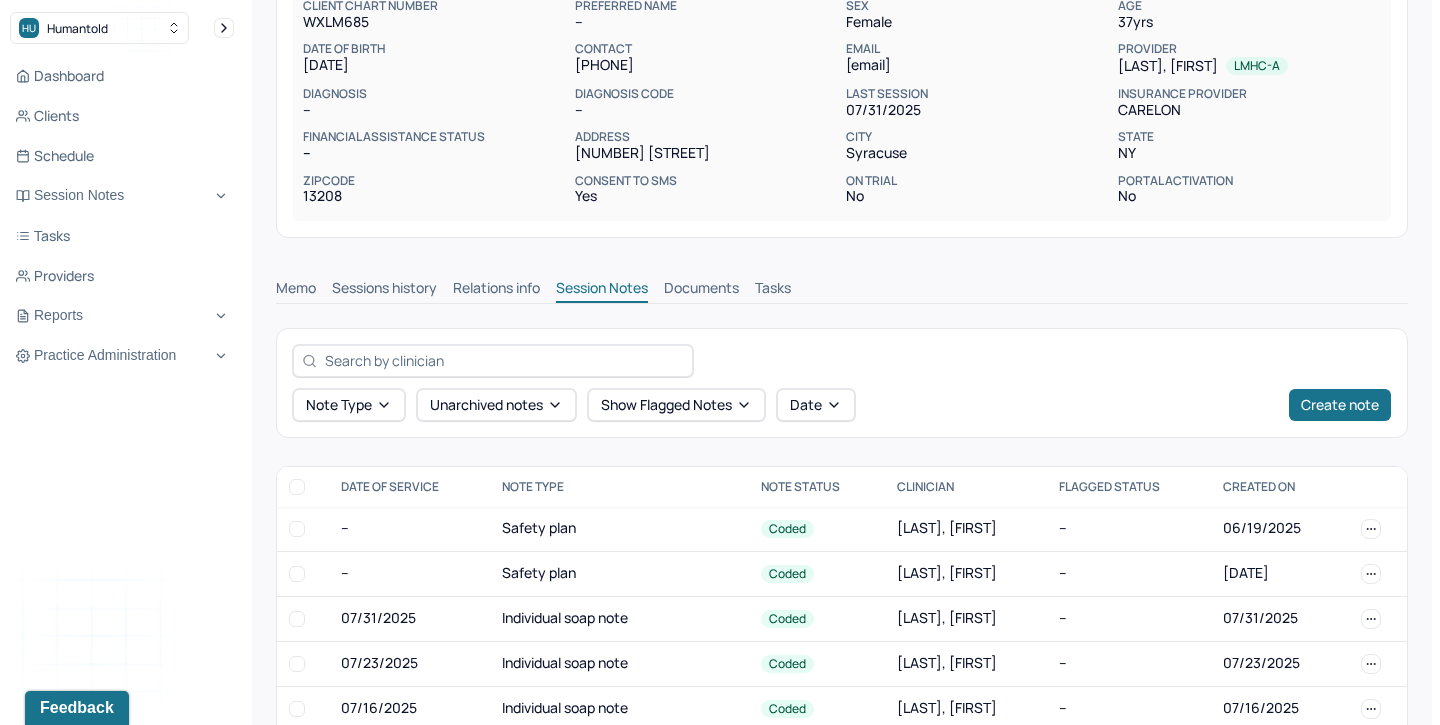 scroll, scrollTop: 319, scrollLeft: 0, axis: vertical 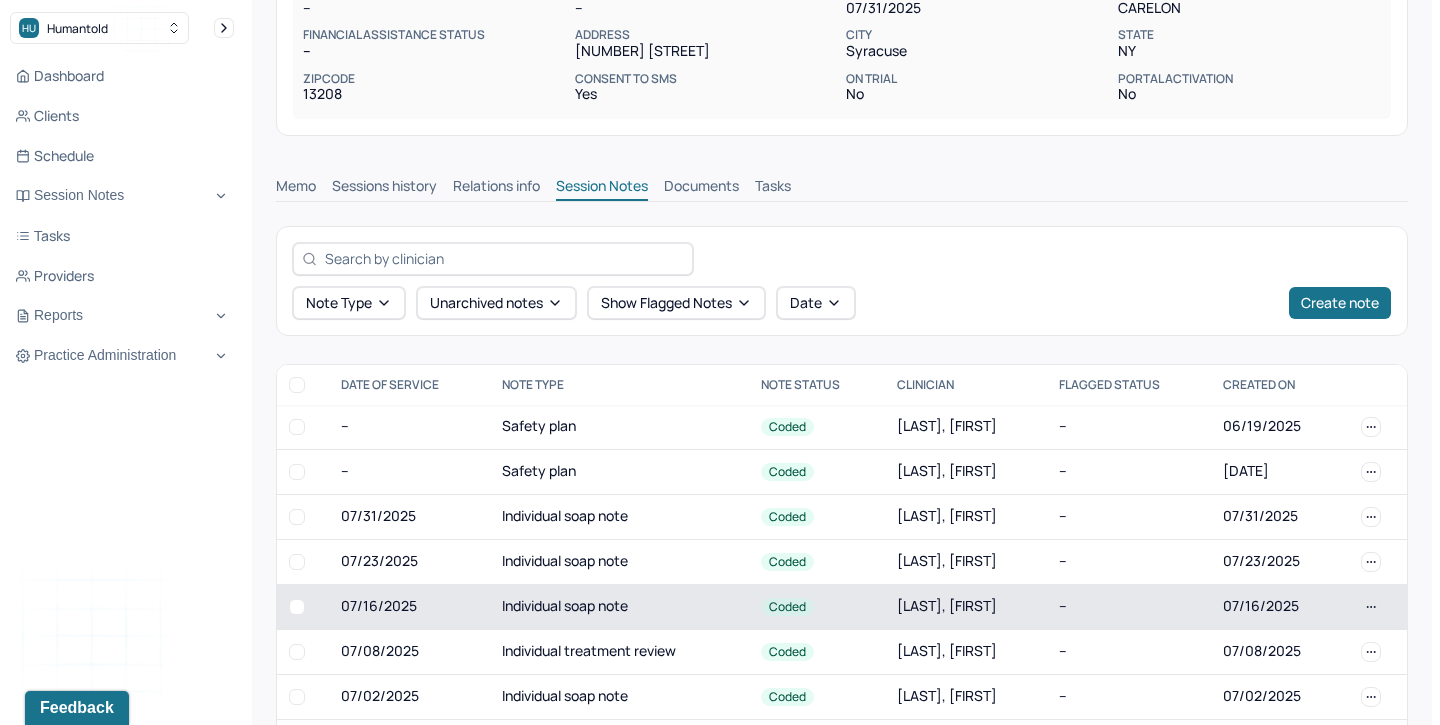 click on "Individual soap note" at bounding box center (620, 606) 